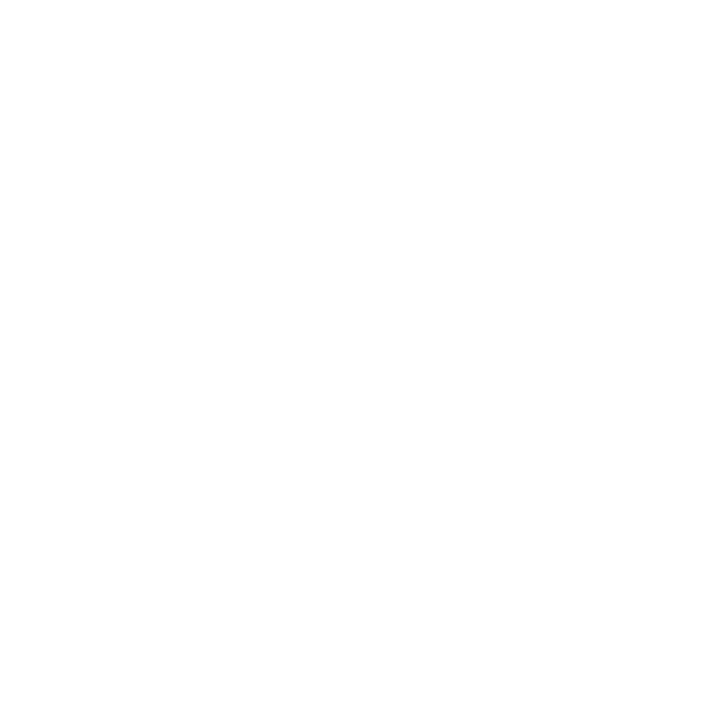 scroll, scrollTop: 0, scrollLeft: 0, axis: both 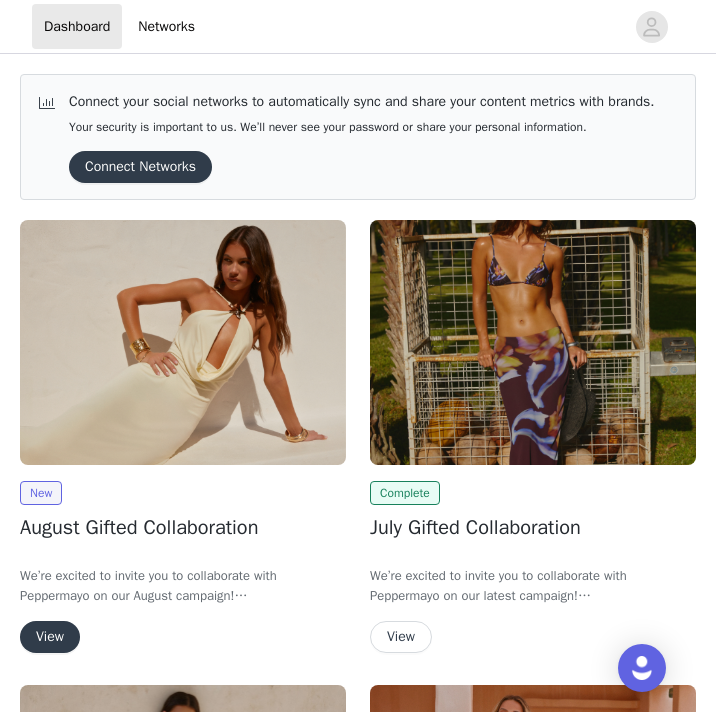 click on "View" at bounding box center [50, 637] 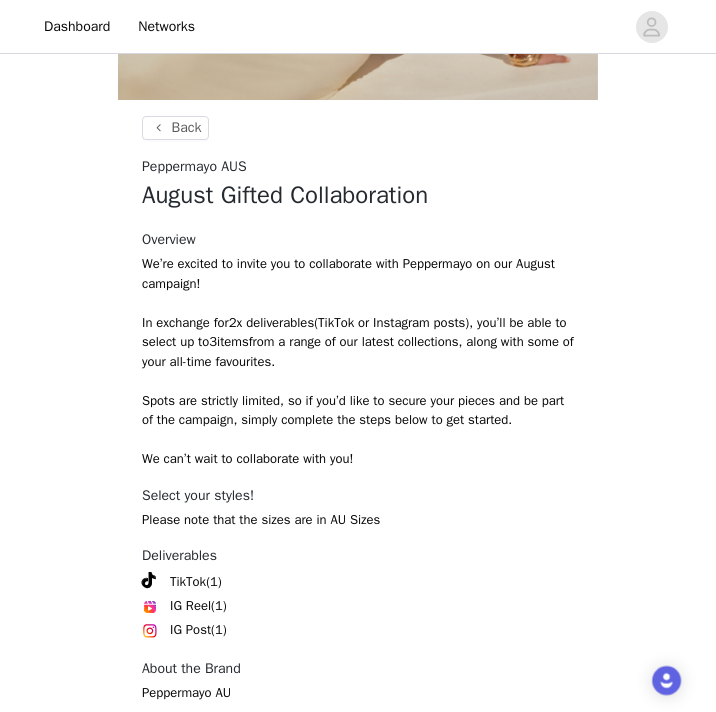 scroll, scrollTop: 444, scrollLeft: 0, axis: vertical 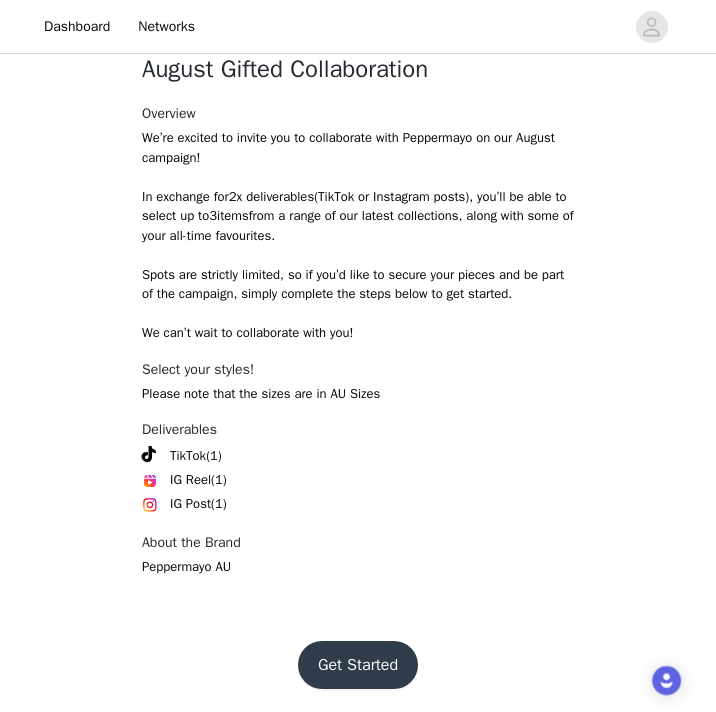 click on "Get Started" at bounding box center (358, 665) 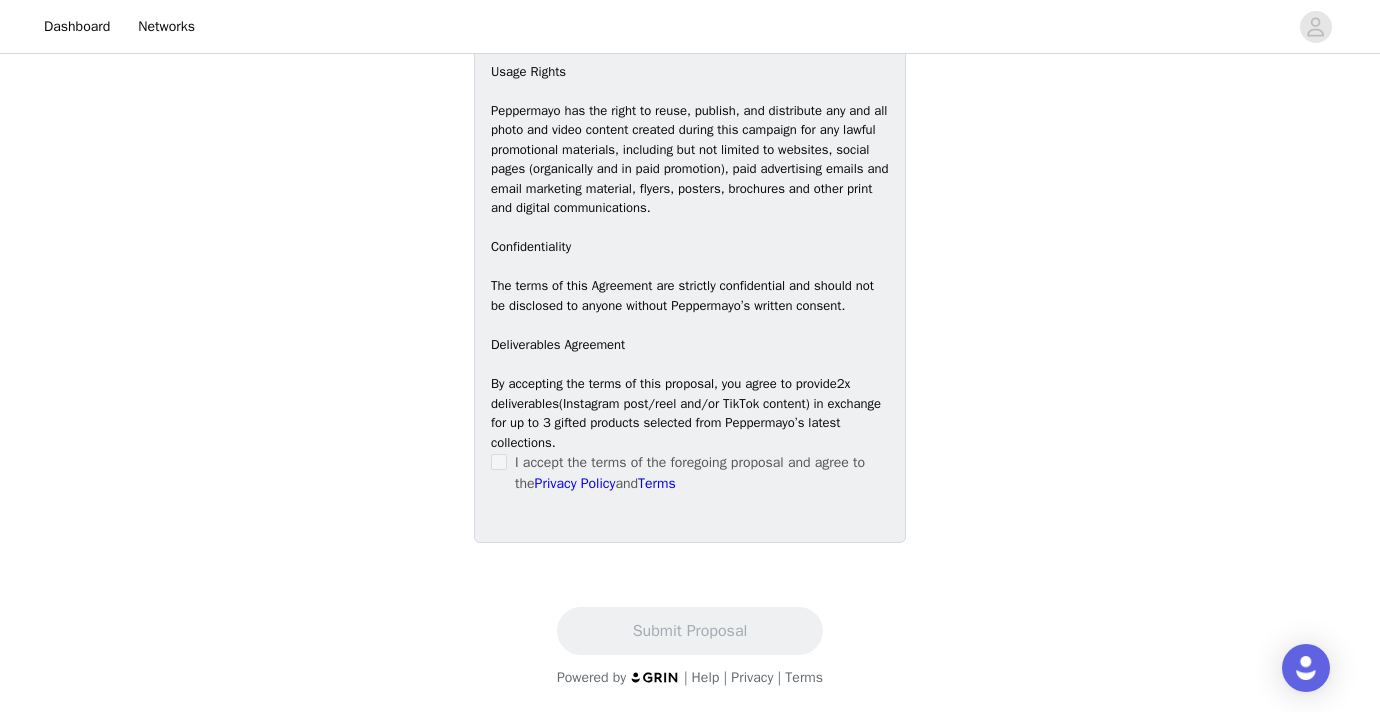 scroll, scrollTop: 0, scrollLeft: 0, axis: both 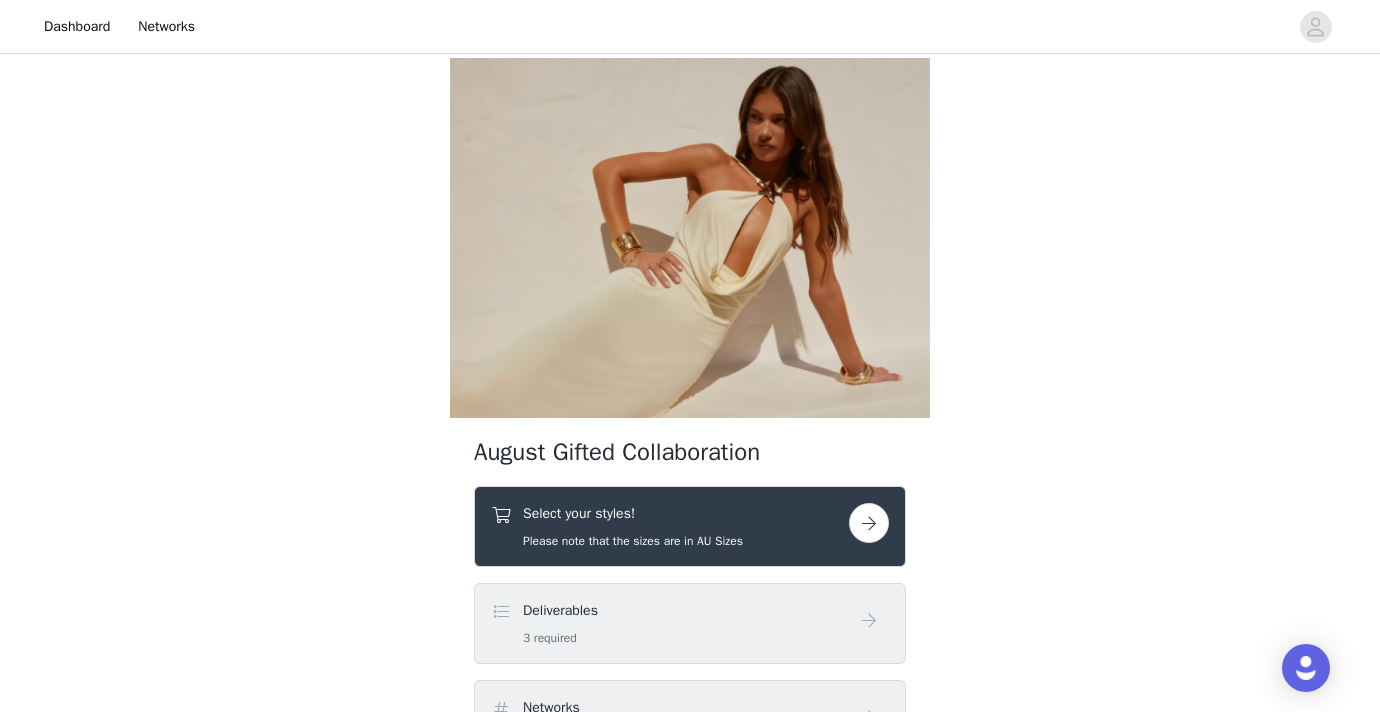 click at bounding box center [869, 523] 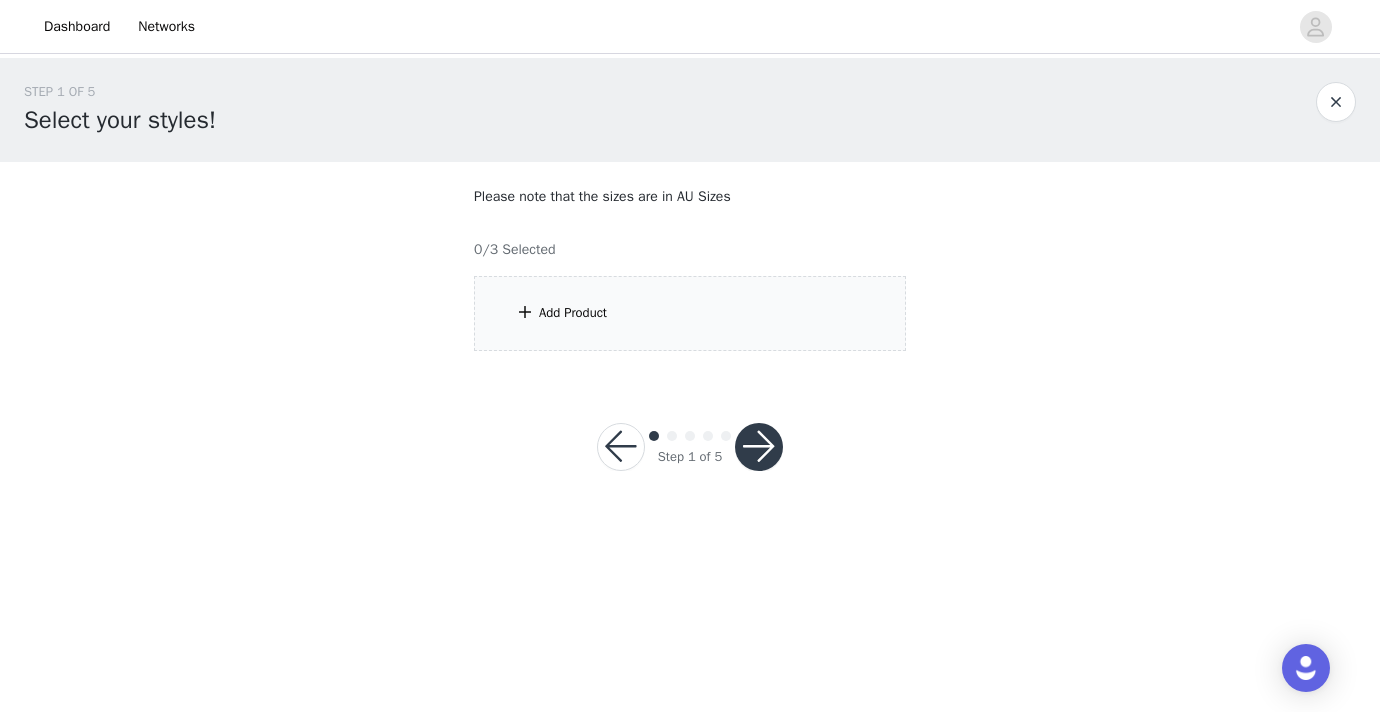 click on "Add Product" at bounding box center [690, 313] 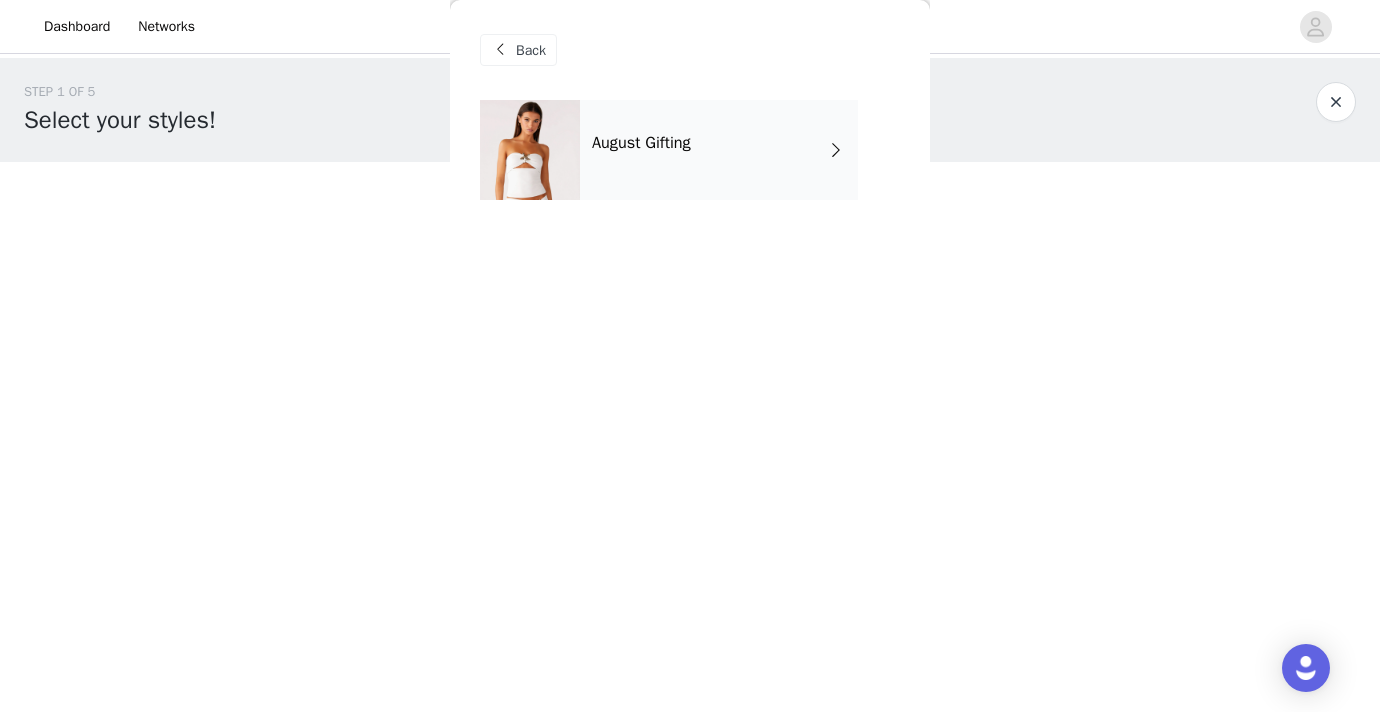 click on "August Gifting" at bounding box center [719, 150] 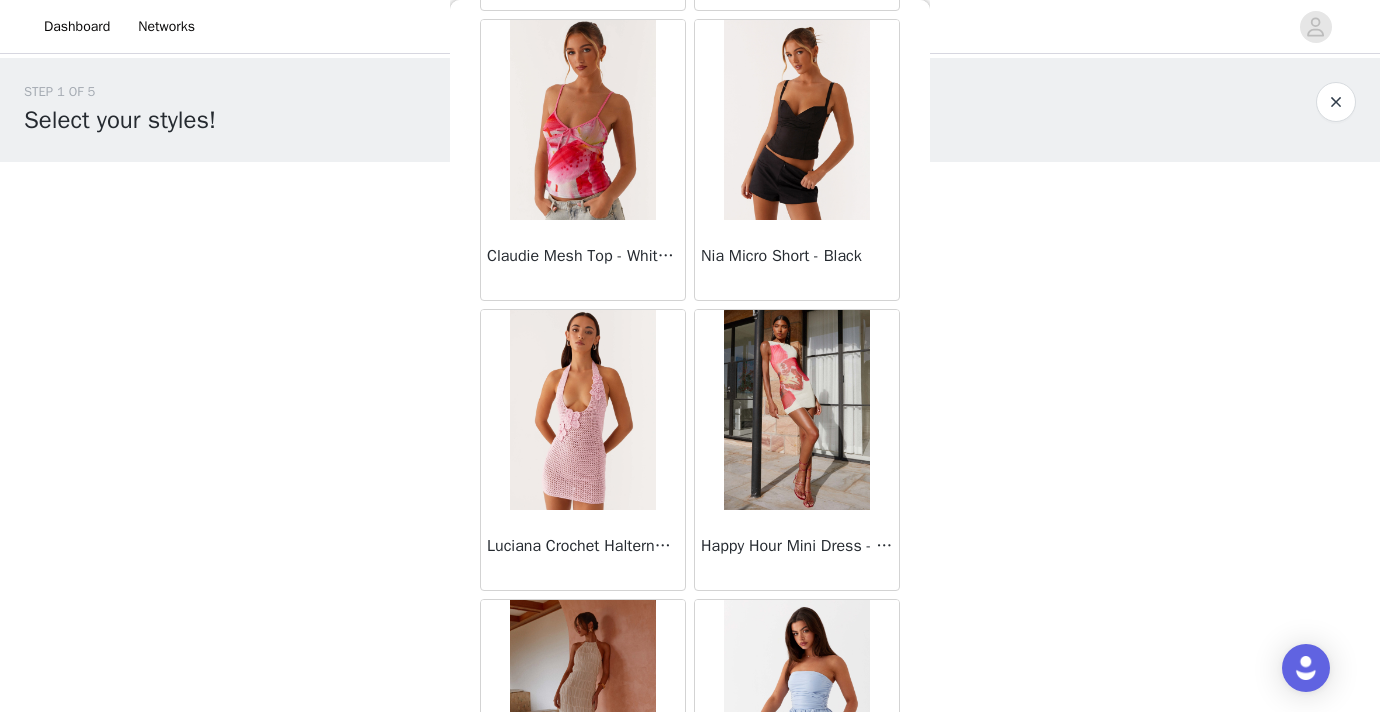 scroll, scrollTop: 2348, scrollLeft: 0, axis: vertical 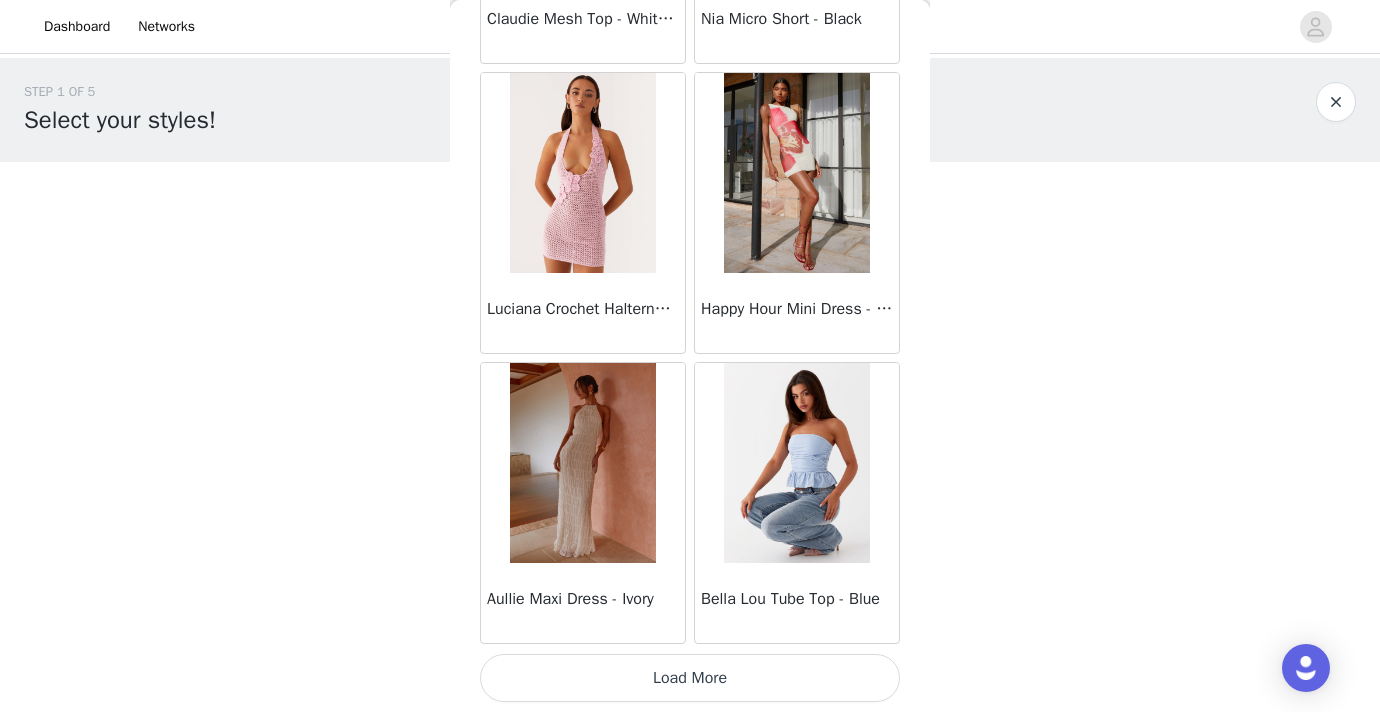 click on "Load More" at bounding box center [690, 678] 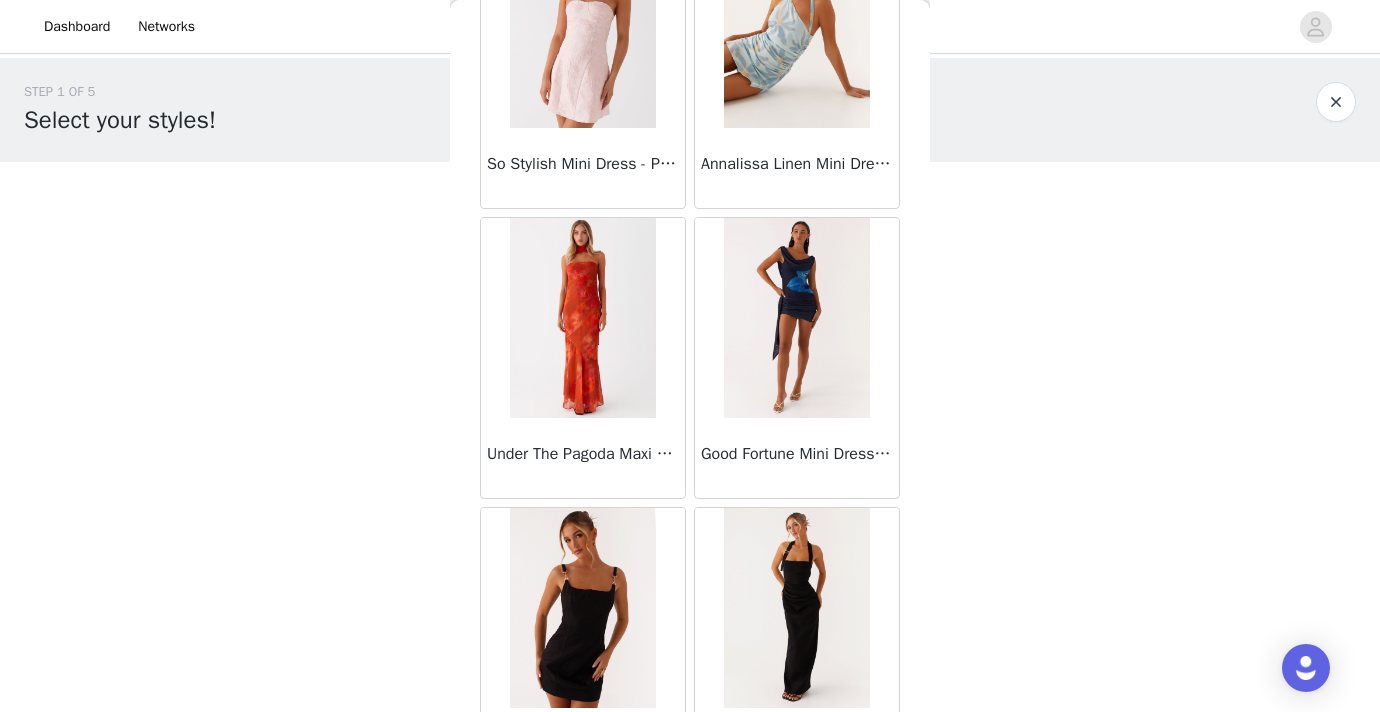scroll, scrollTop: 5248, scrollLeft: 0, axis: vertical 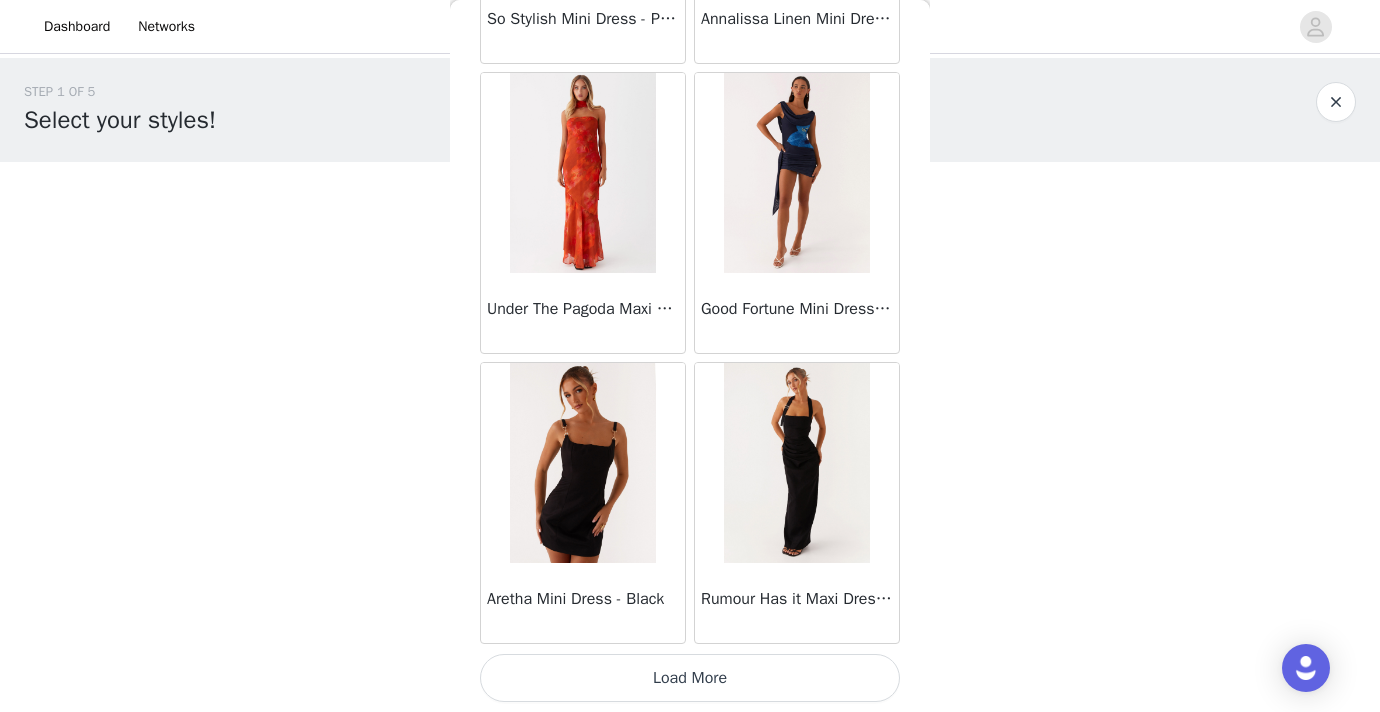 click on "Load More" at bounding box center (690, 678) 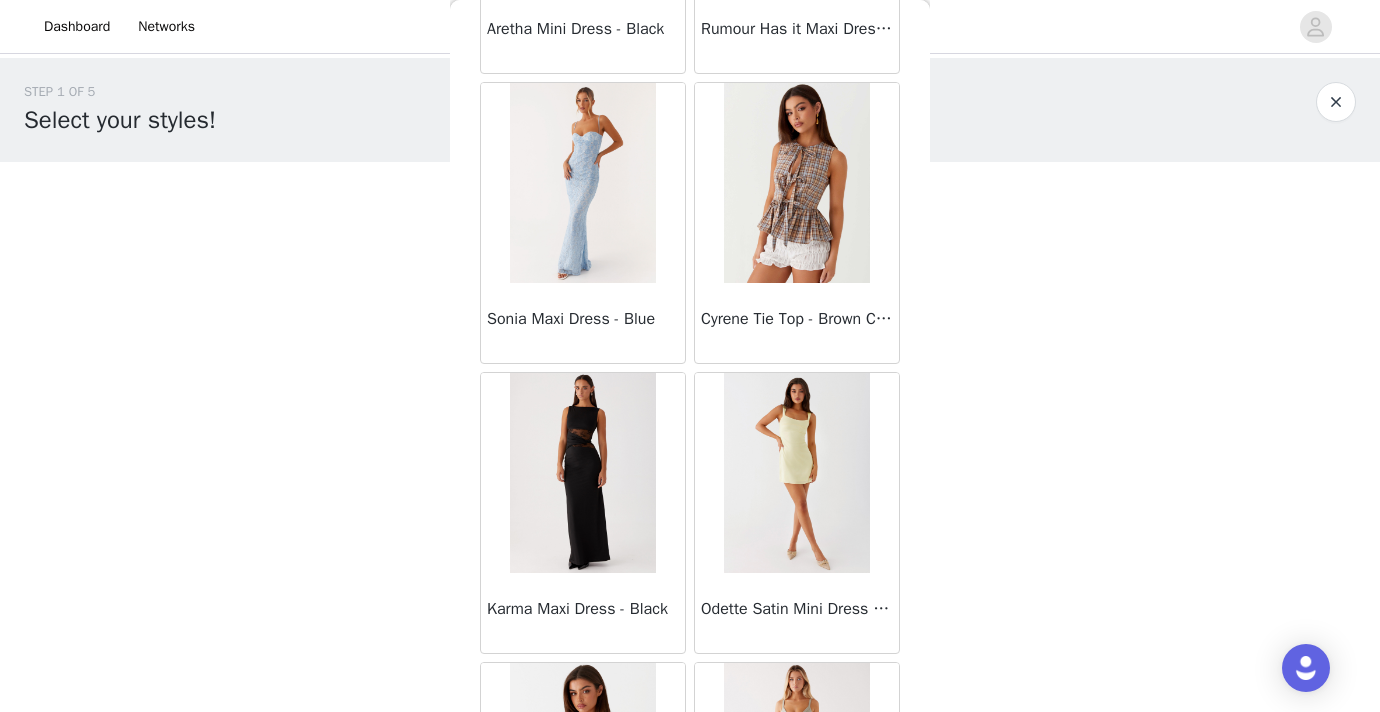 scroll, scrollTop: 5837, scrollLeft: 0, axis: vertical 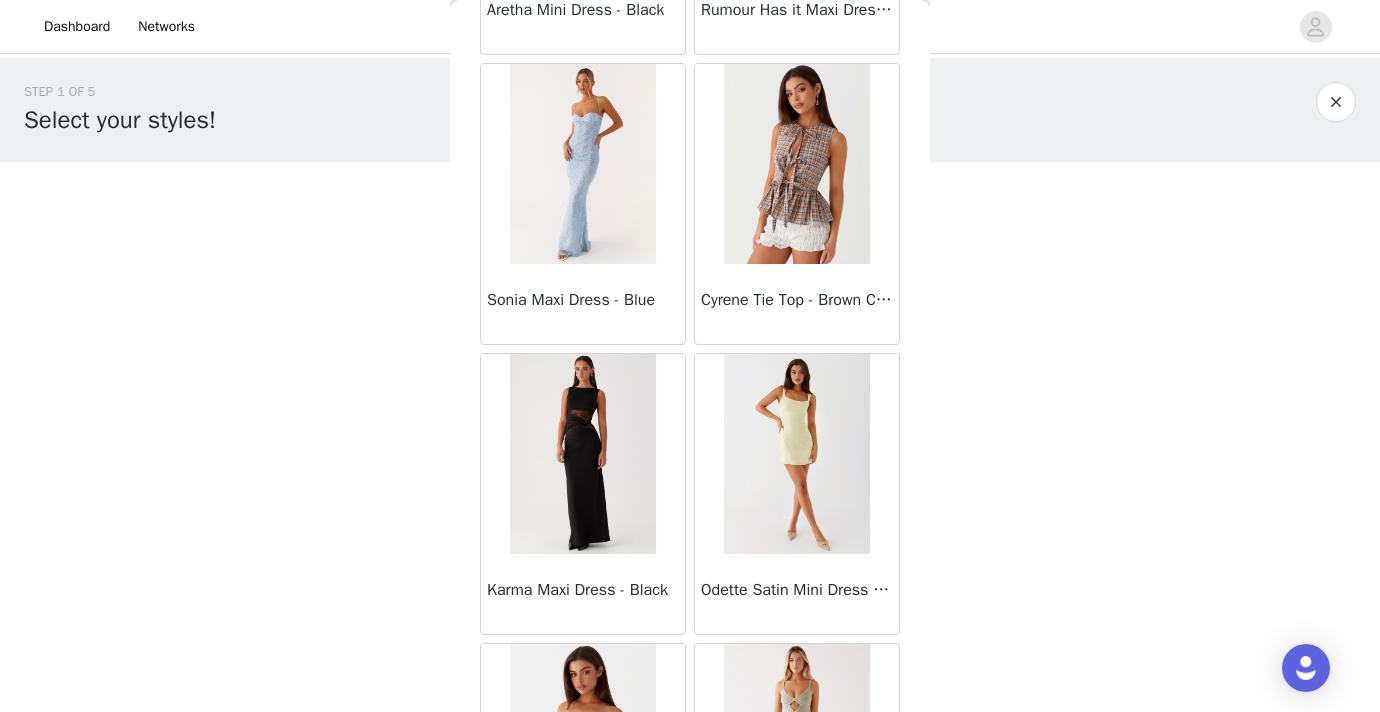 click at bounding box center (582, 454) 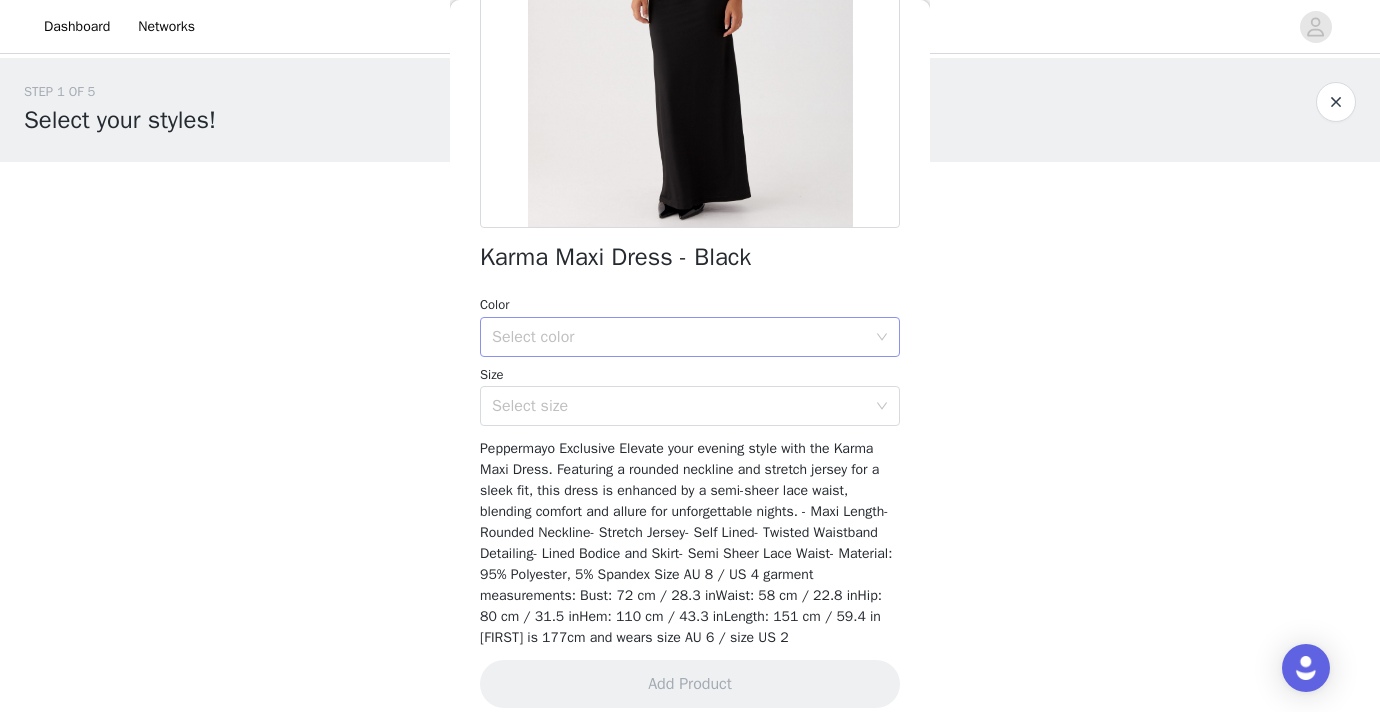 scroll, scrollTop: 337, scrollLeft: 0, axis: vertical 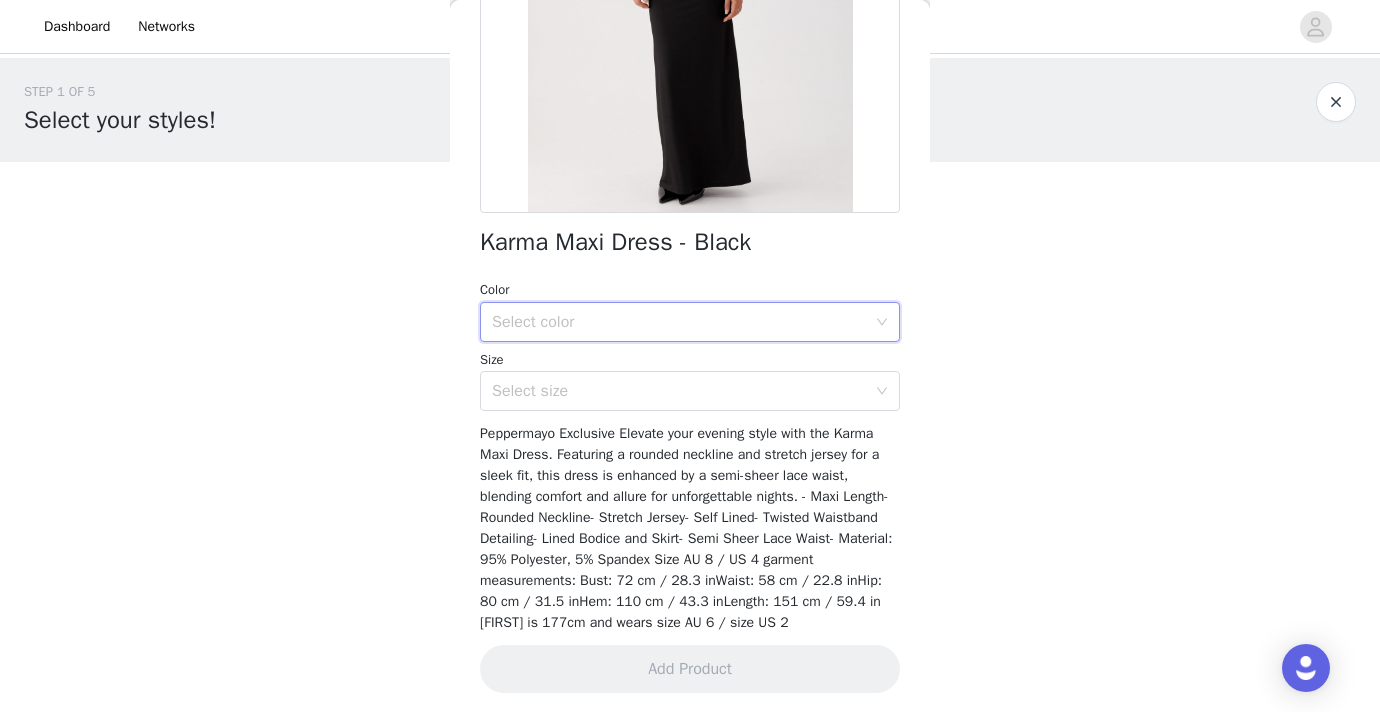 click on "Select color" at bounding box center [683, 322] 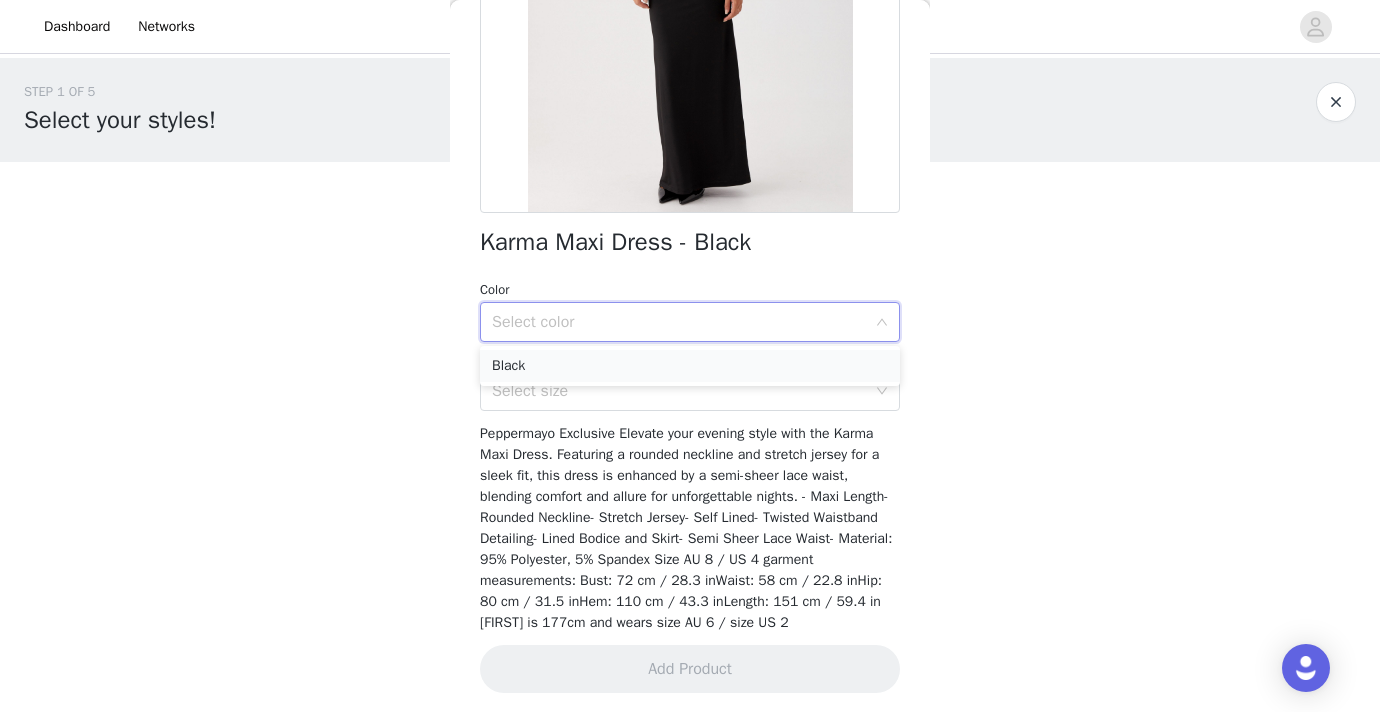 click on "Black" at bounding box center (690, 366) 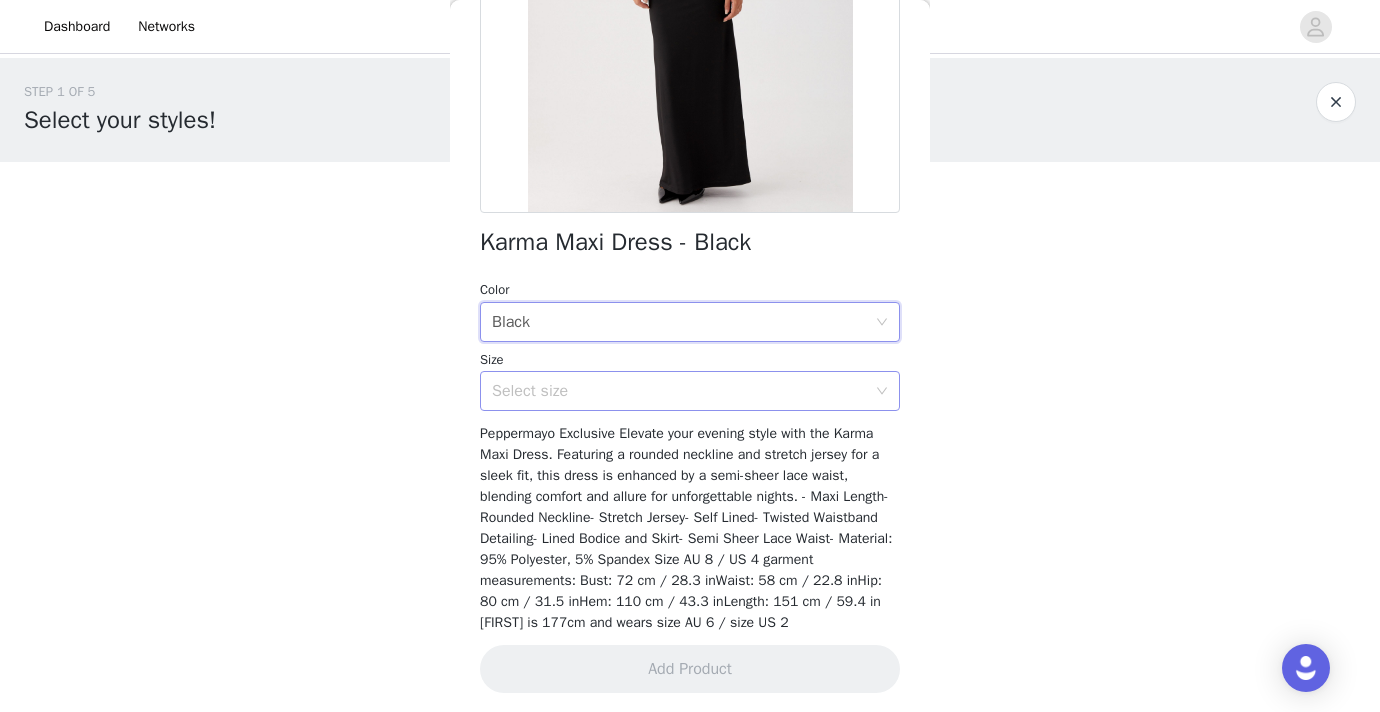 click on "Select size" at bounding box center (679, 391) 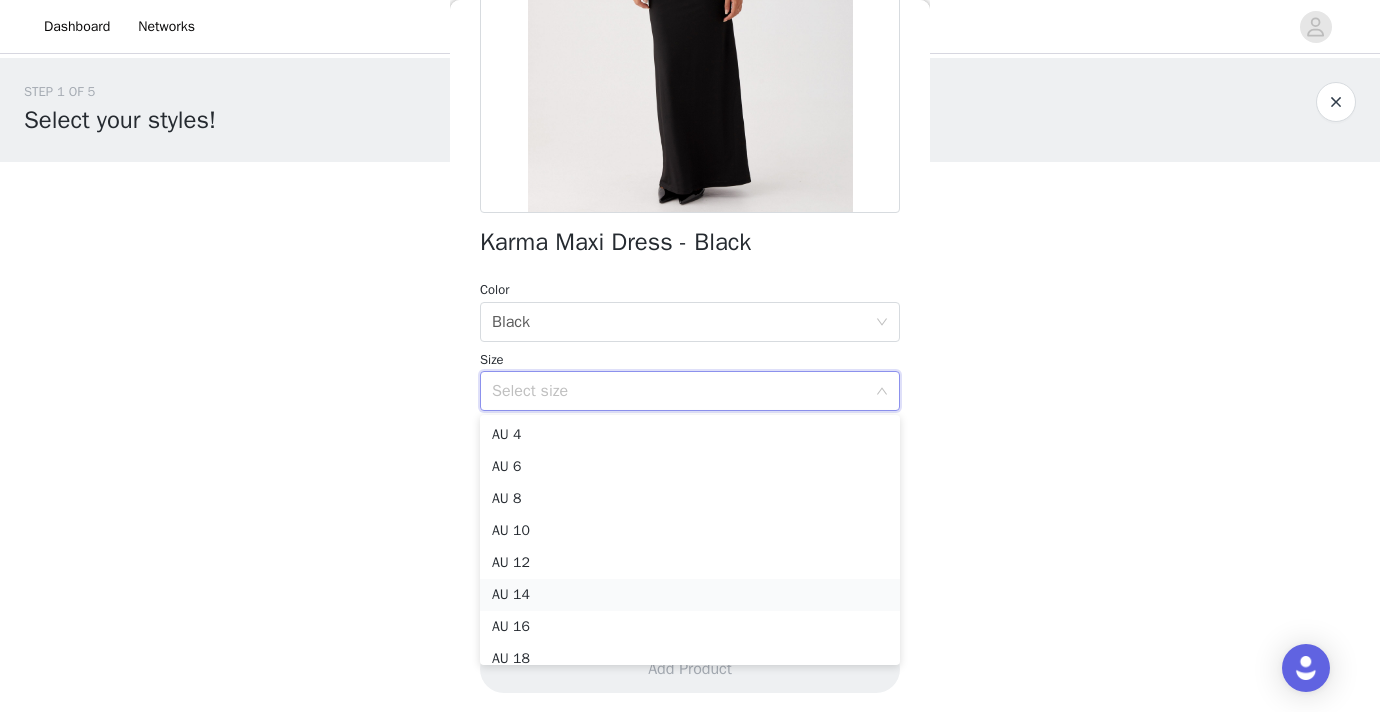 click on "AU 14" at bounding box center (690, 595) 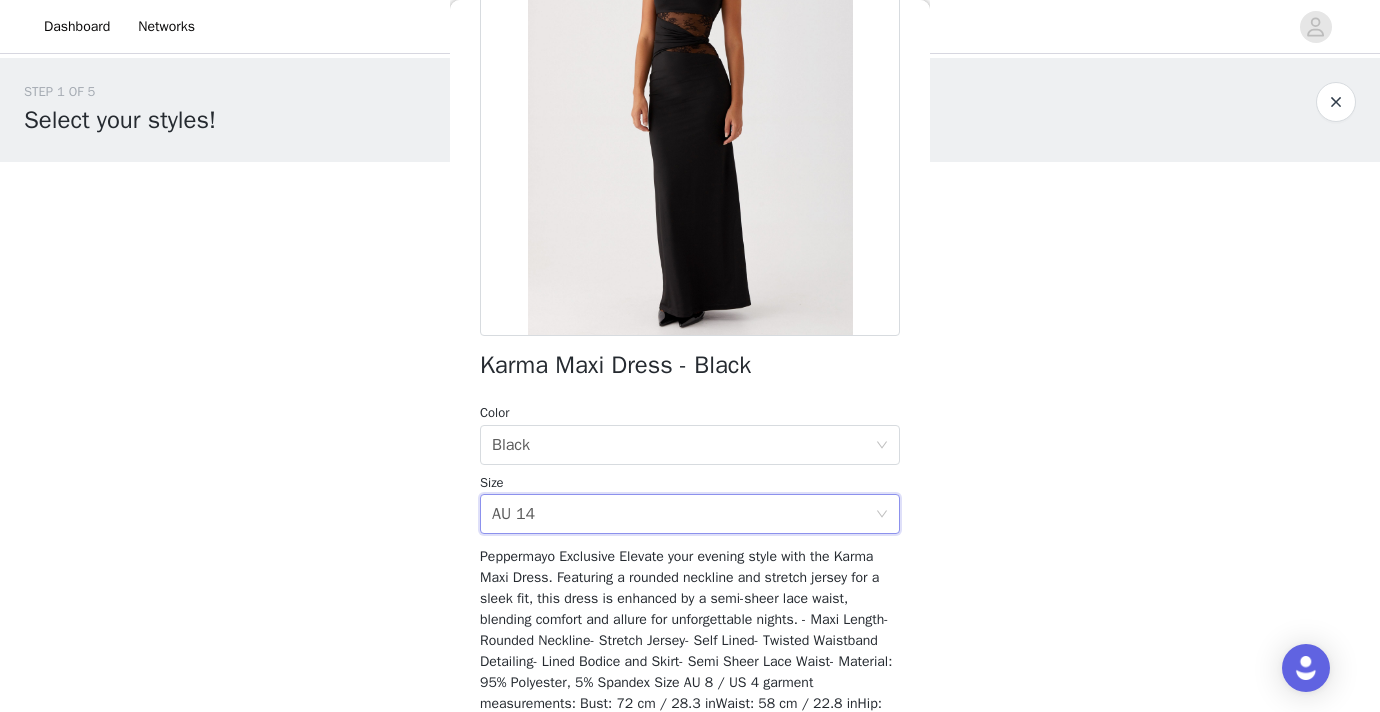 scroll, scrollTop: 238, scrollLeft: 0, axis: vertical 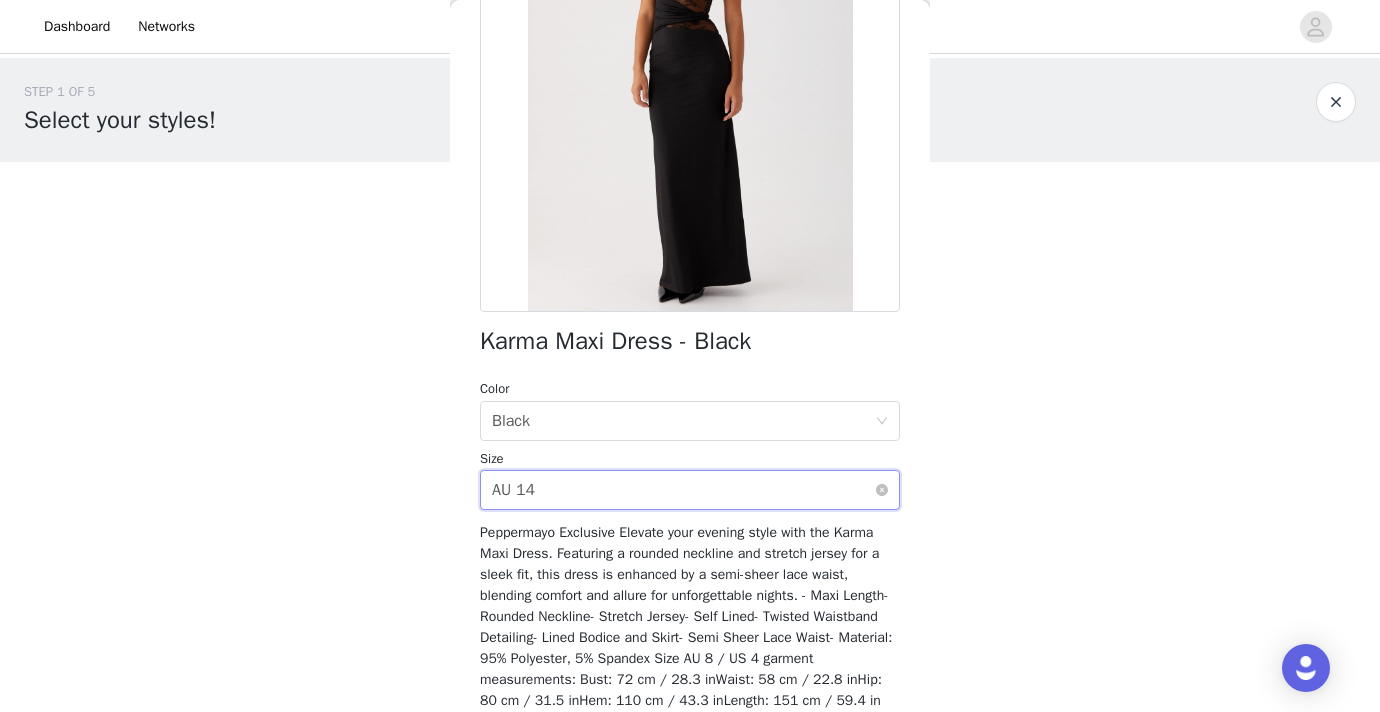 click on "Select size AU 14" at bounding box center (683, 490) 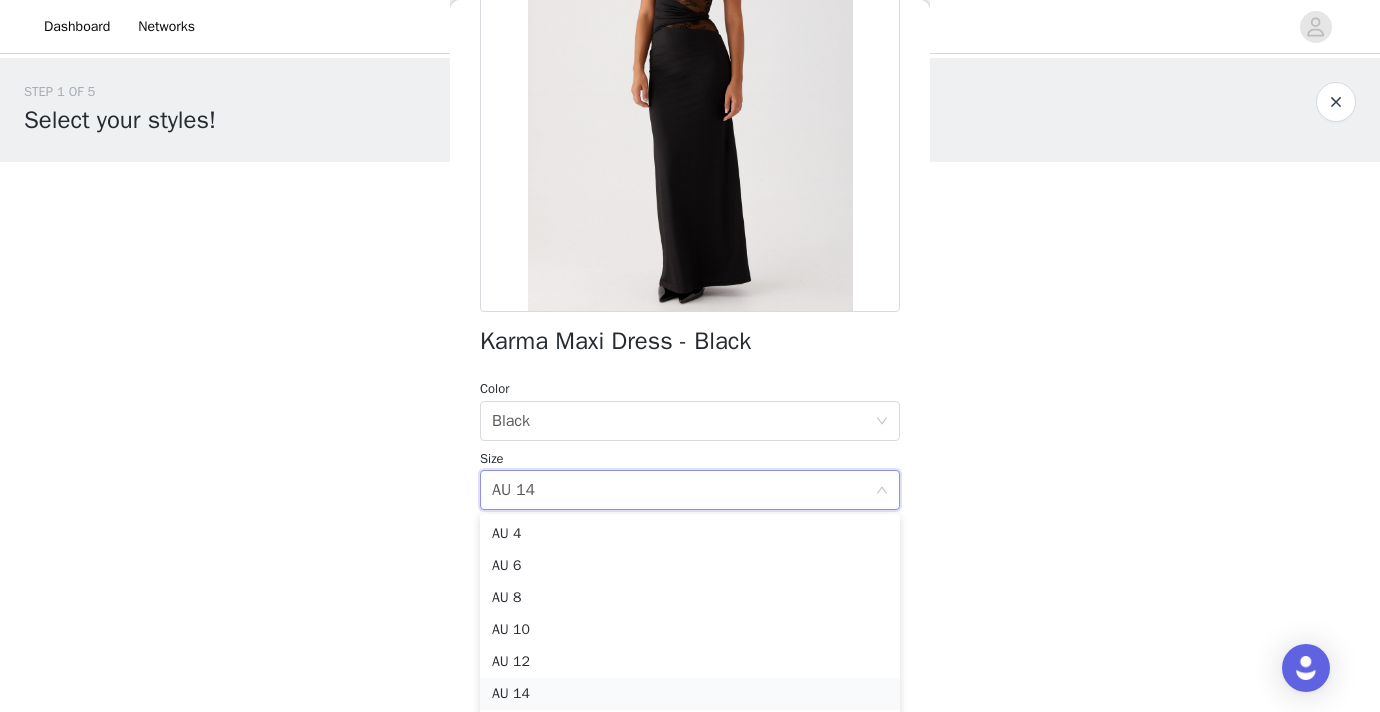 scroll, scrollTop: 49, scrollLeft: 0, axis: vertical 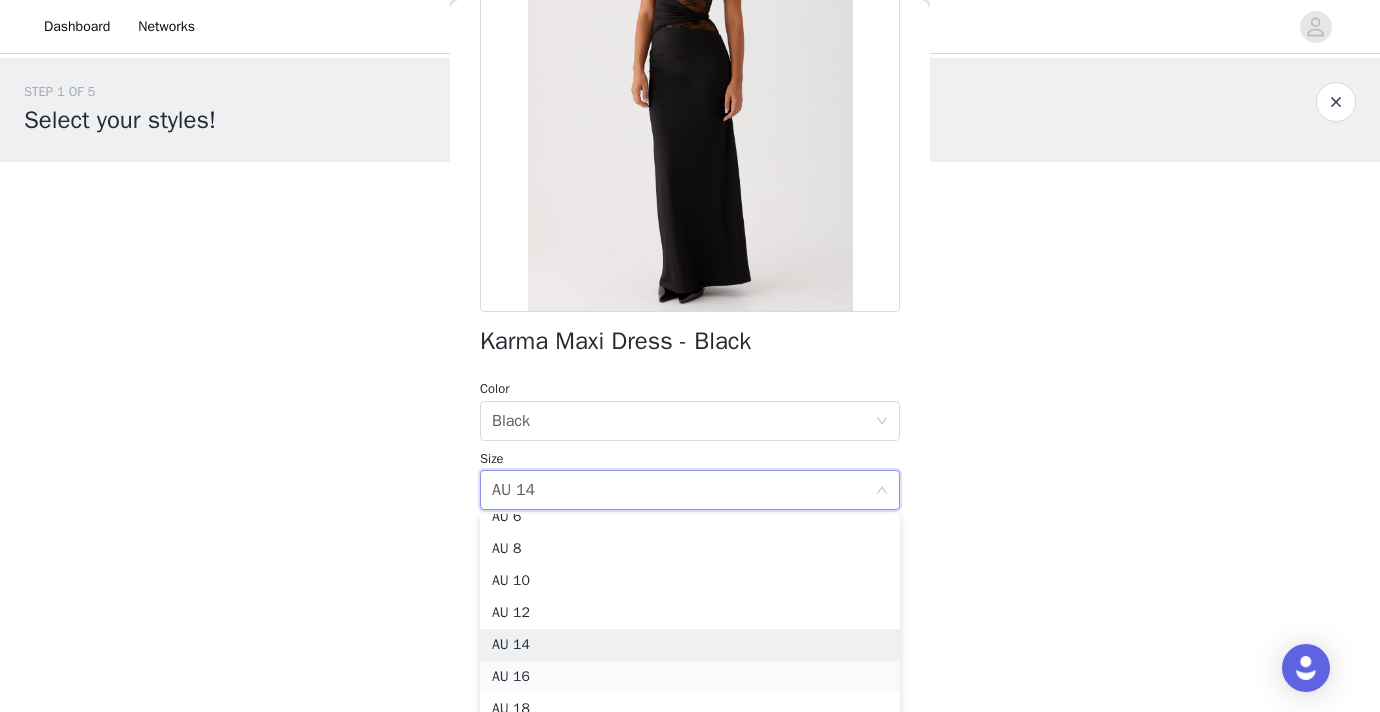 click on "AU 16" at bounding box center [690, 677] 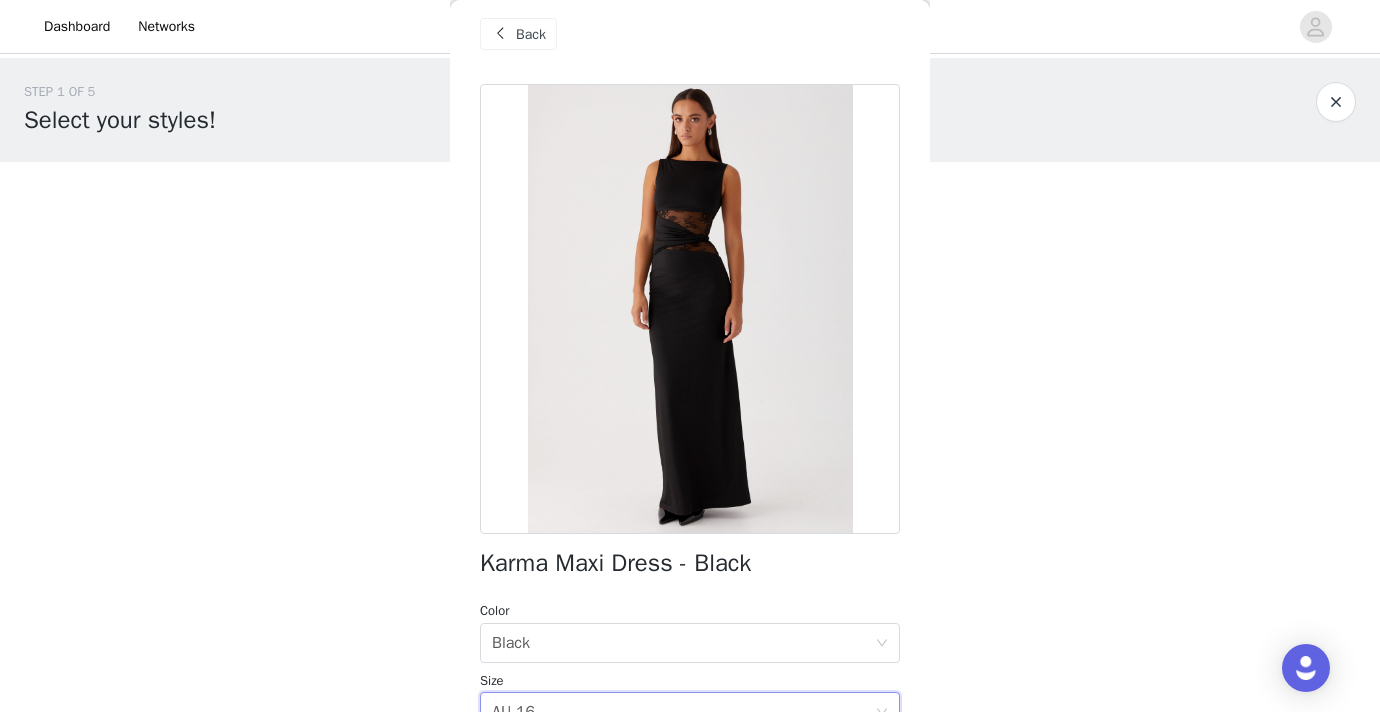 scroll, scrollTop: 342, scrollLeft: 0, axis: vertical 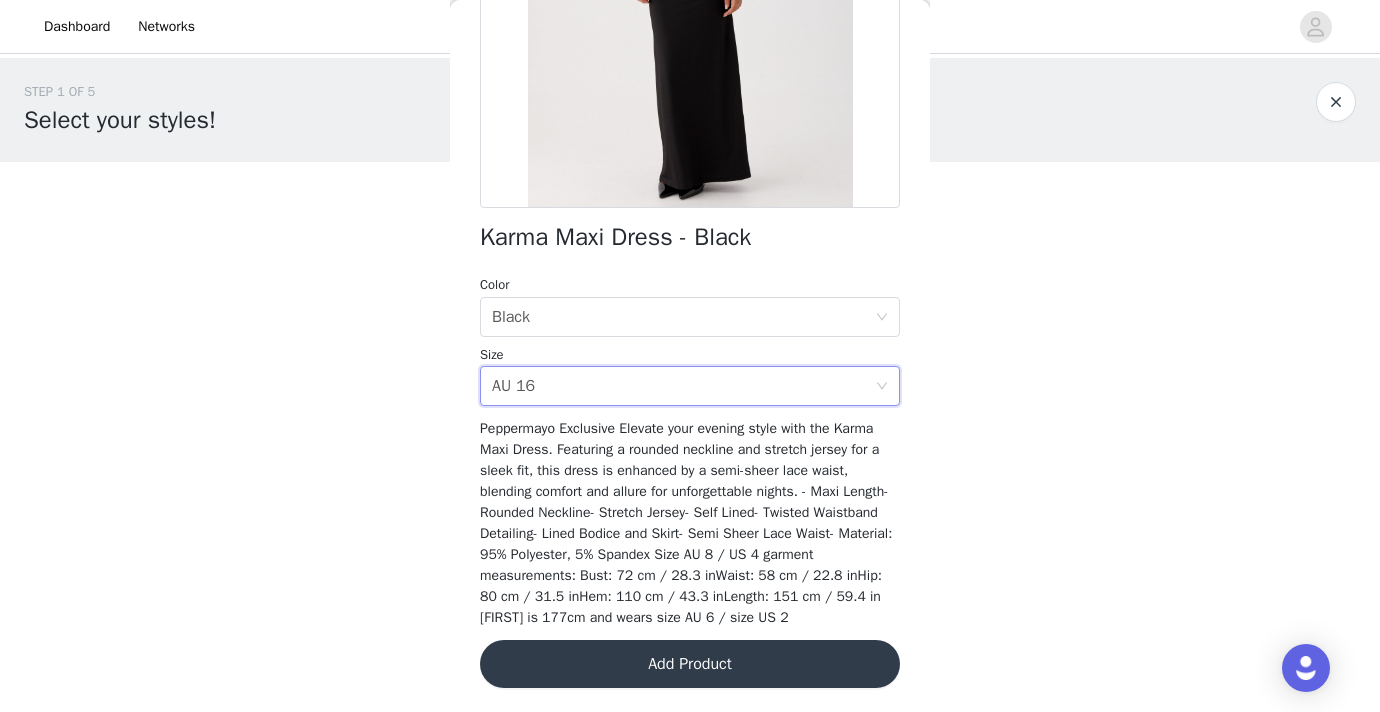click on "Add Product" at bounding box center [690, 664] 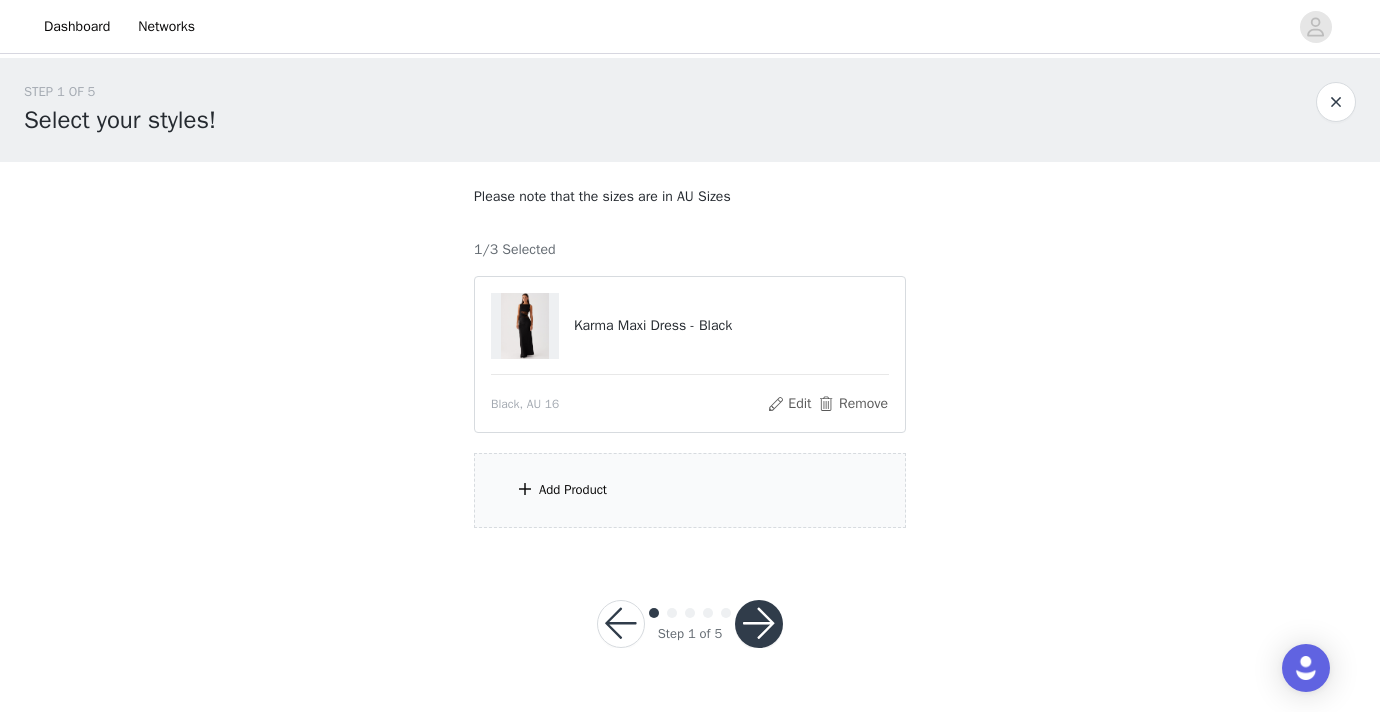 click on "Add Product" at bounding box center (573, 490) 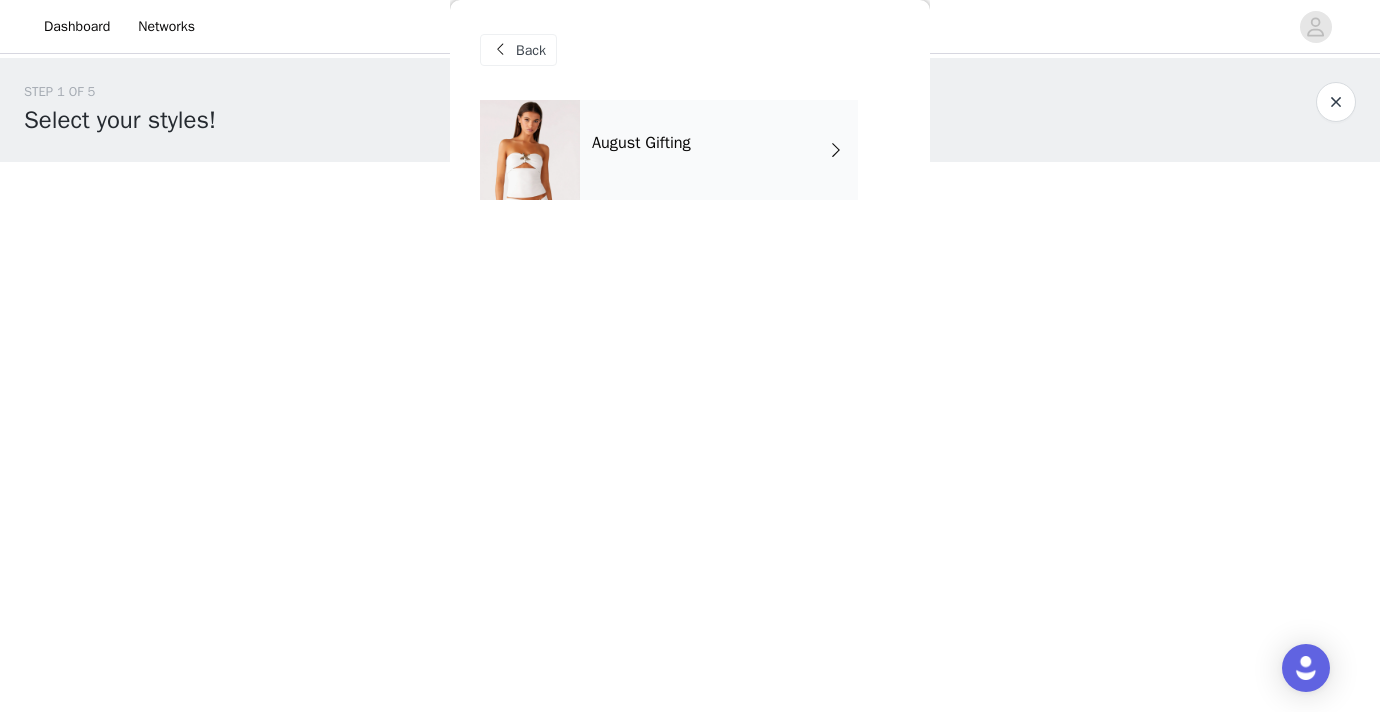 click on "August Gifting" at bounding box center (641, 143) 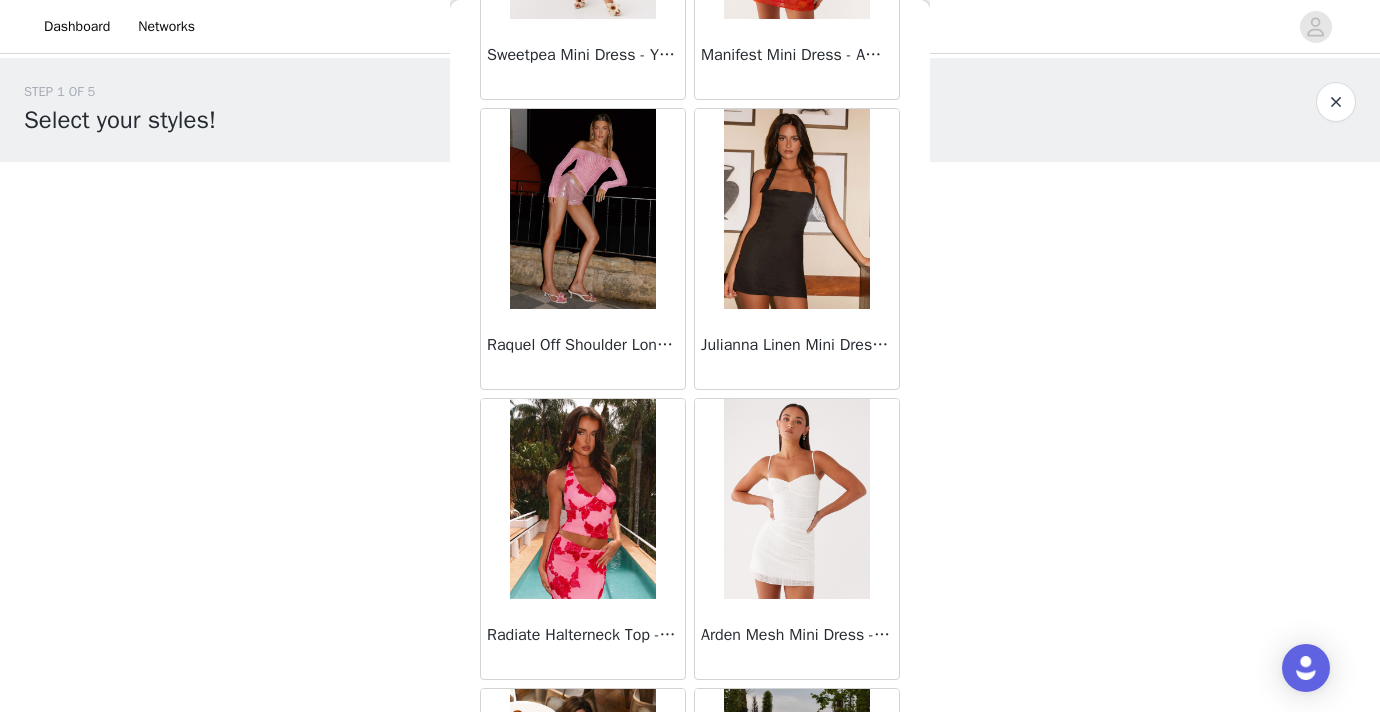 scroll, scrollTop: 288, scrollLeft: 0, axis: vertical 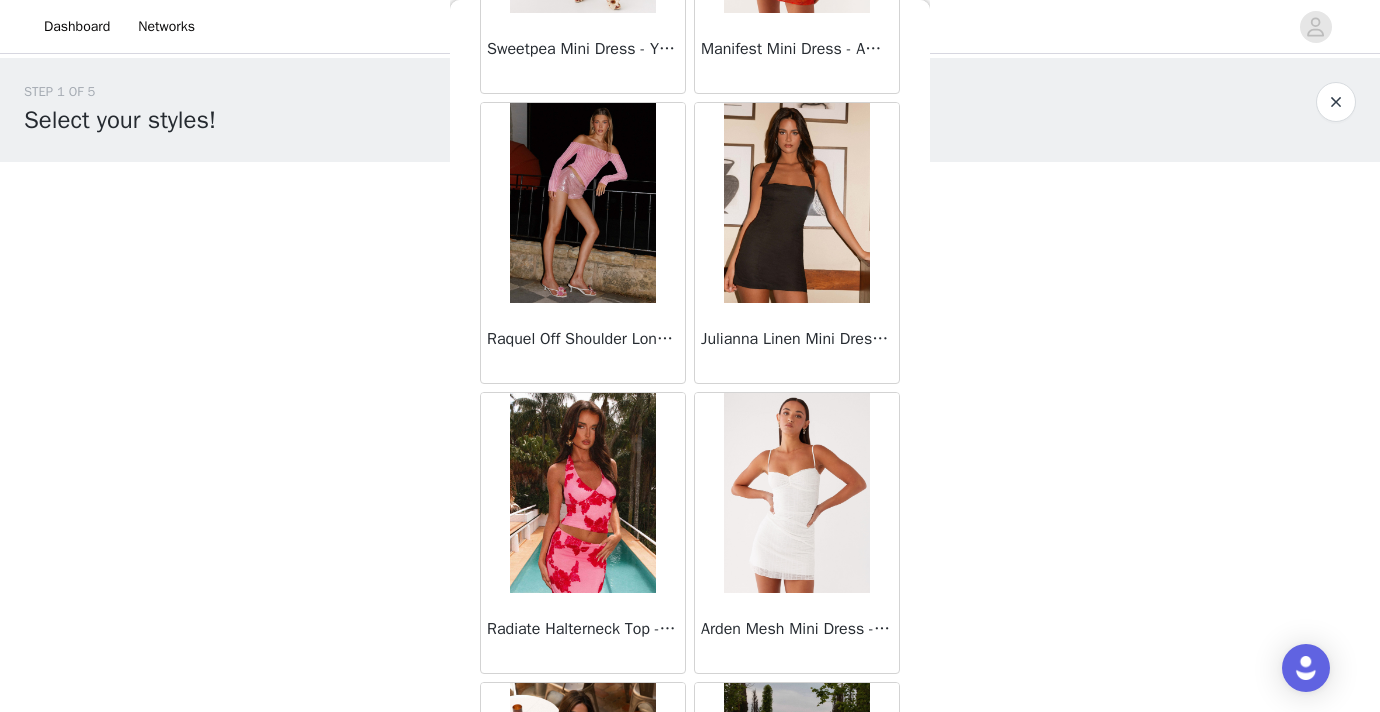 click on "Arden Mesh Mini Dress - White" at bounding box center (797, 533) 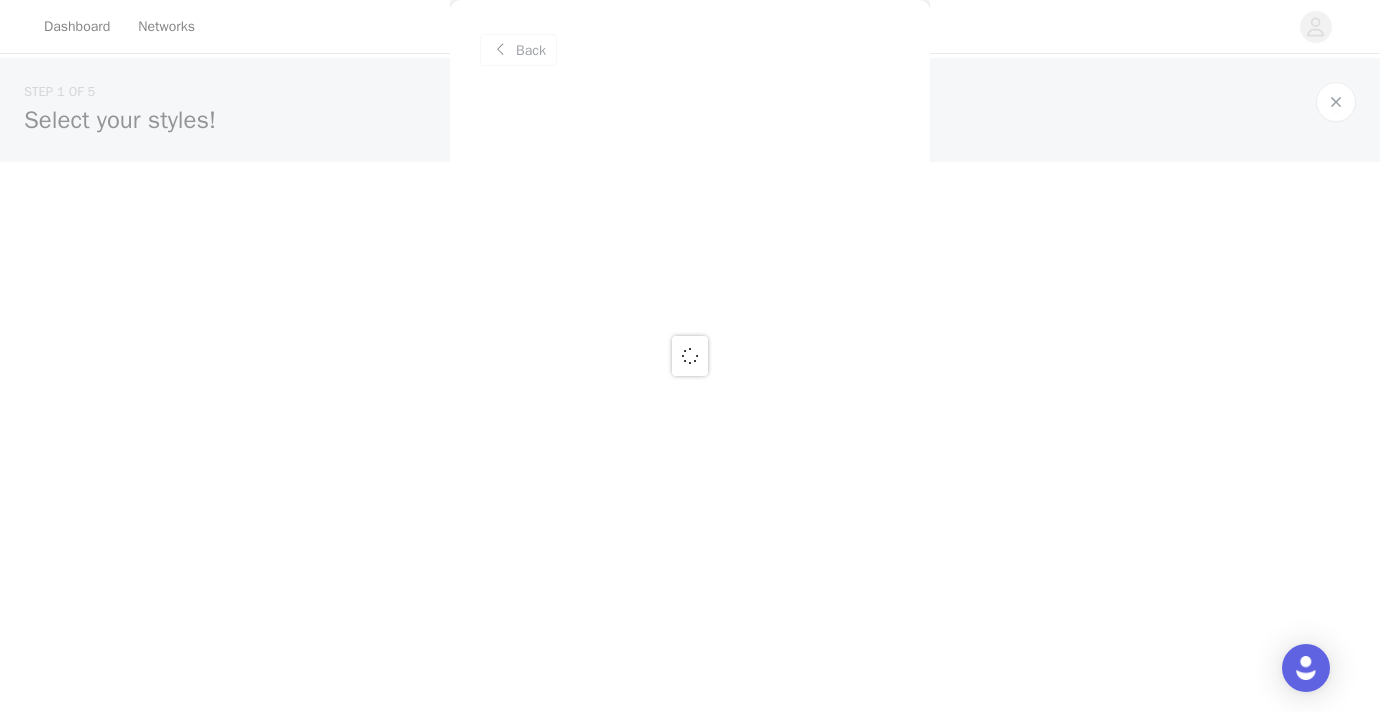 scroll, scrollTop: 0, scrollLeft: 0, axis: both 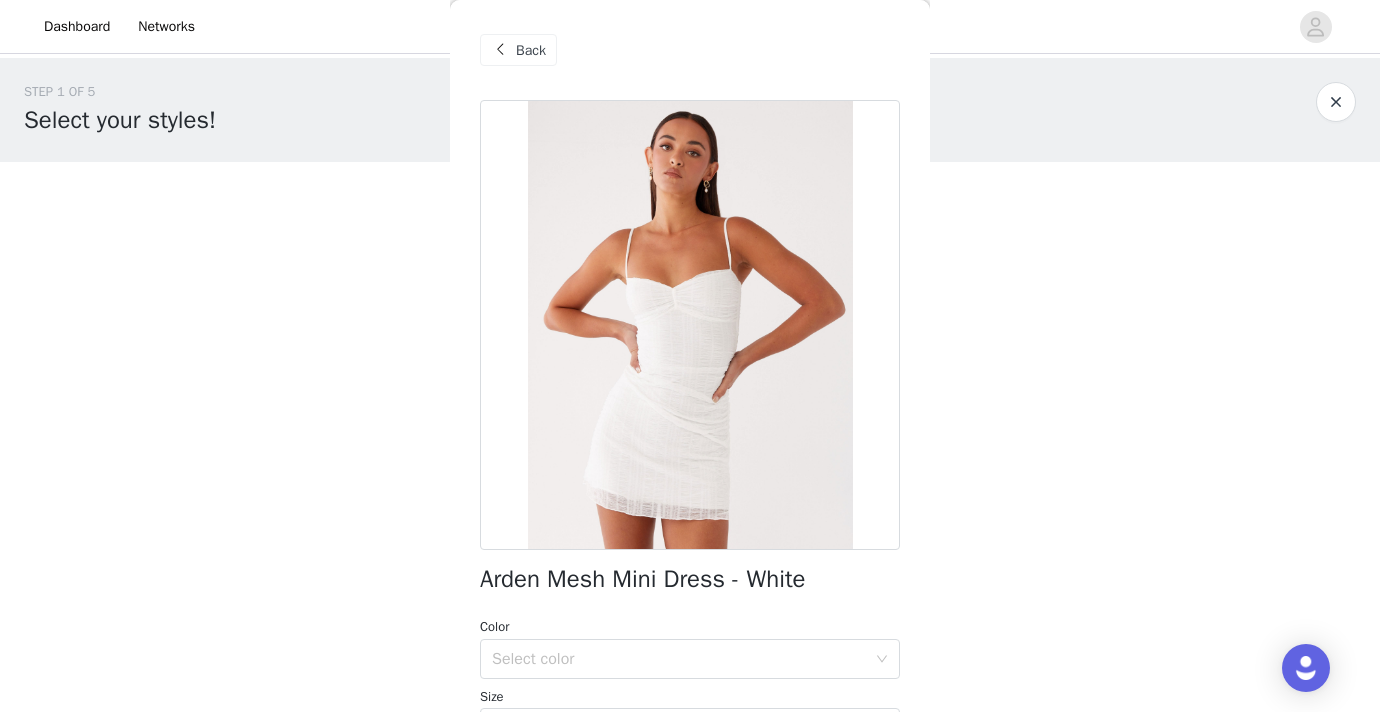 click at bounding box center [500, 50] 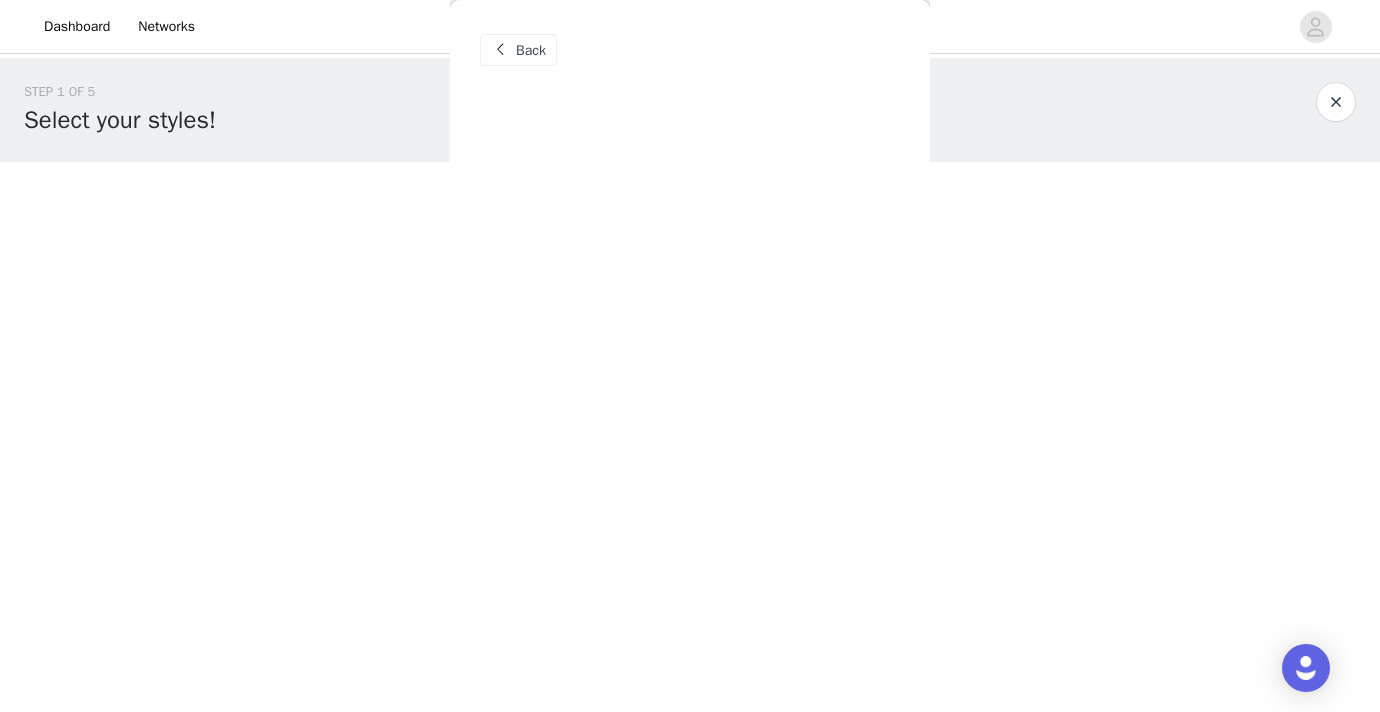 click at bounding box center [500, 50] 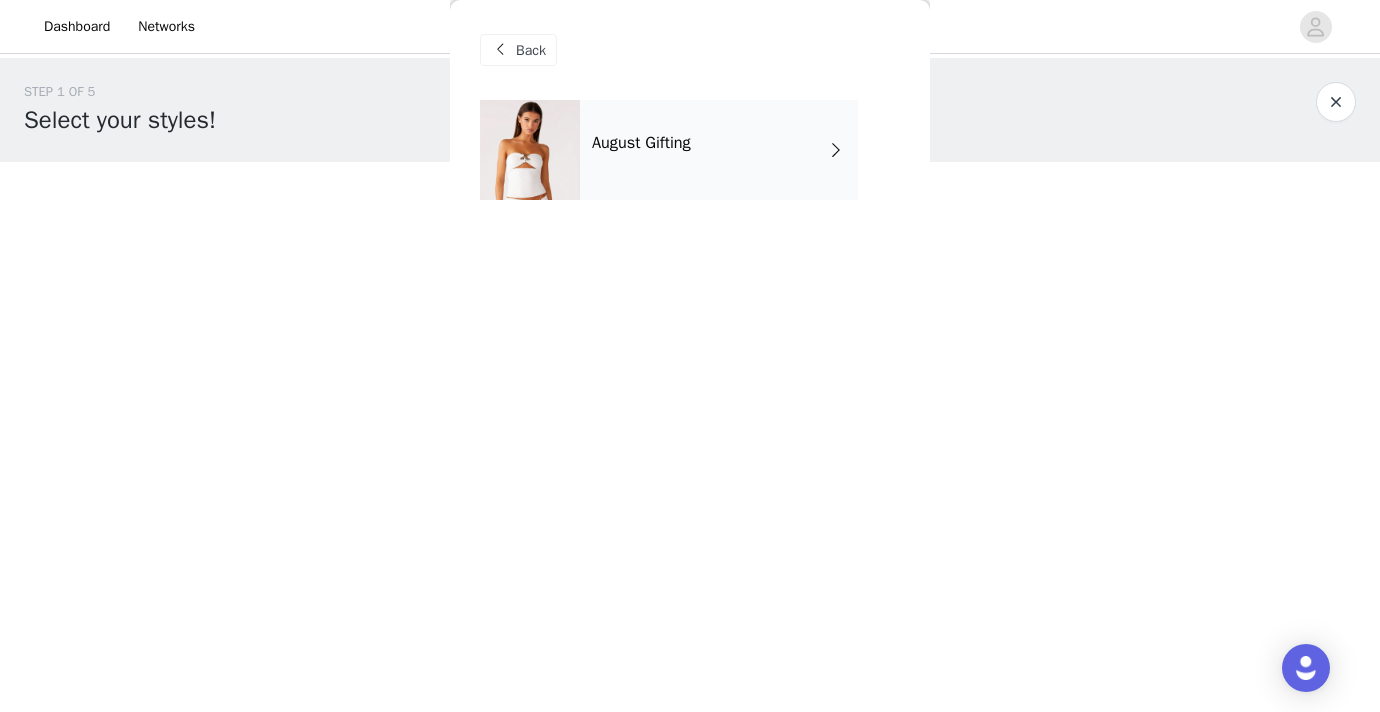 click on "August Gifting" at bounding box center [641, 143] 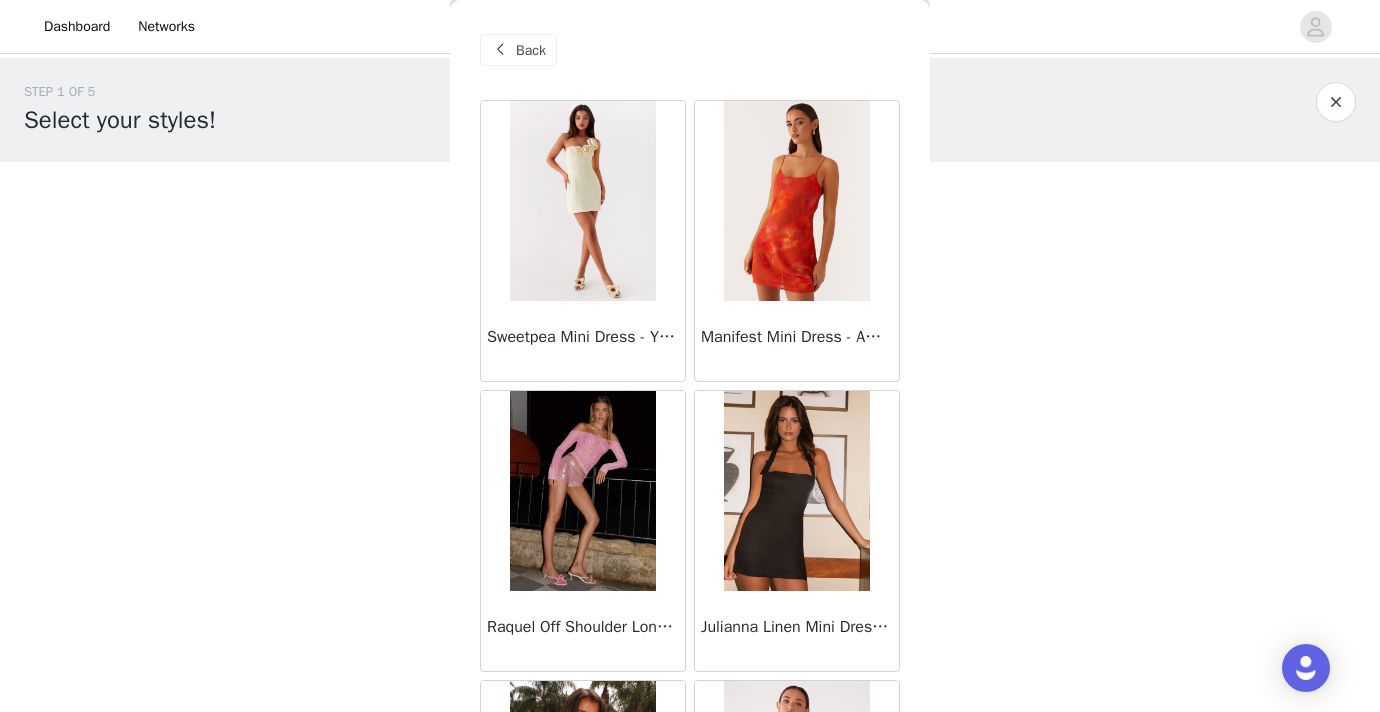 click at bounding box center [582, 491] 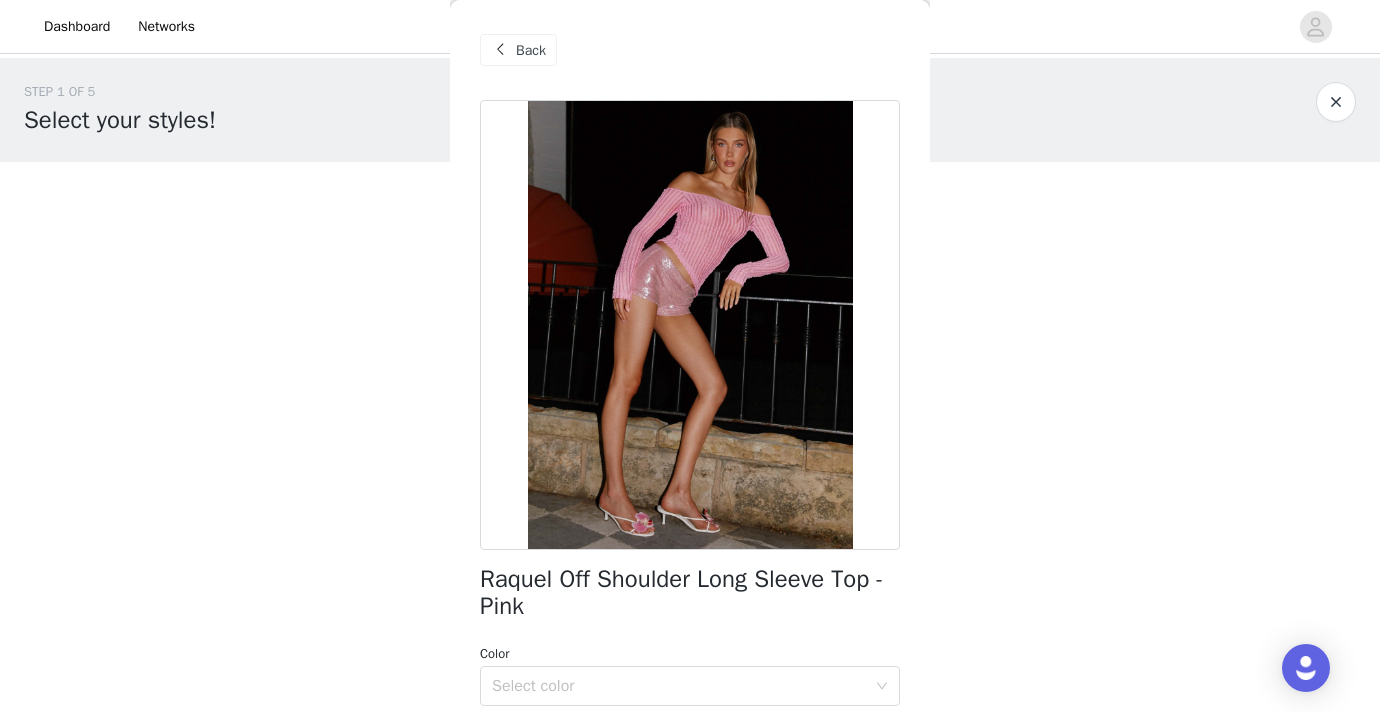 click on "Back" at bounding box center [531, 50] 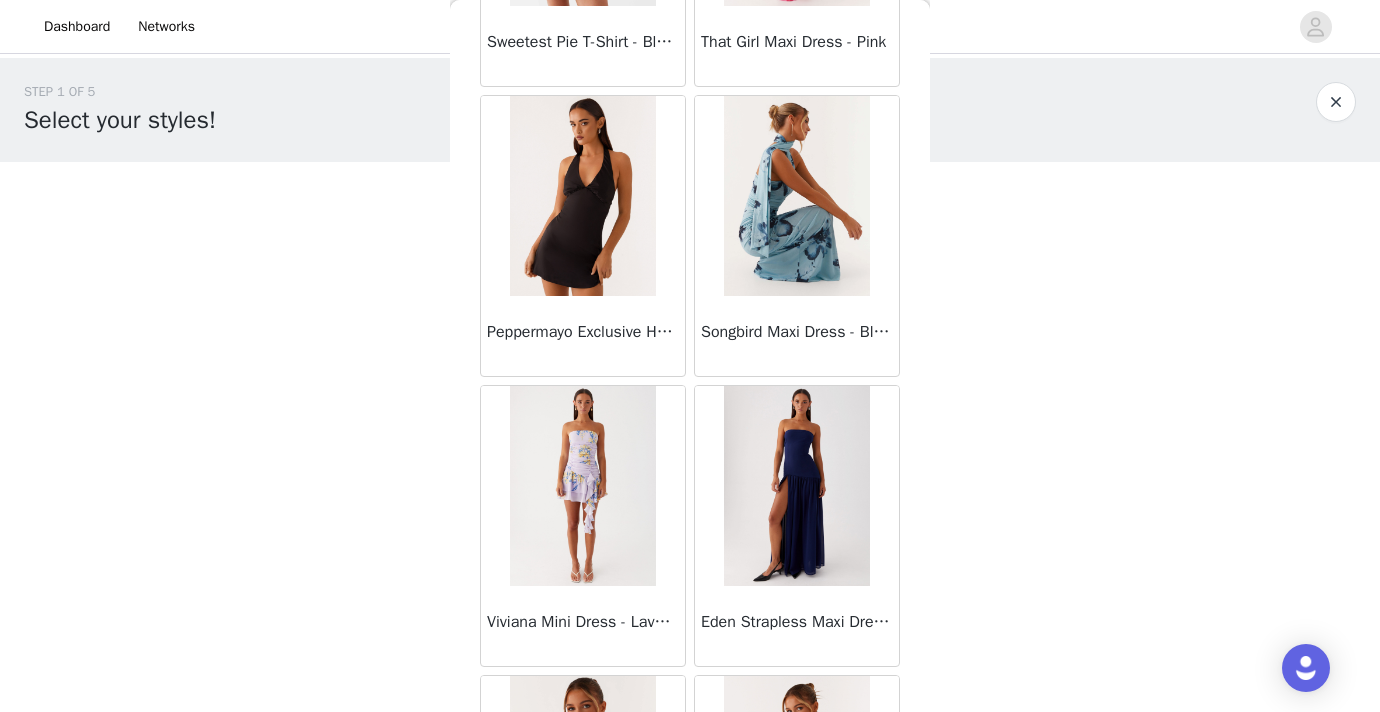 scroll, scrollTop: 2348, scrollLeft: 0, axis: vertical 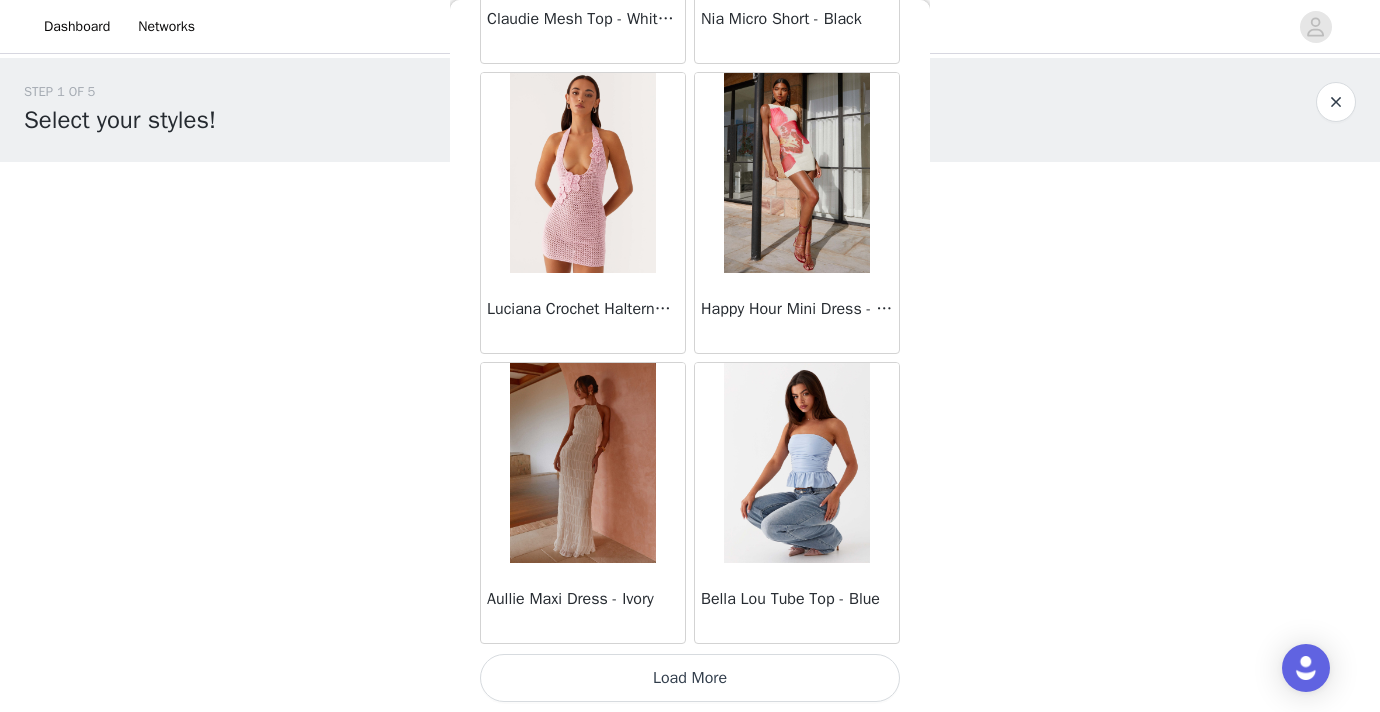 click on "Load More" at bounding box center (690, 678) 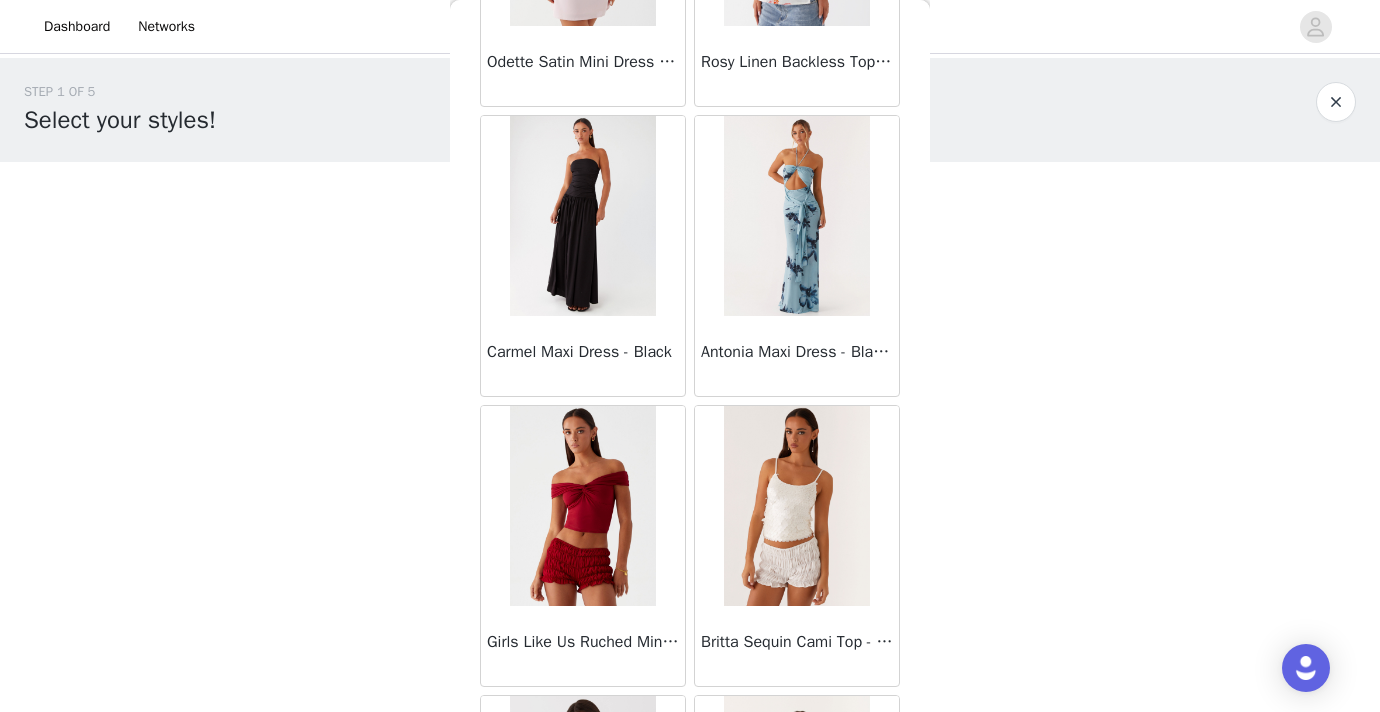 scroll, scrollTop: 5248, scrollLeft: 0, axis: vertical 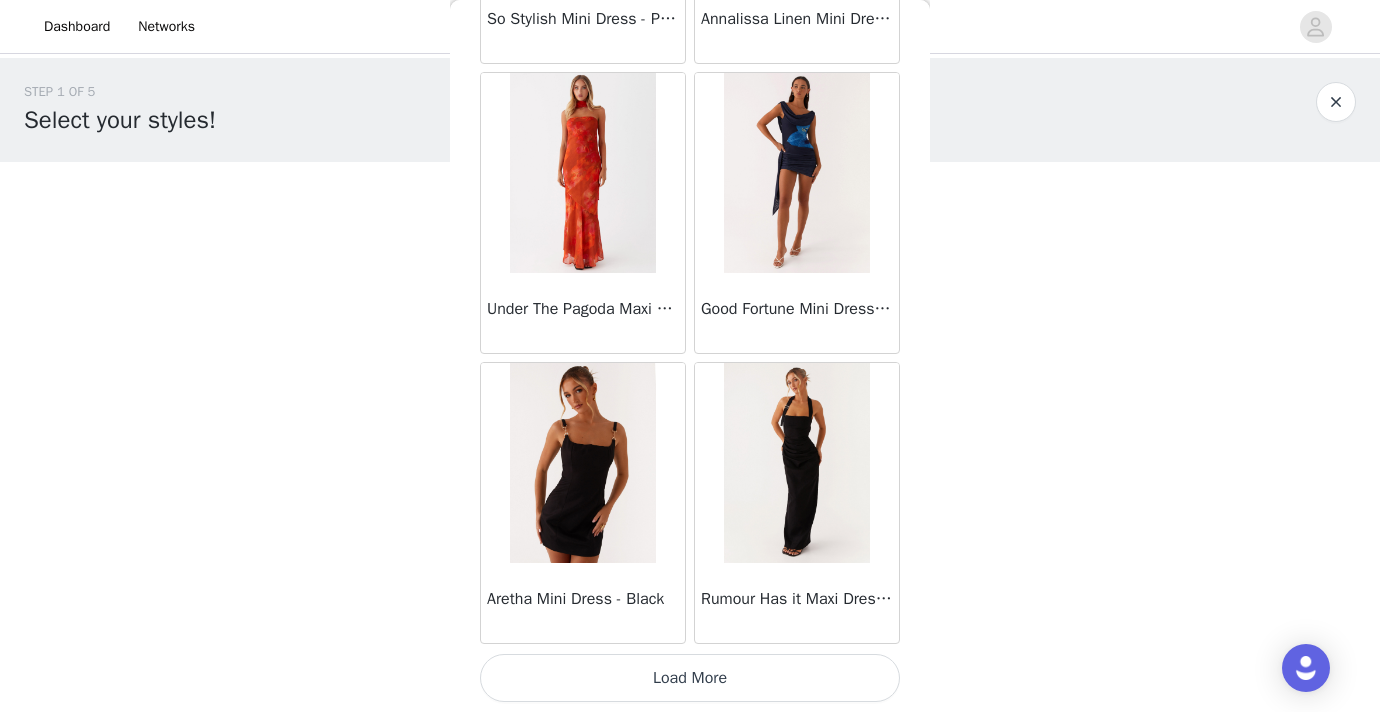 click on "Load More" at bounding box center [690, 678] 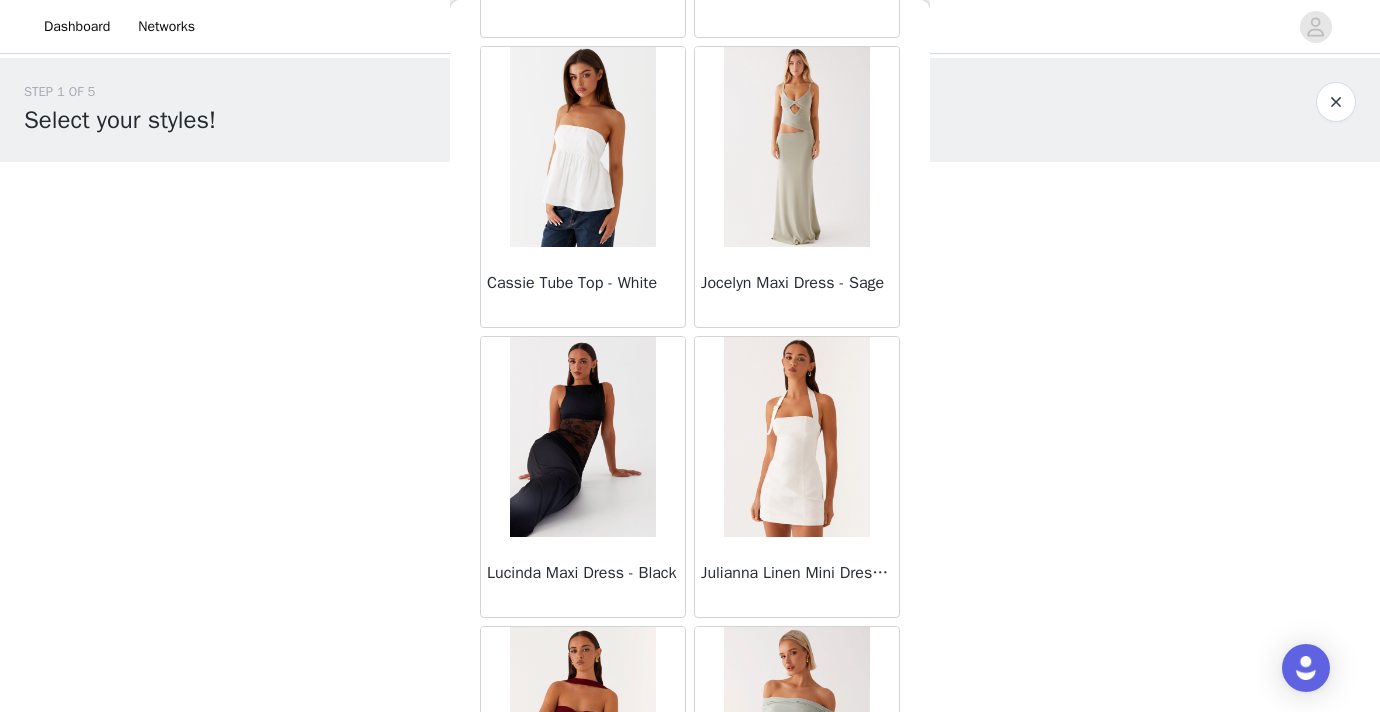 scroll, scrollTop: 6466, scrollLeft: 0, axis: vertical 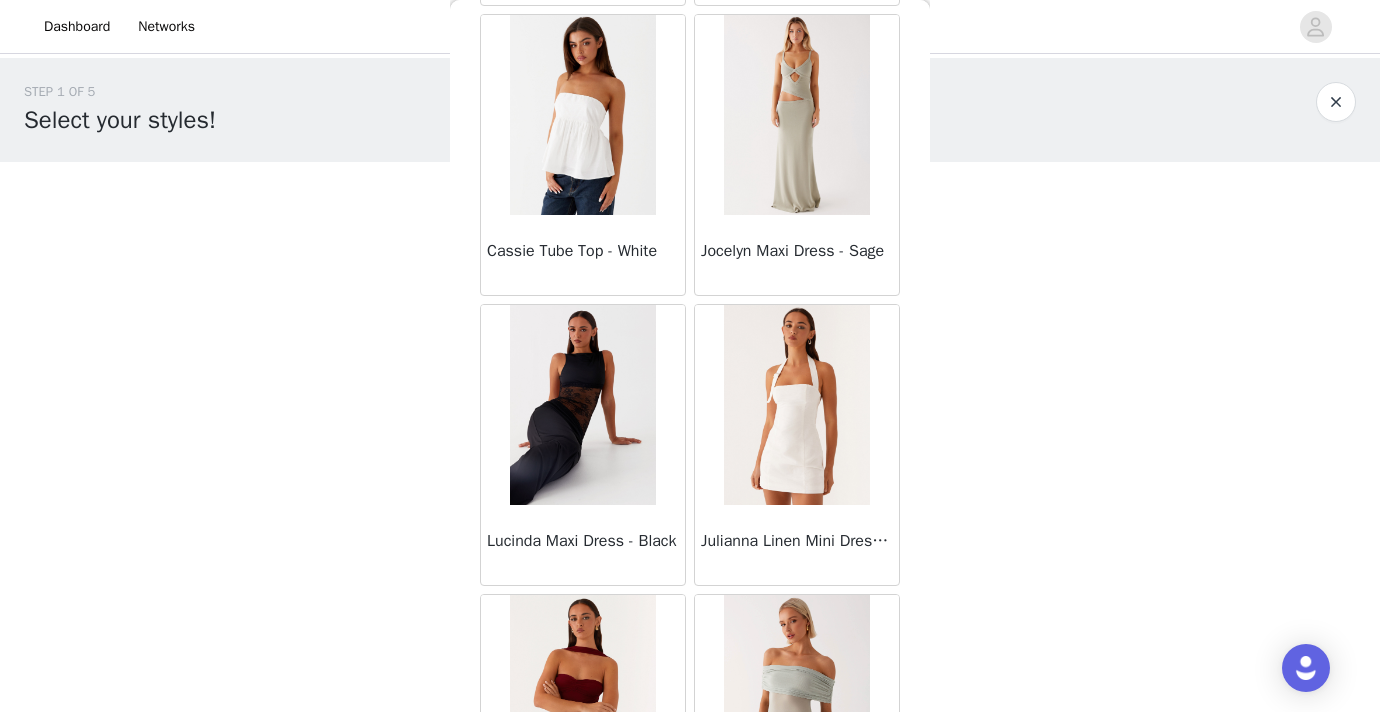click at bounding box center [582, 405] 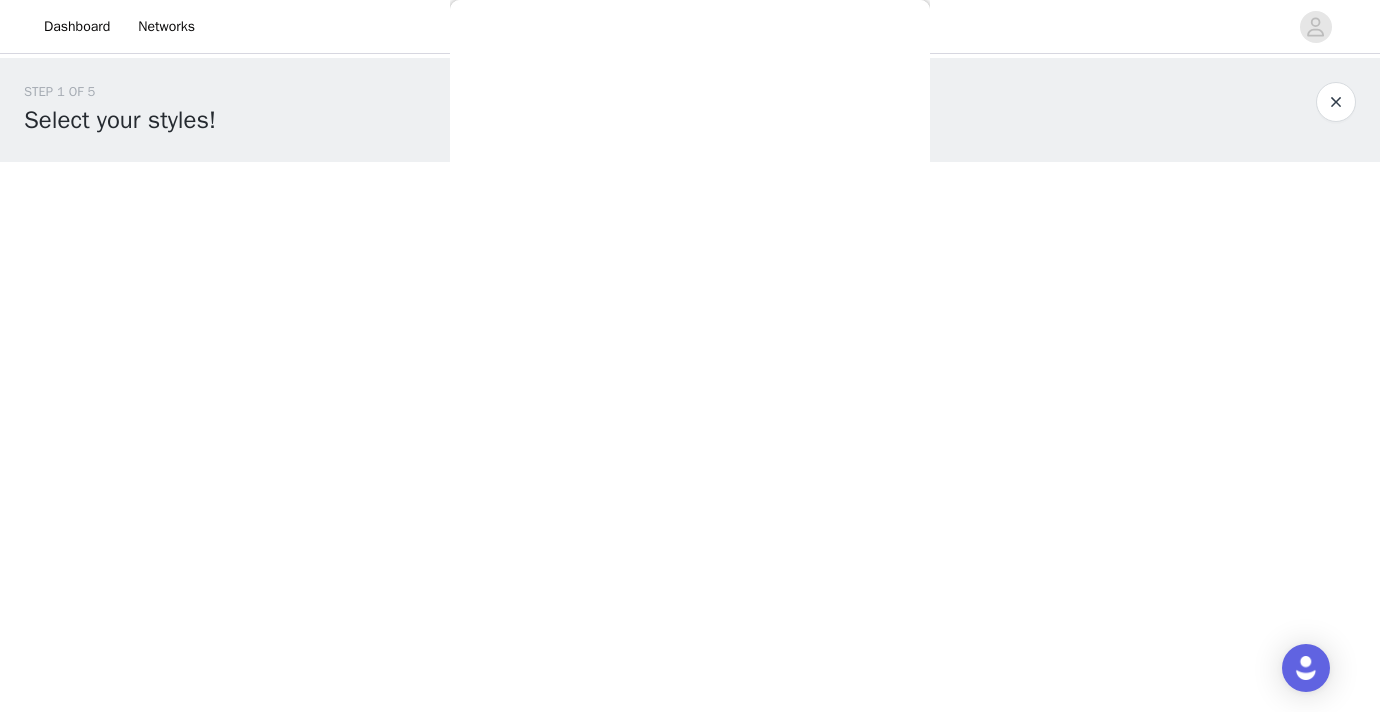 scroll, scrollTop: 0, scrollLeft: 0, axis: both 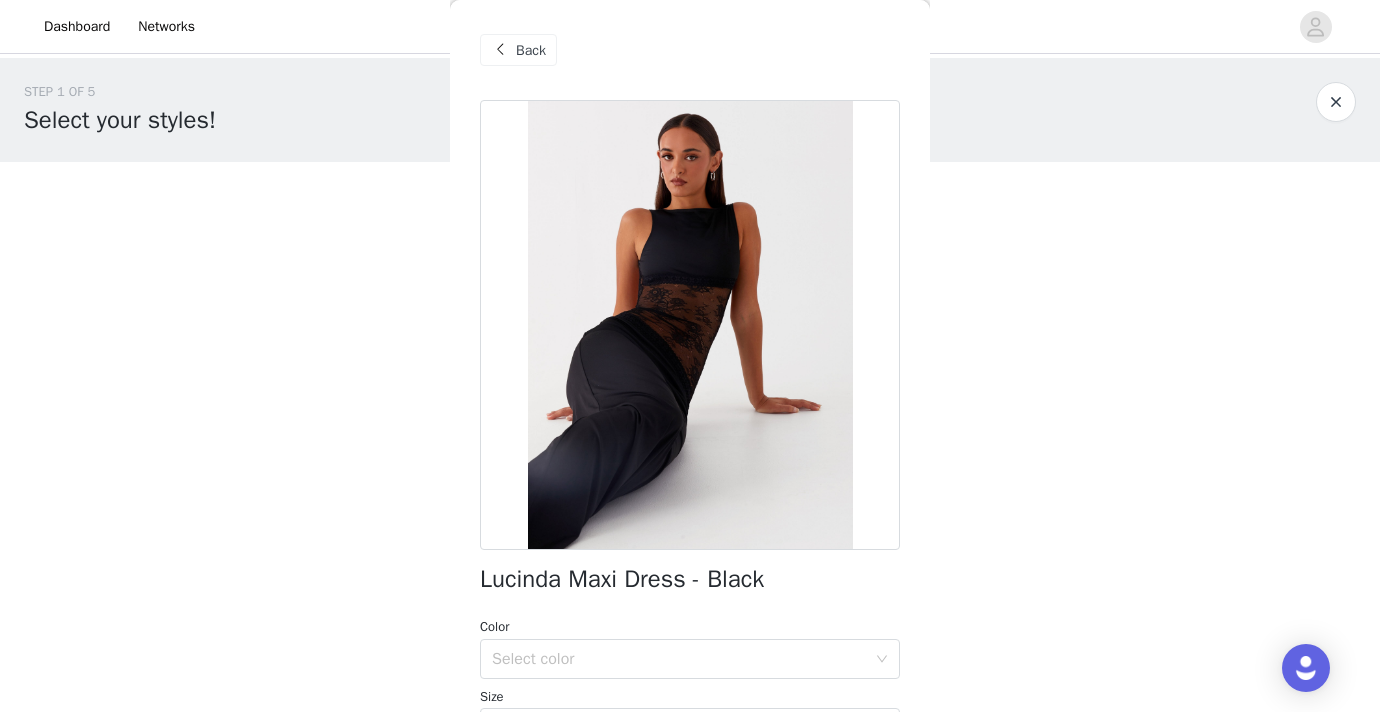 click on "Back" at bounding box center (531, 50) 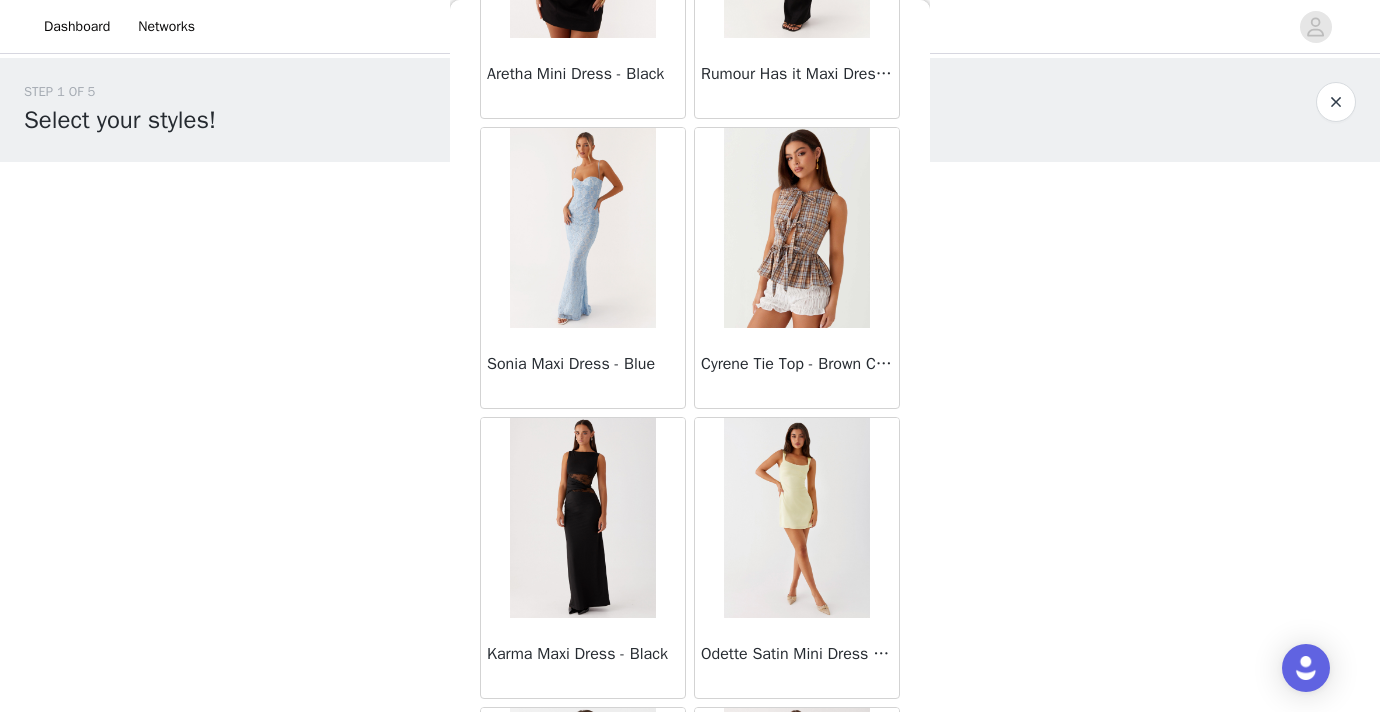 scroll, scrollTop: 8148, scrollLeft: 0, axis: vertical 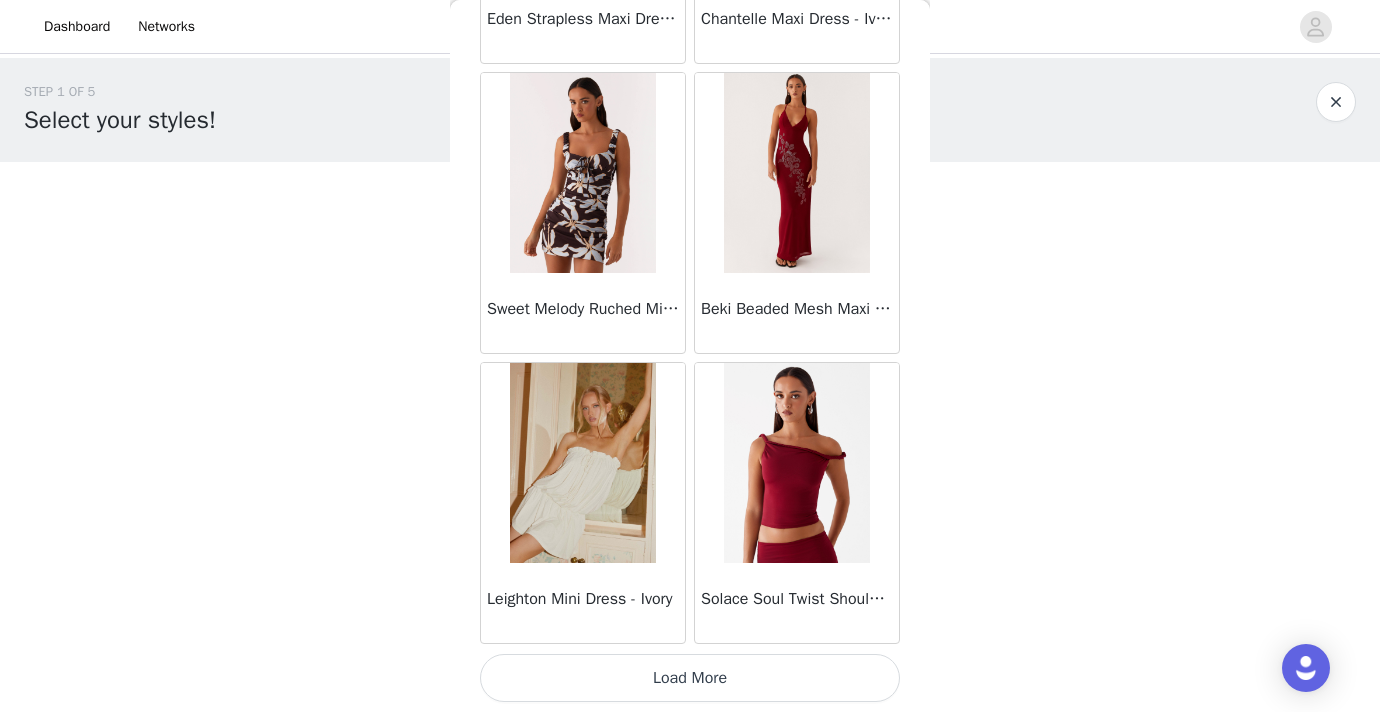 click on "Load More" at bounding box center (690, 678) 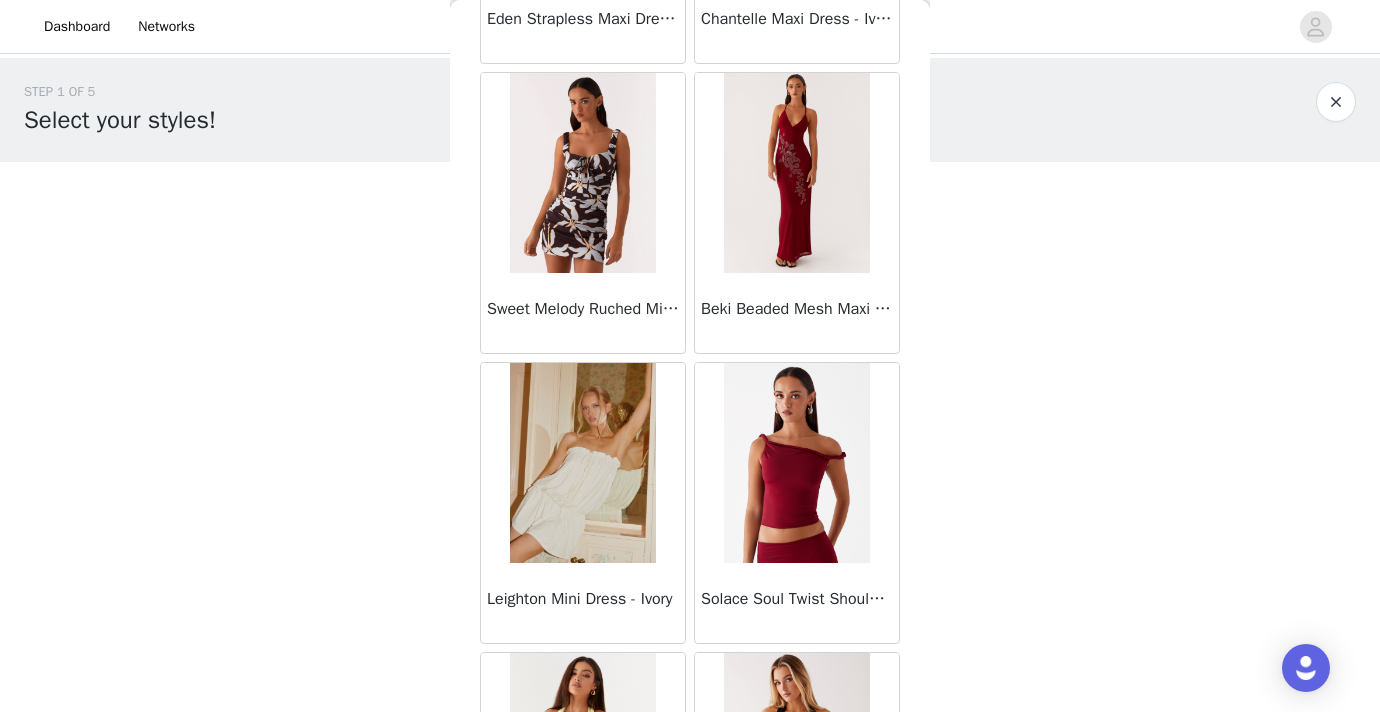 scroll, scrollTop: 11048, scrollLeft: 0, axis: vertical 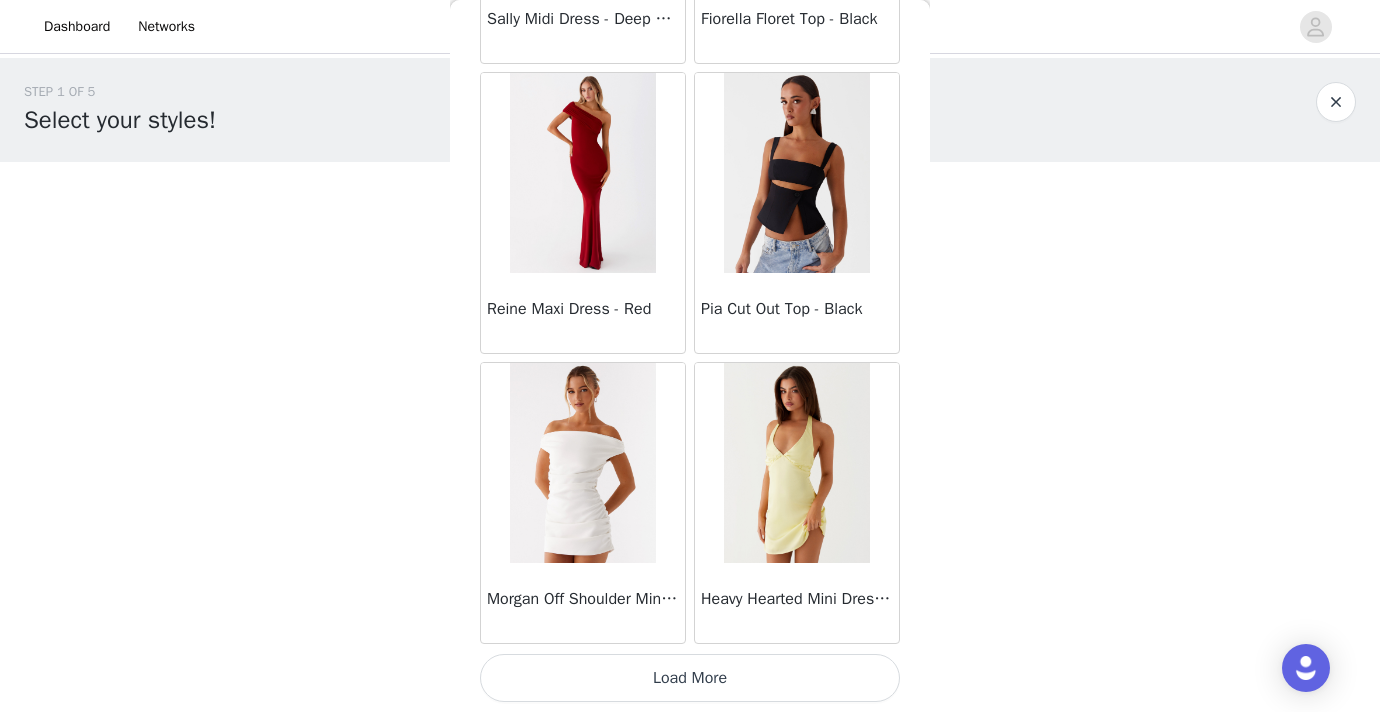 click on "Load More" at bounding box center (690, 678) 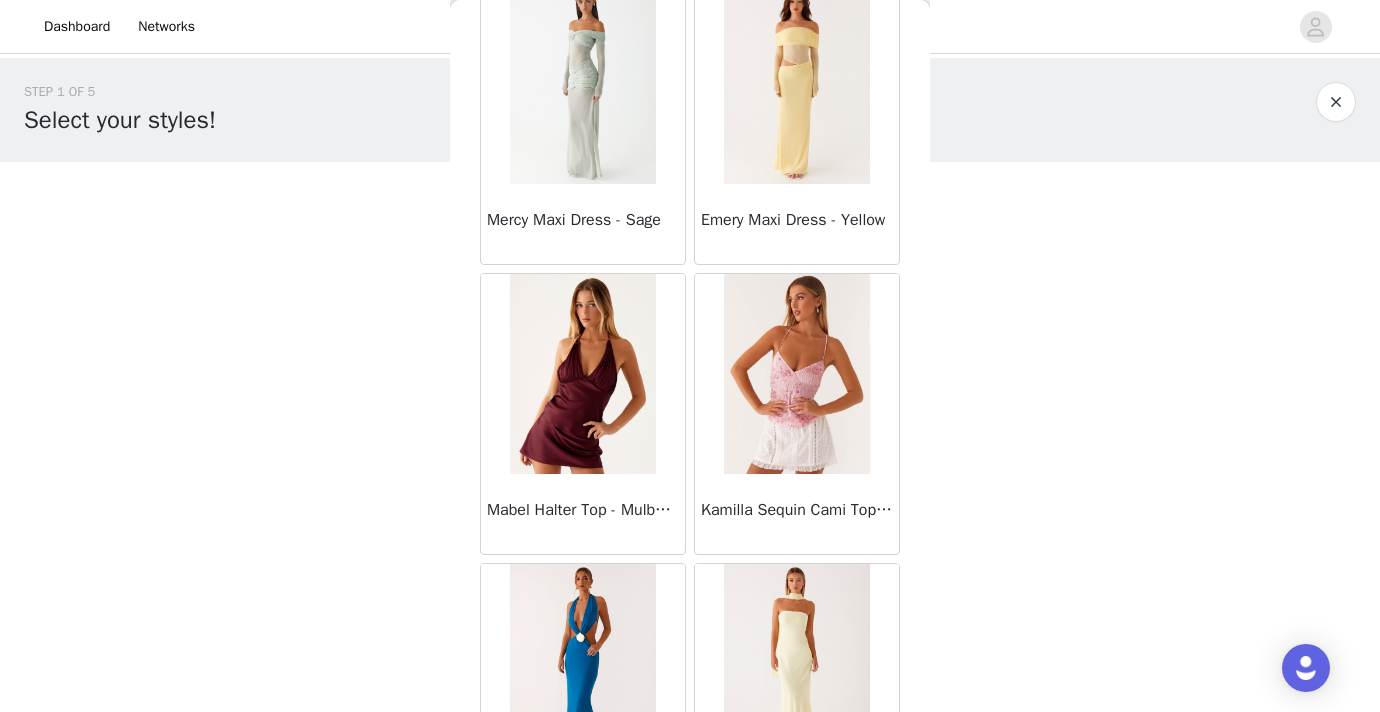 scroll, scrollTop: 13948, scrollLeft: 0, axis: vertical 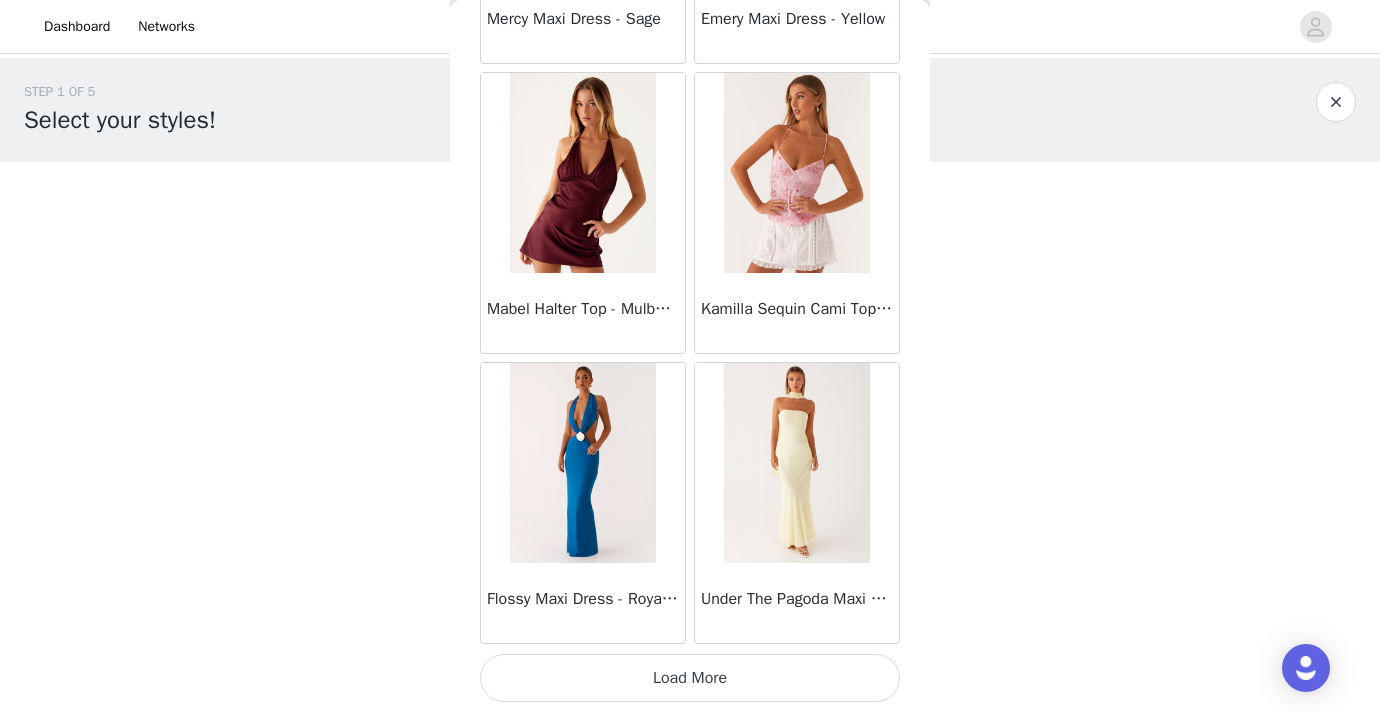 click on "Load More" at bounding box center (690, 678) 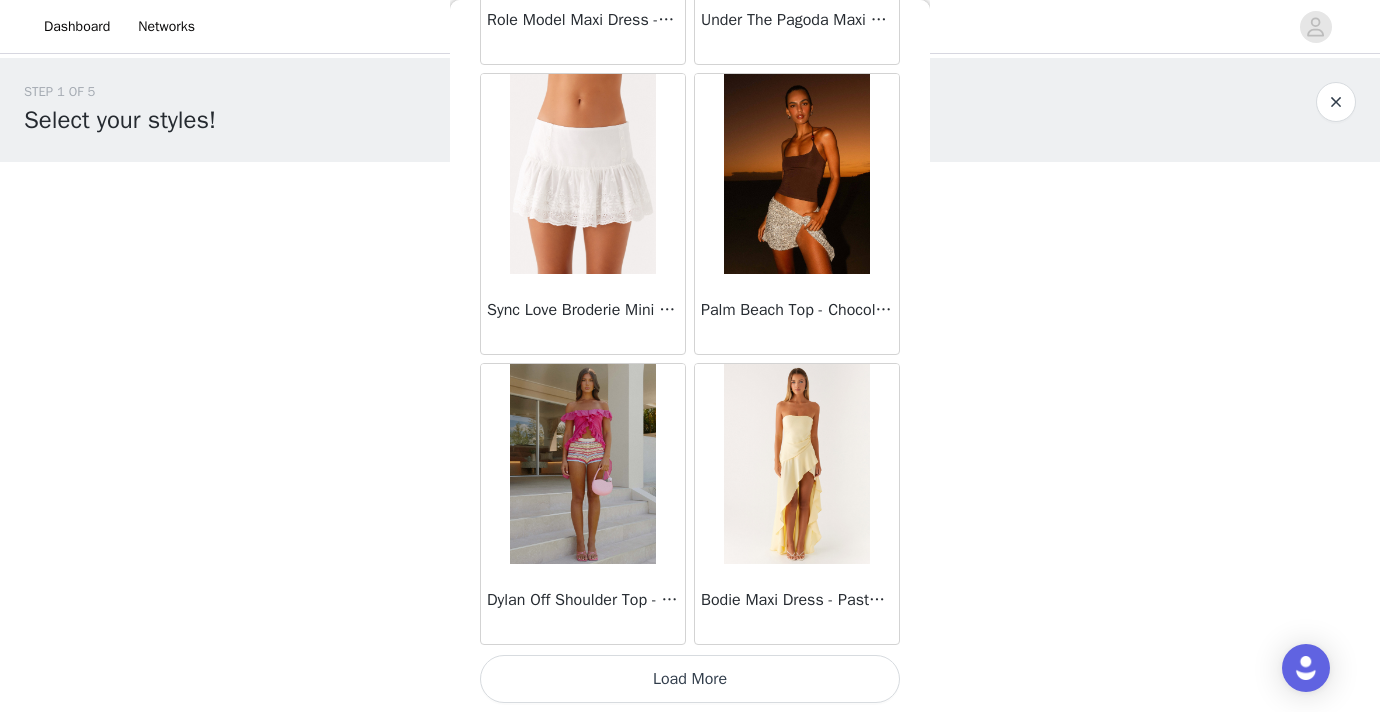 scroll, scrollTop: 16848, scrollLeft: 0, axis: vertical 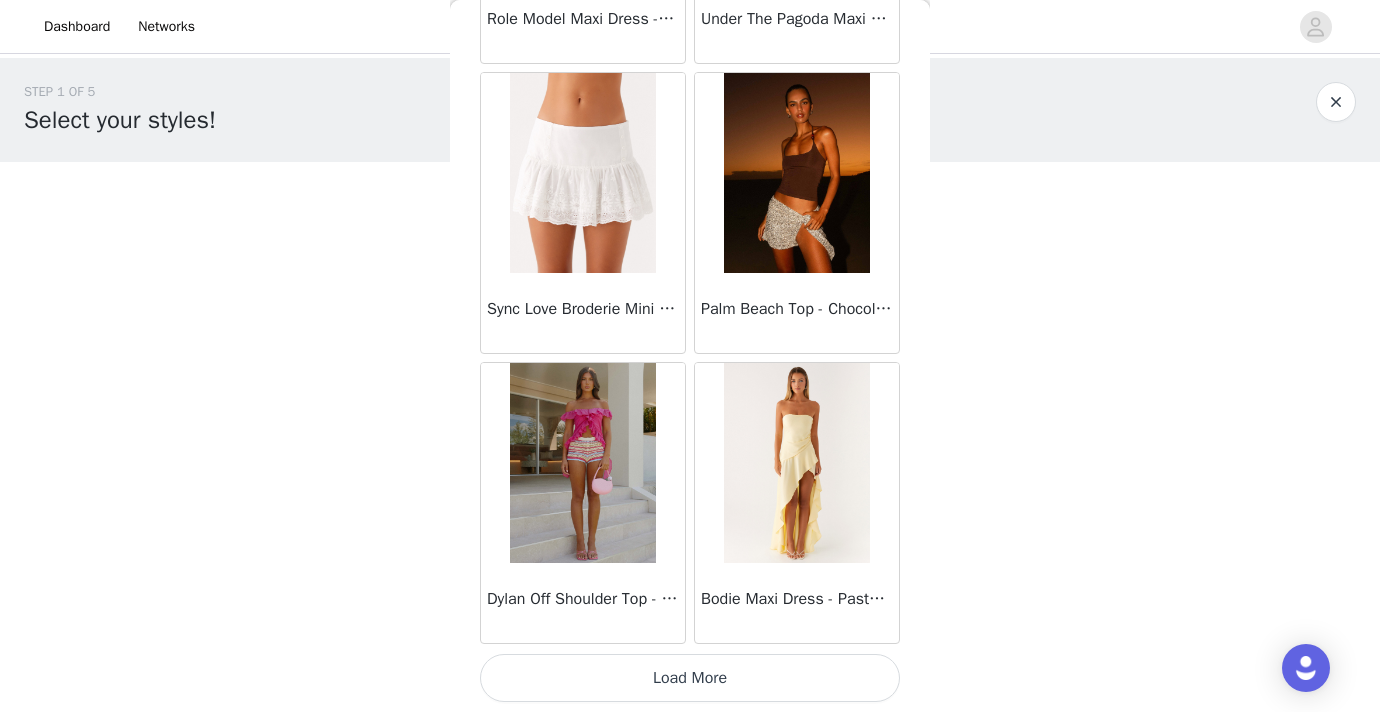 click on "Load More" at bounding box center (690, 678) 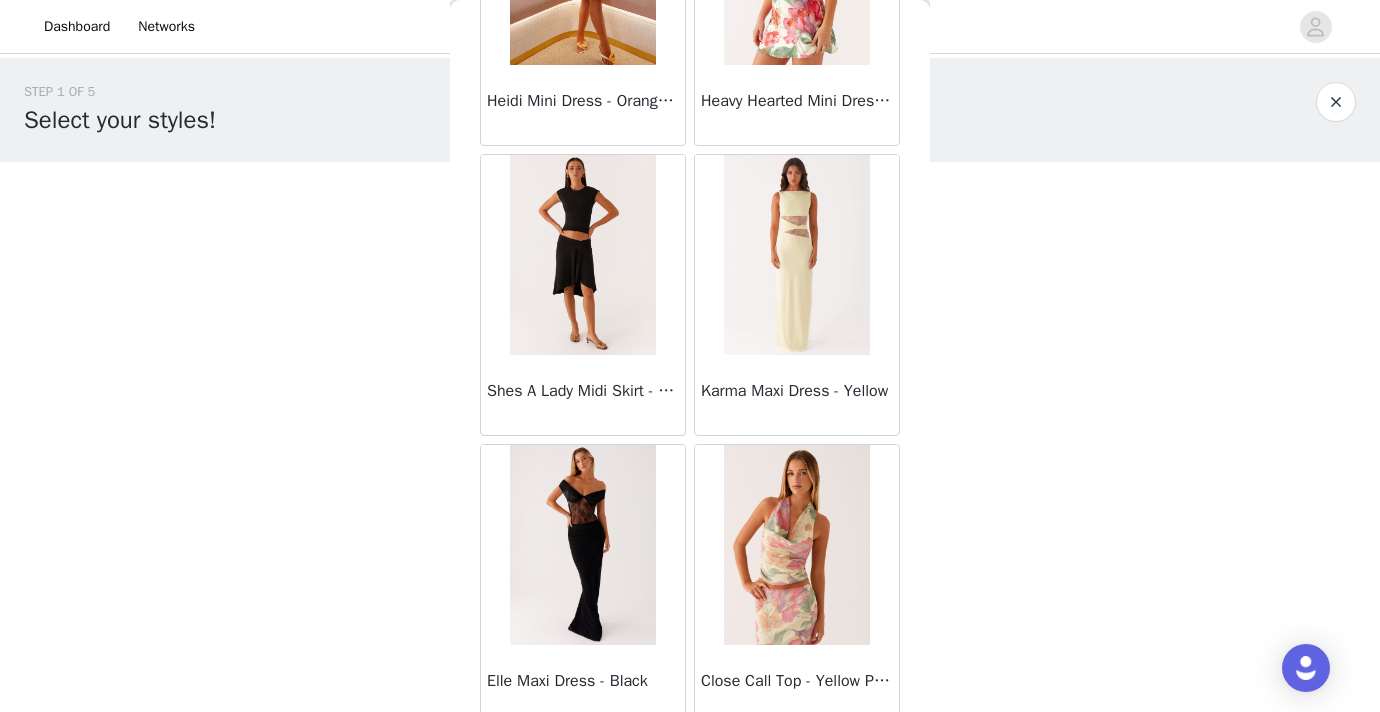 scroll, scrollTop: 19748, scrollLeft: 0, axis: vertical 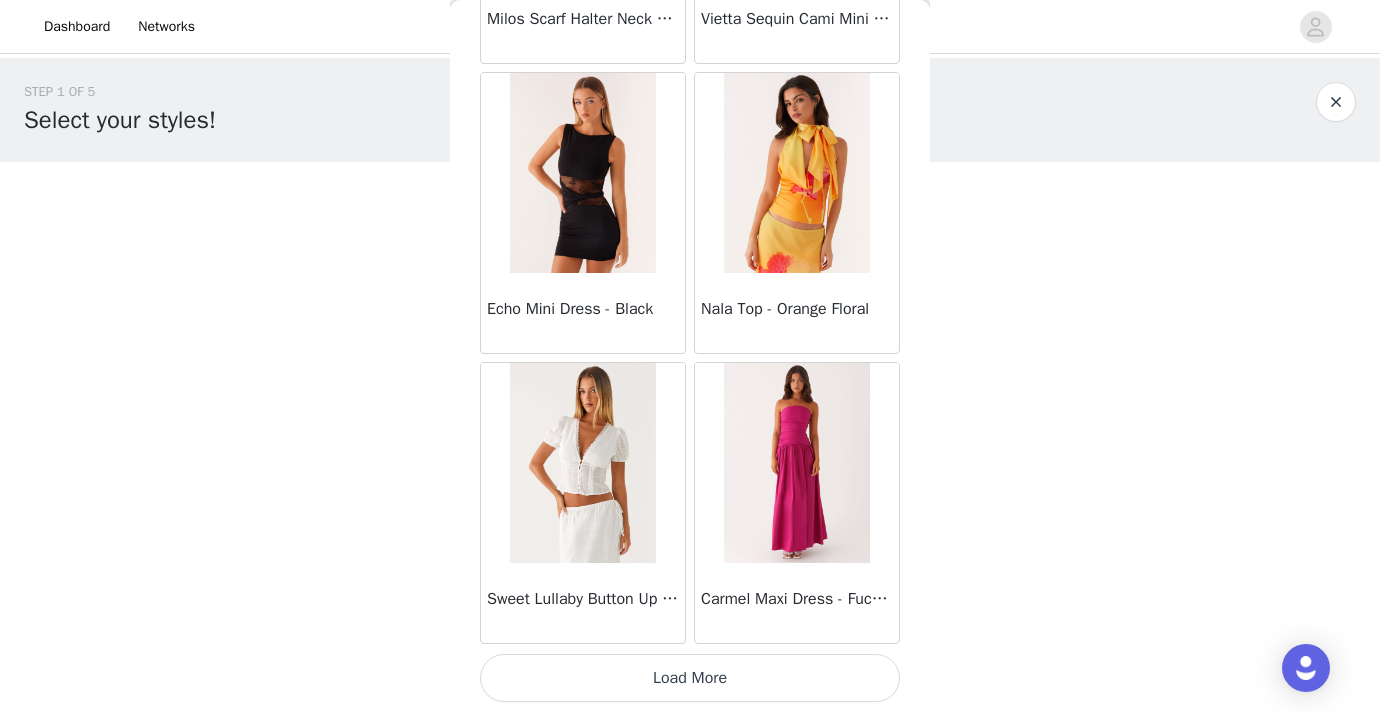 click on "Load More" at bounding box center (690, 678) 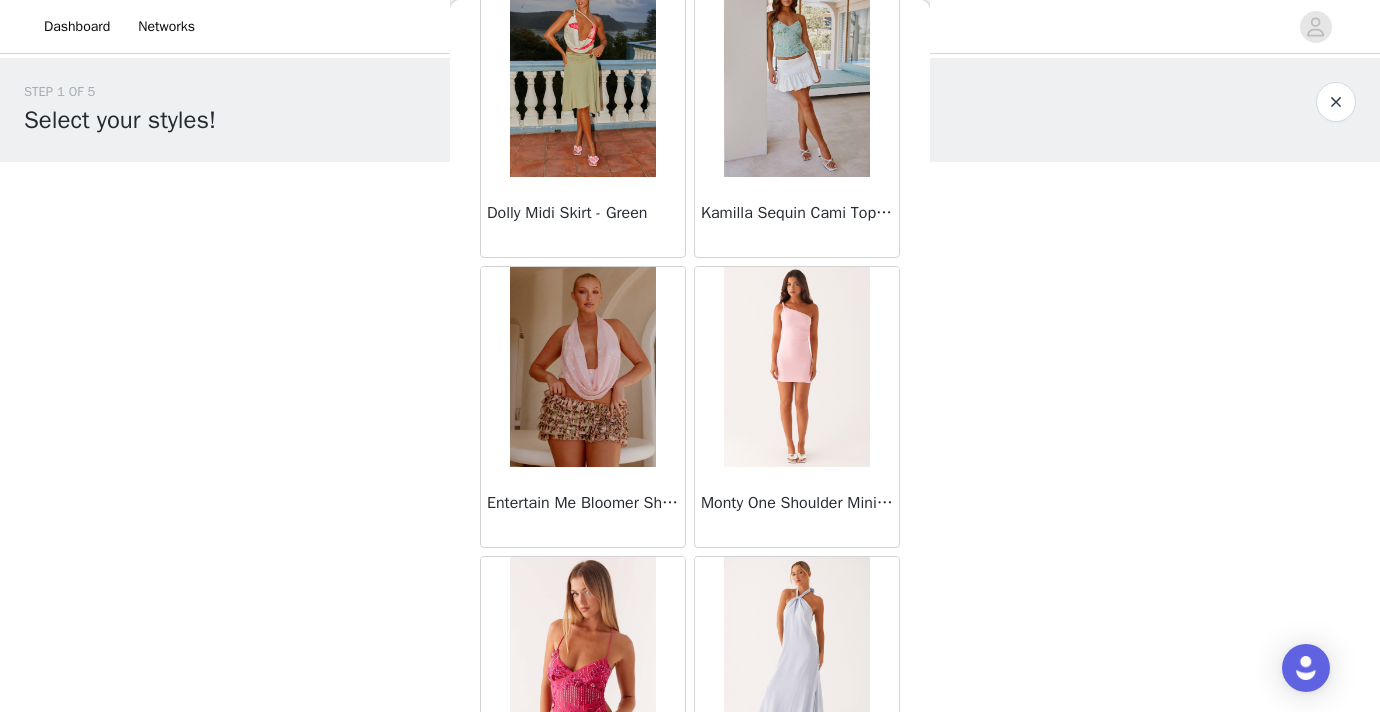 scroll, scrollTop: 22648, scrollLeft: 0, axis: vertical 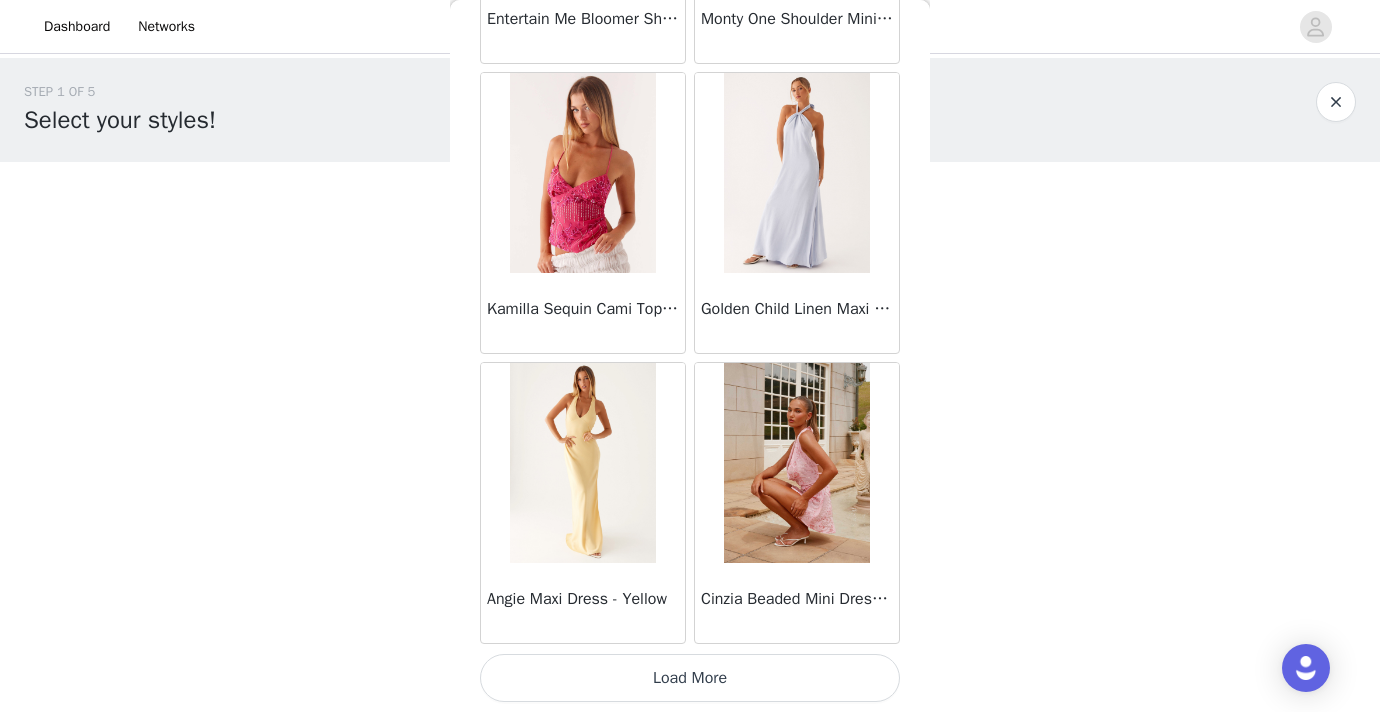 click on "Load More" at bounding box center [690, 678] 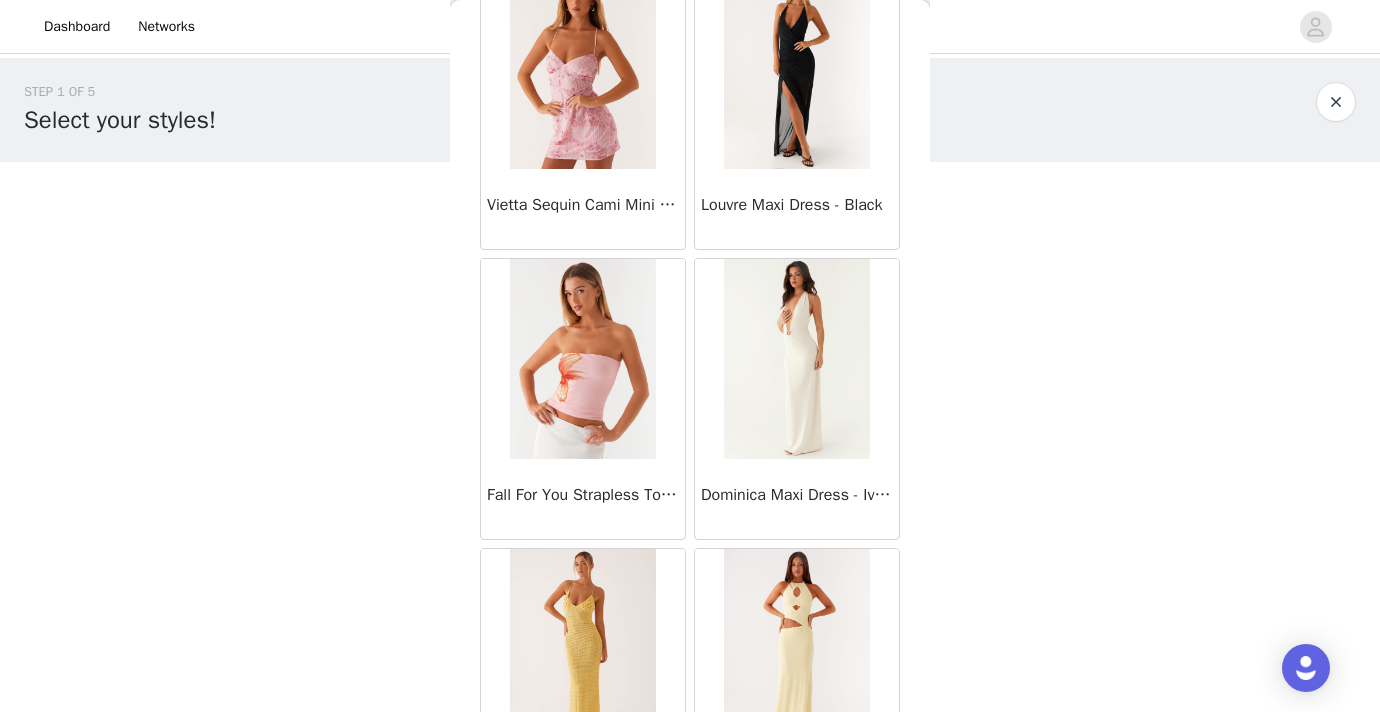 scroll, scrollTop: 25548, scrollLeft: 0, axis: vertical 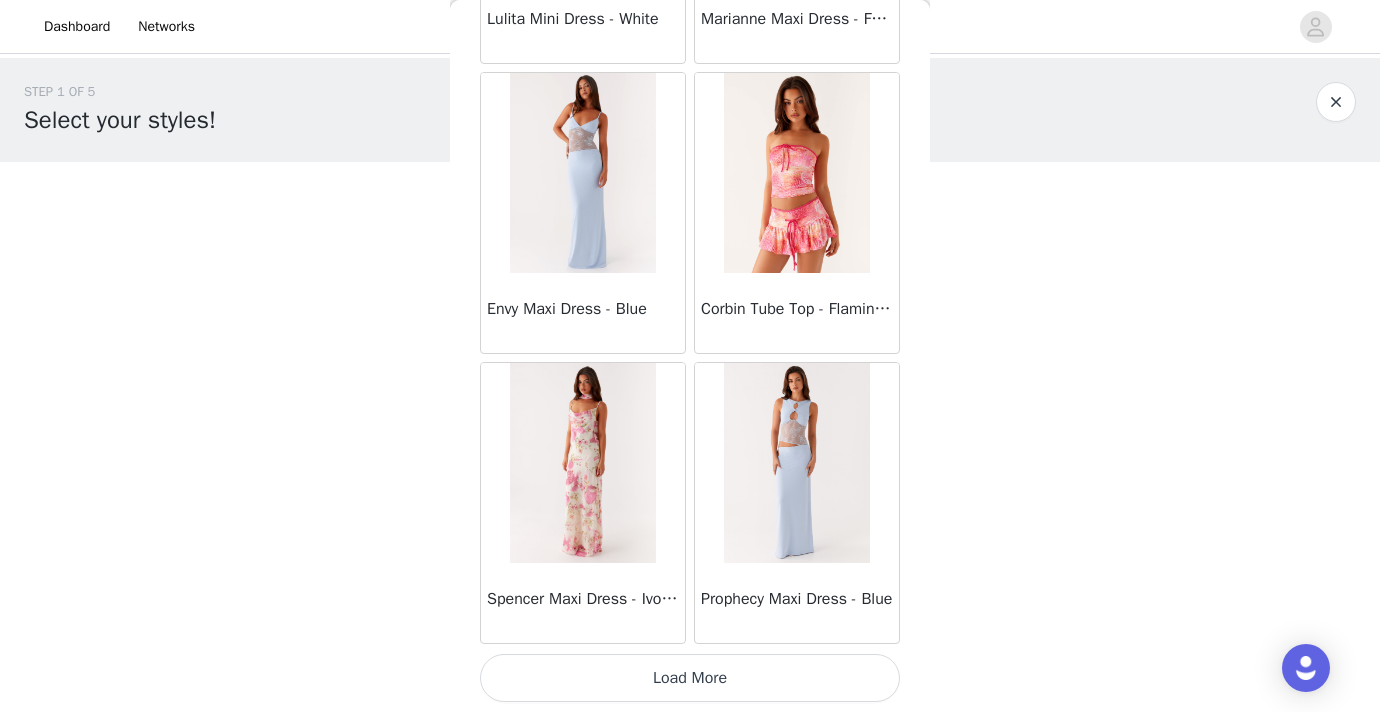 click on "Load More" at bounding box center [690, 678] 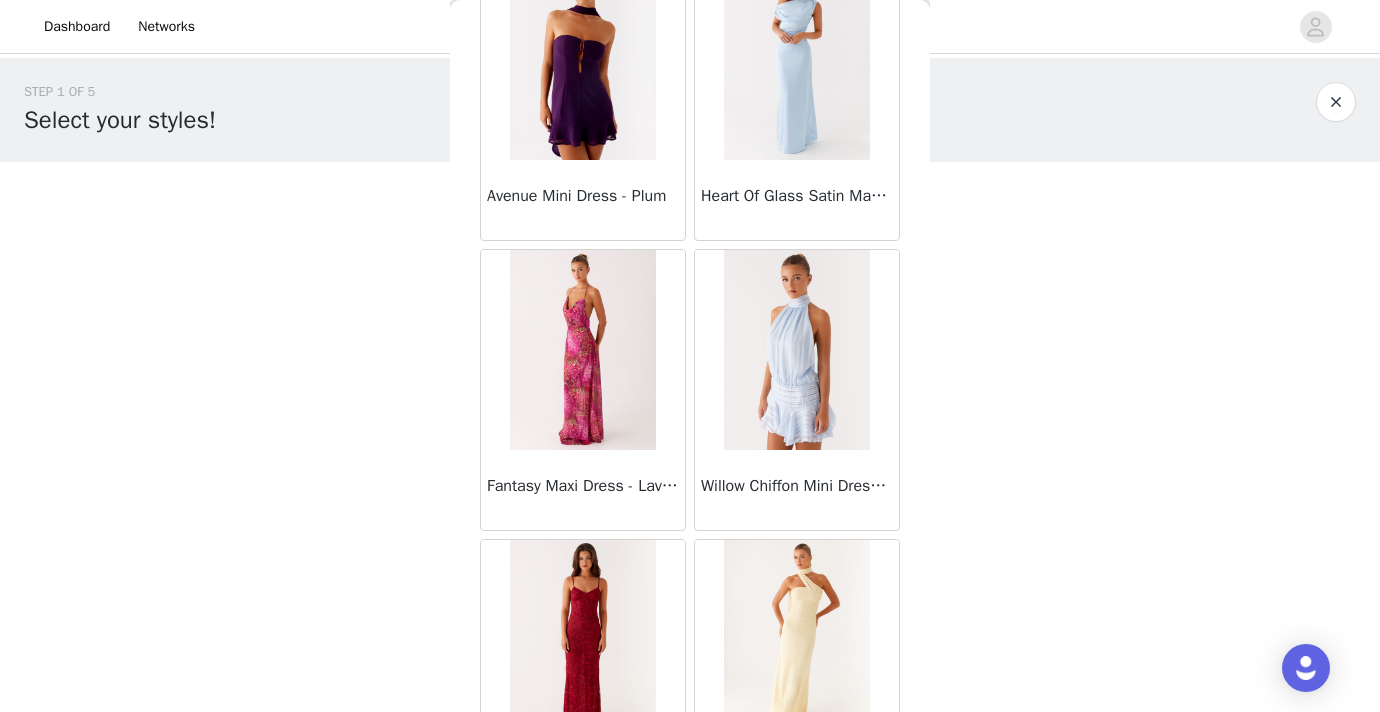 scroll, scrollTop: 28448, scrollLeft: 0, axis: vertical 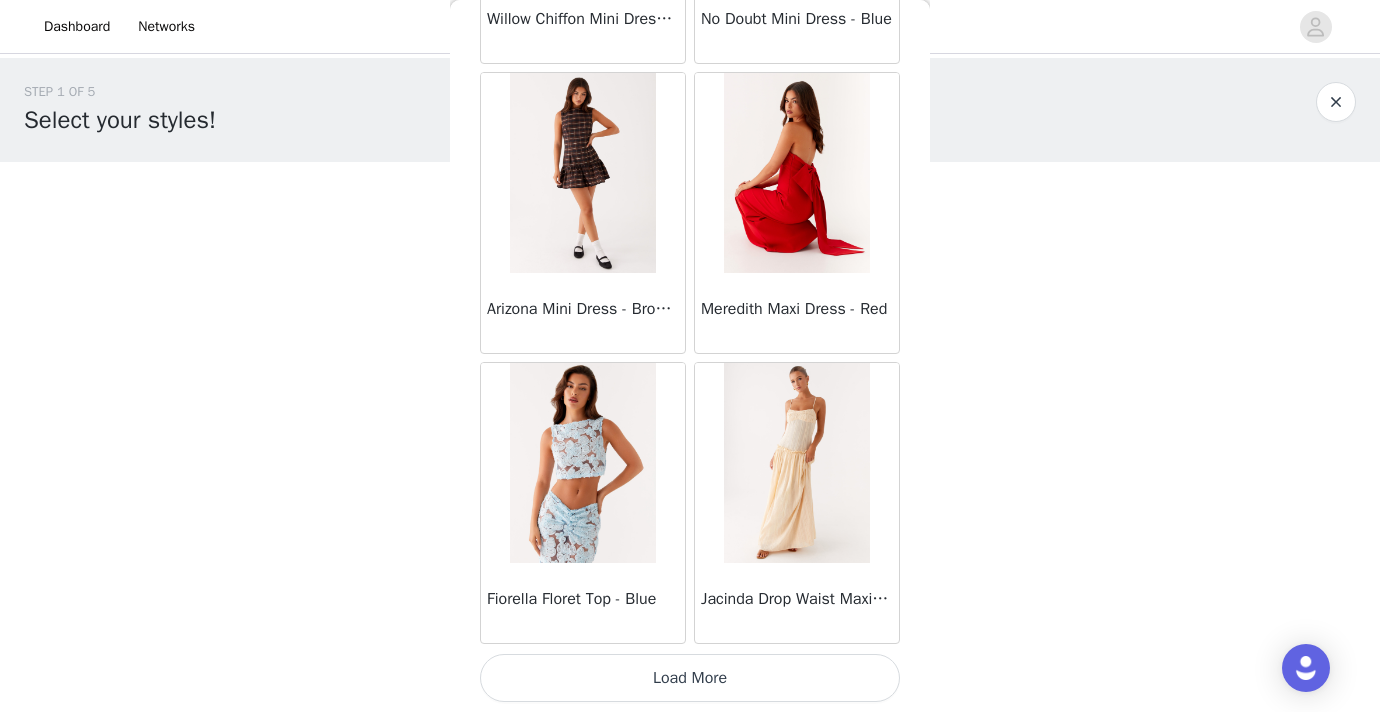 click on "Load More" at bounding box center [690, 678] 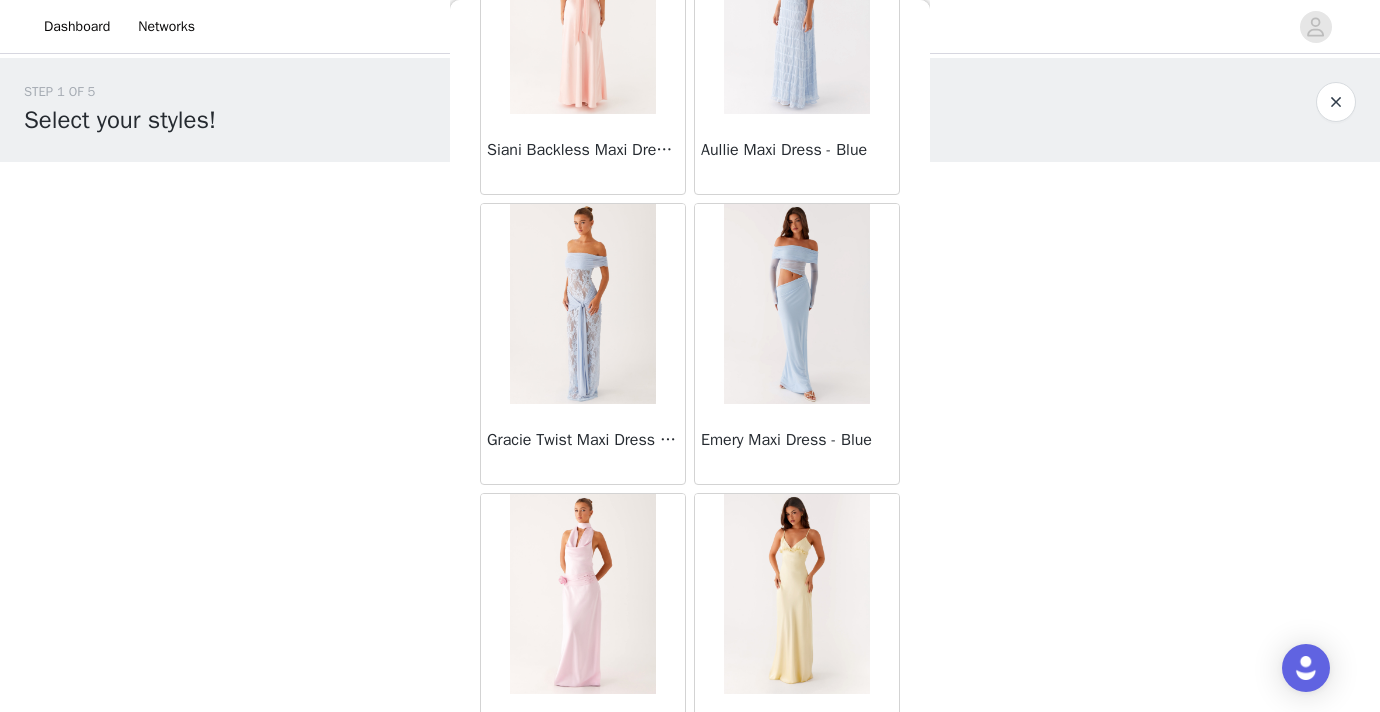 scroll, scrollTop: 31348, scrollLeft: 0, axis: vertical 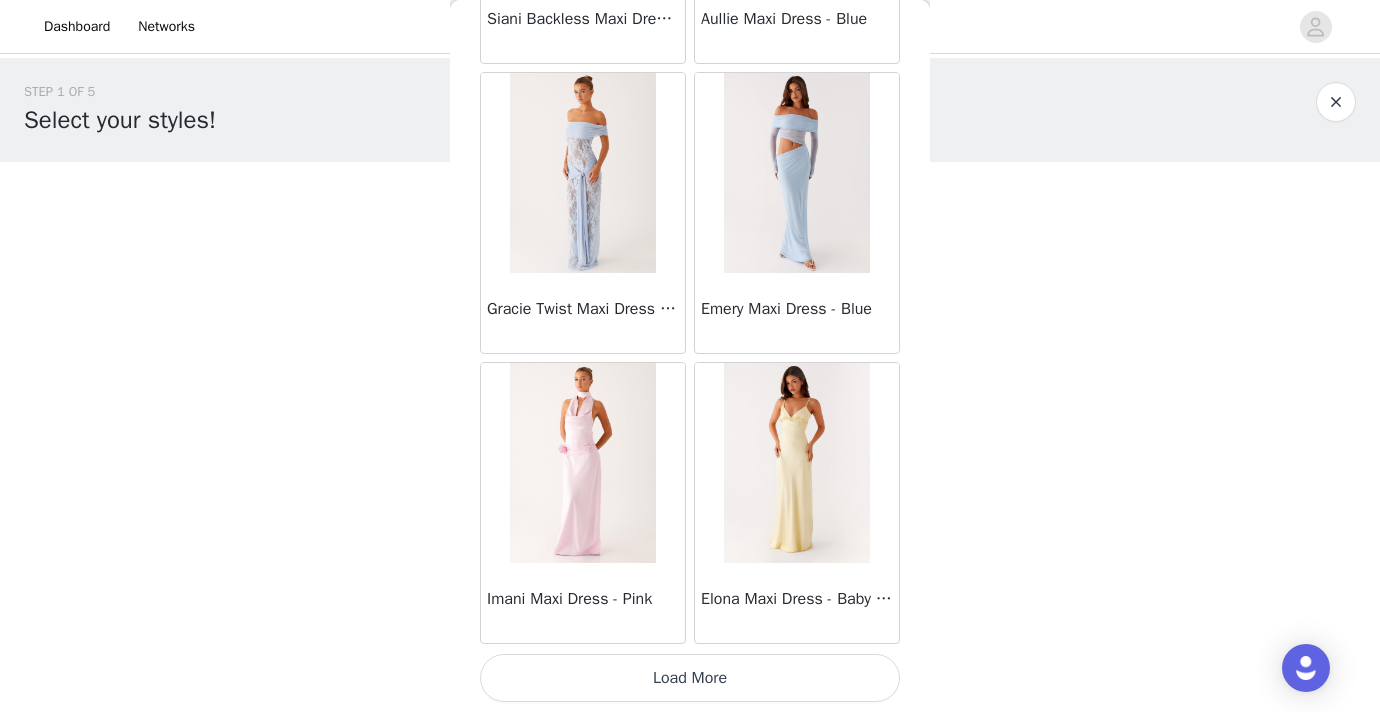 click on "Load More" at bounding box center [690, 678] 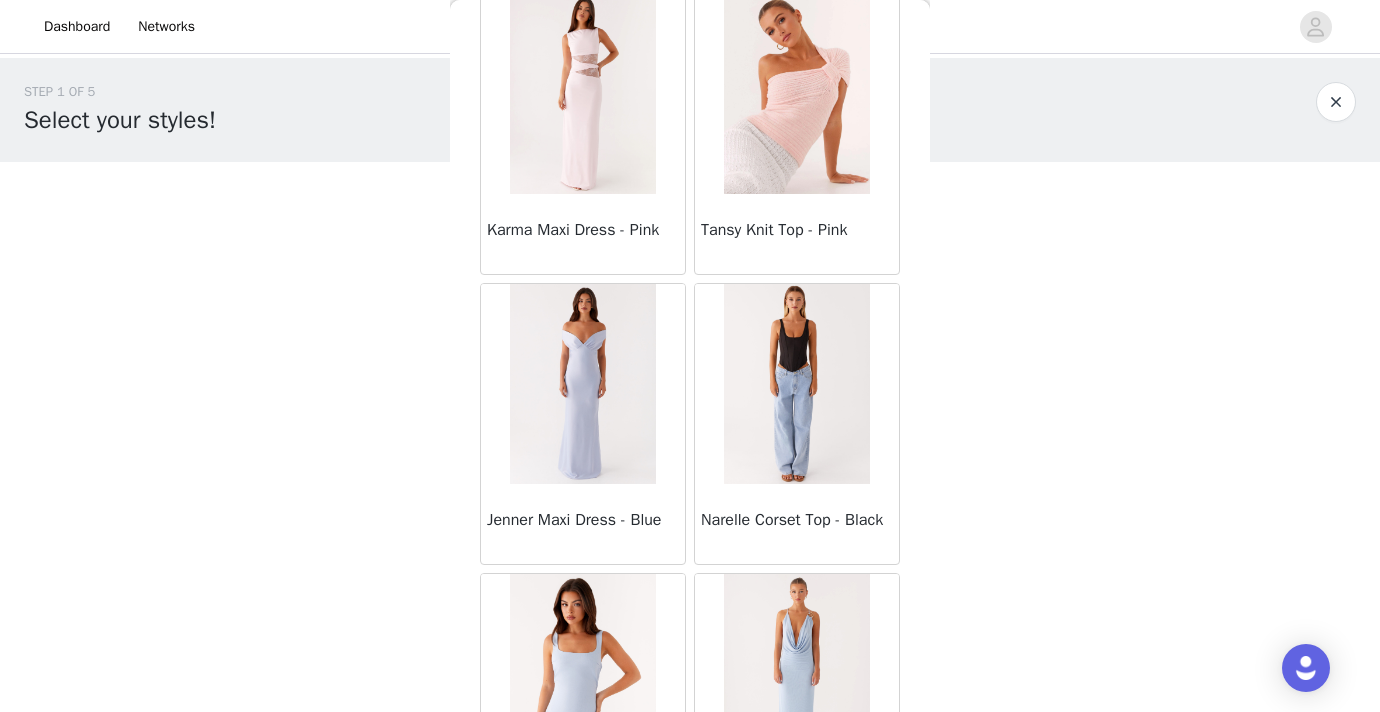 scroll, scrollTop: 34248, scrollLeft: 0, axis: vertical 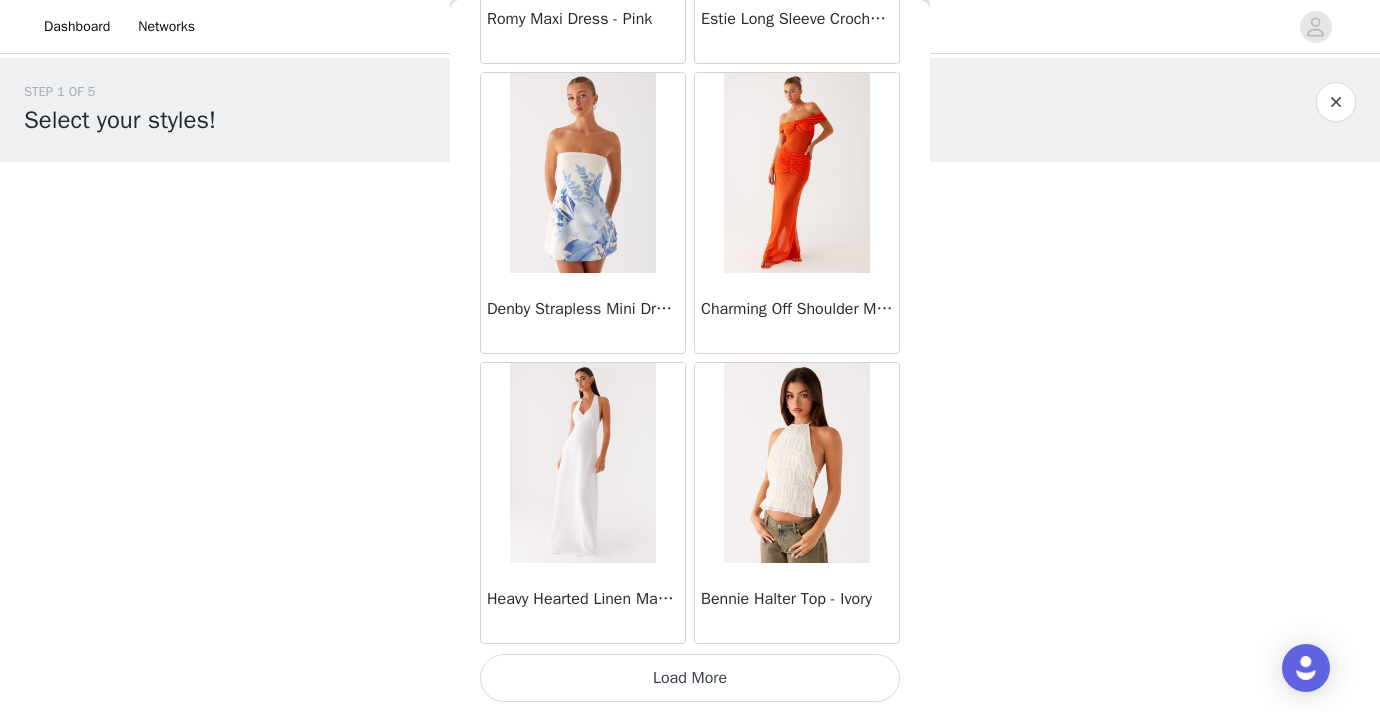 click on "Load More" at bounding box center (690, 678) 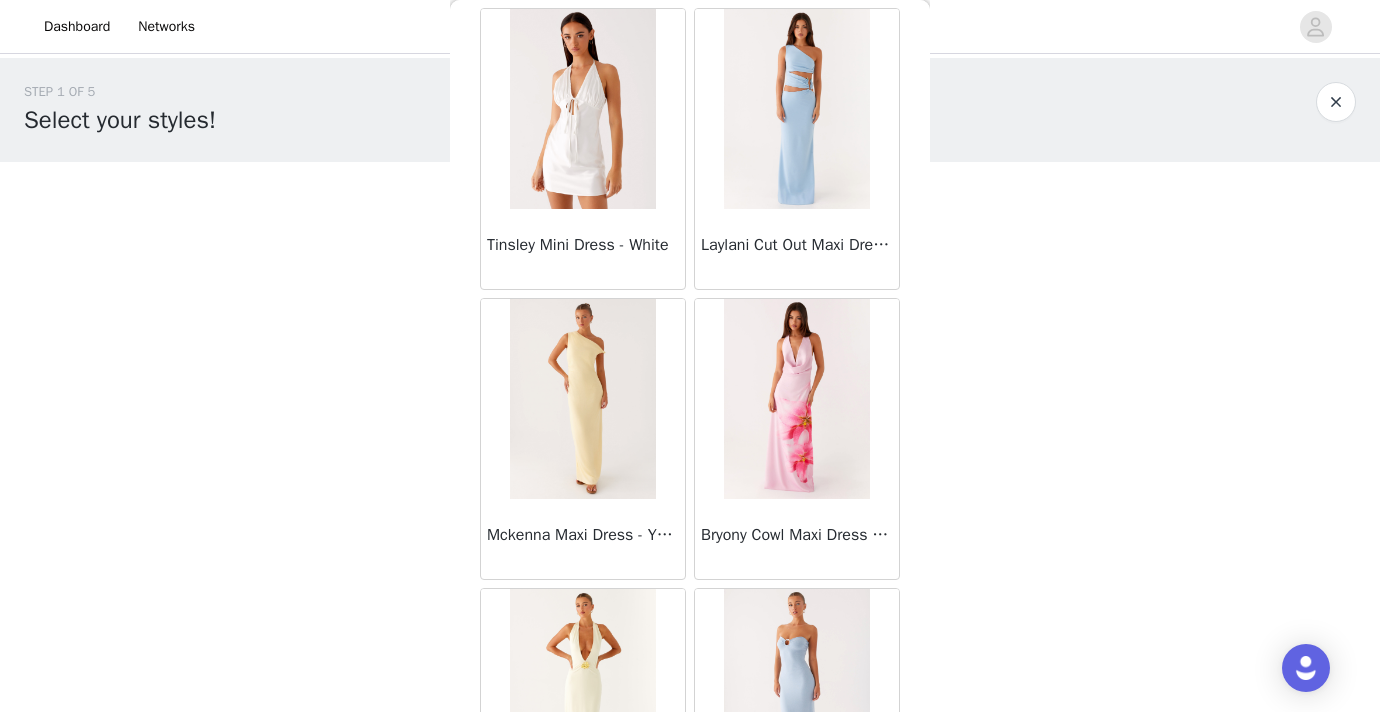 scroll, scrollTop: 37148, scrollLeft: 0, axis: vertical 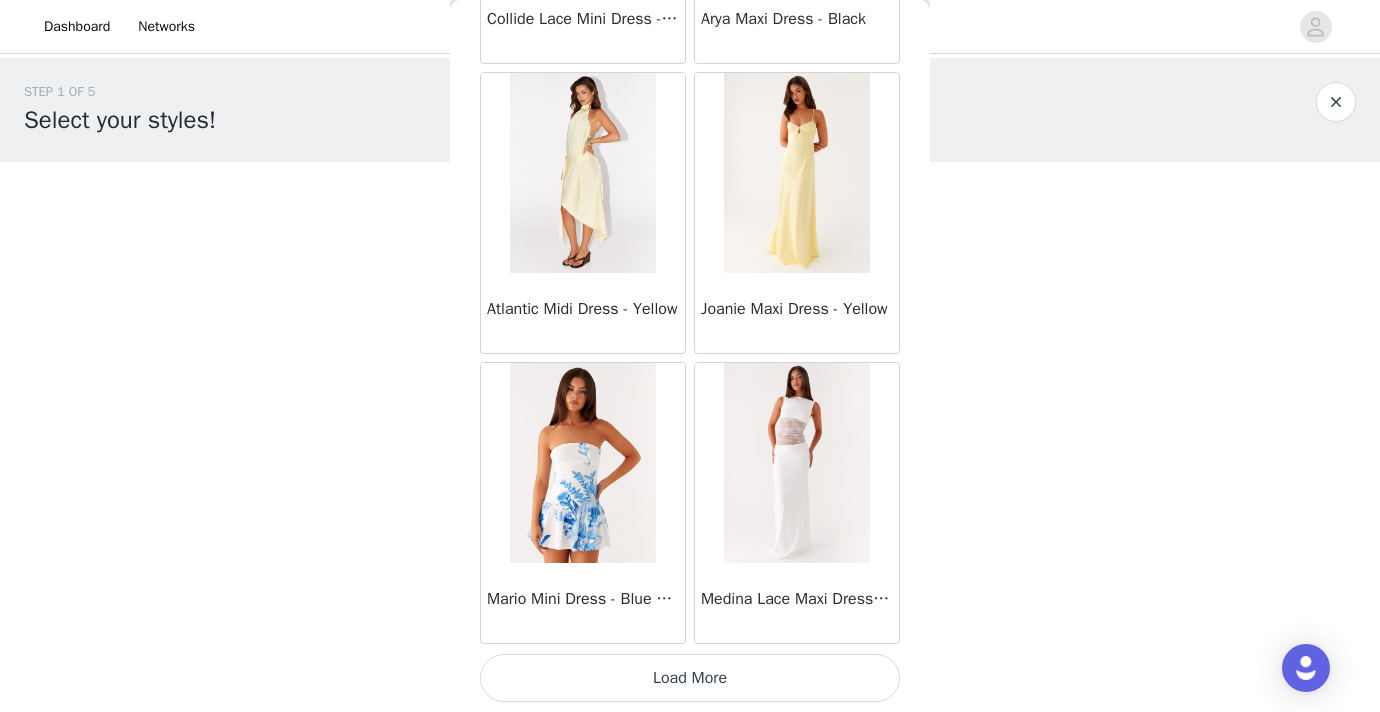 click on "Load More" at bounding box center (690, 678) 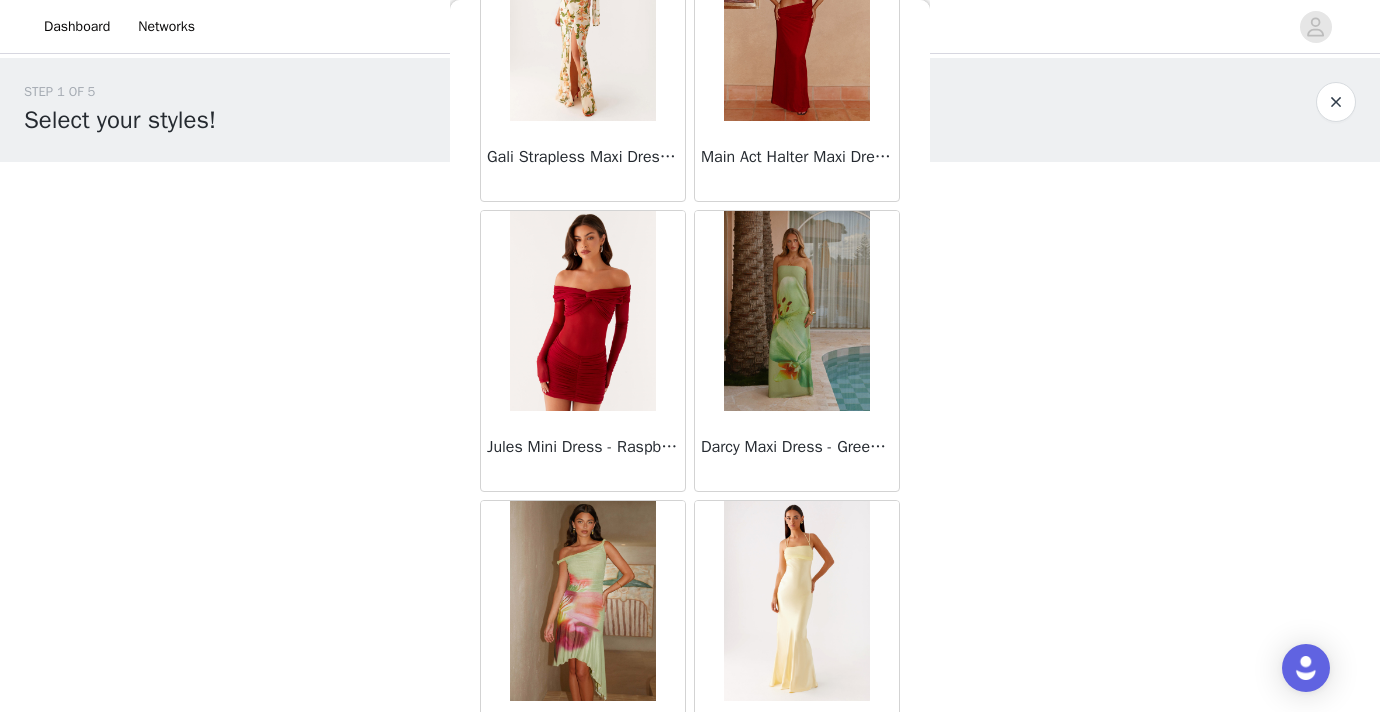 scroll, scrollTop: 40048, scrollLeft: 0, axis: vertical 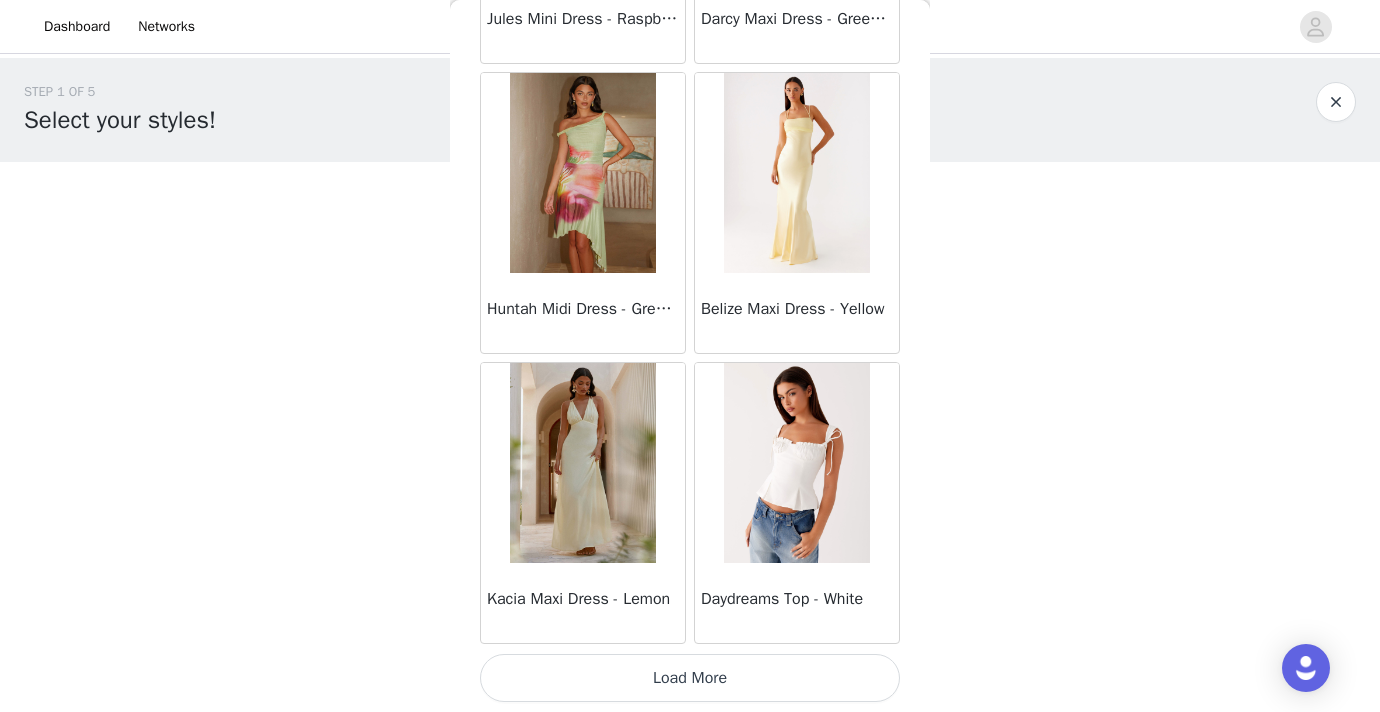 click on "Load More" at bounding box center [690, 678] 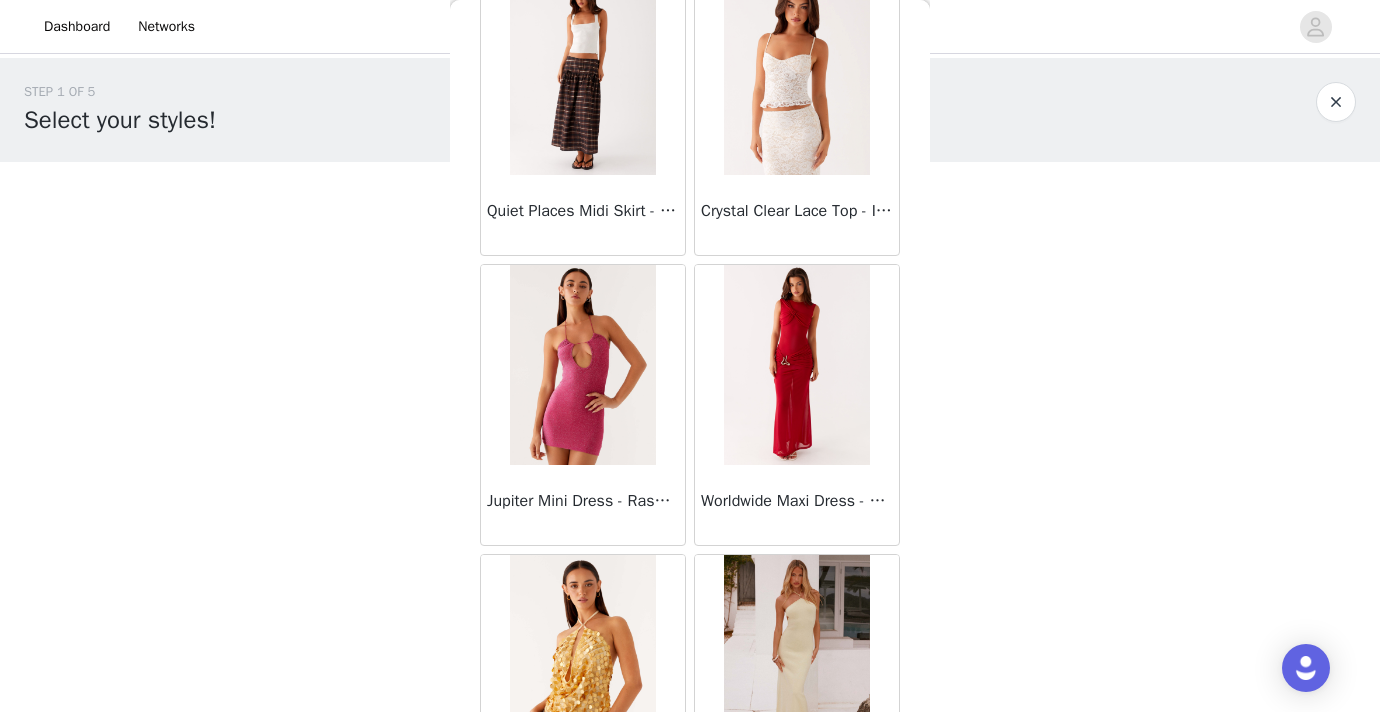 scroll, scrollTop: 42948, scrollLeft: 0, axis: vertical 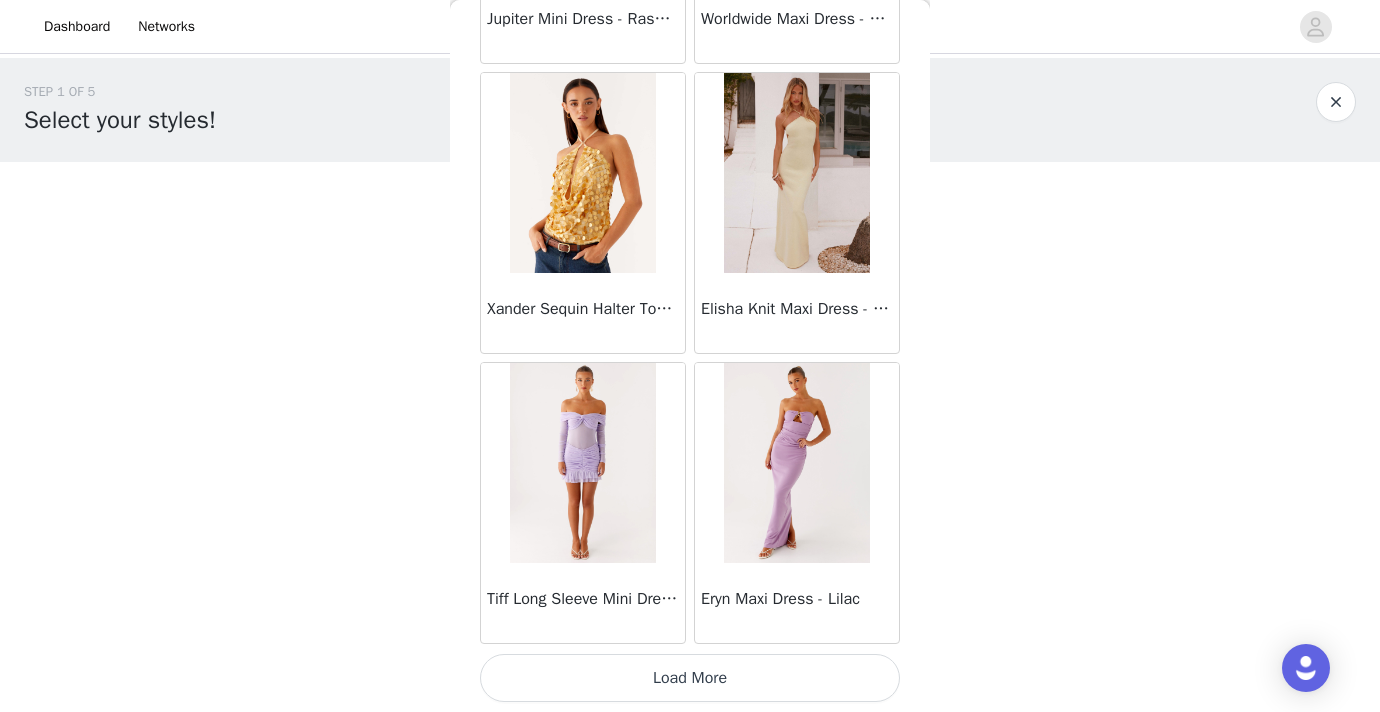 click on "Load More" at bounding box center [690, 678] 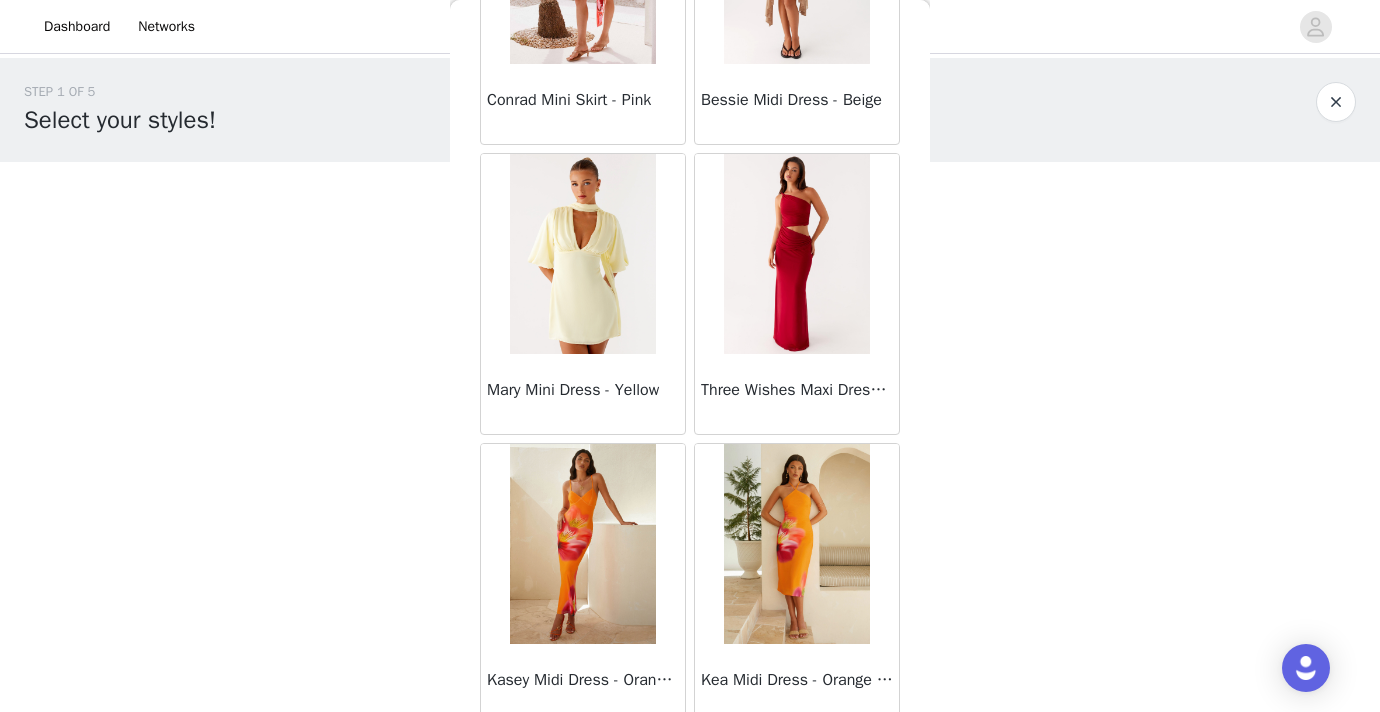 scroll, scrollTop: 45848, scrollLeft: 0, axis: vertical 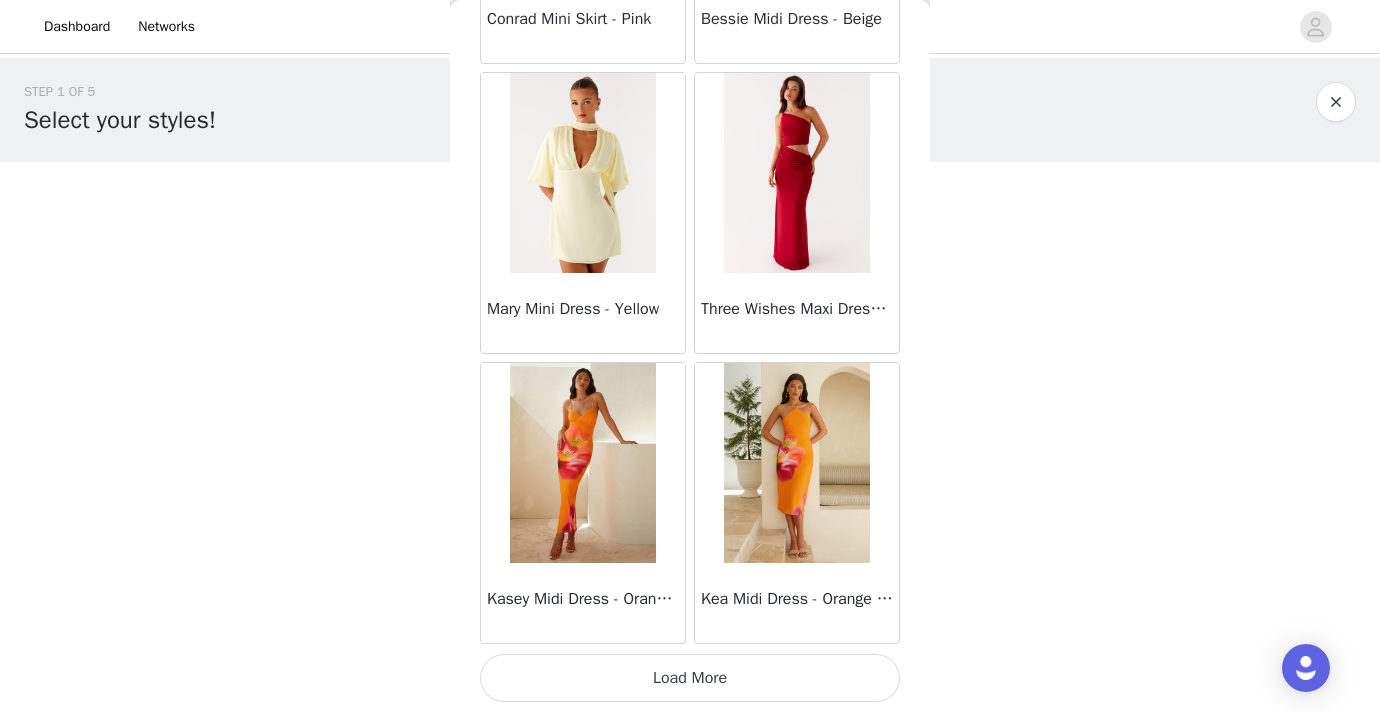 click on "Load More" at bounding box center (690, 678) 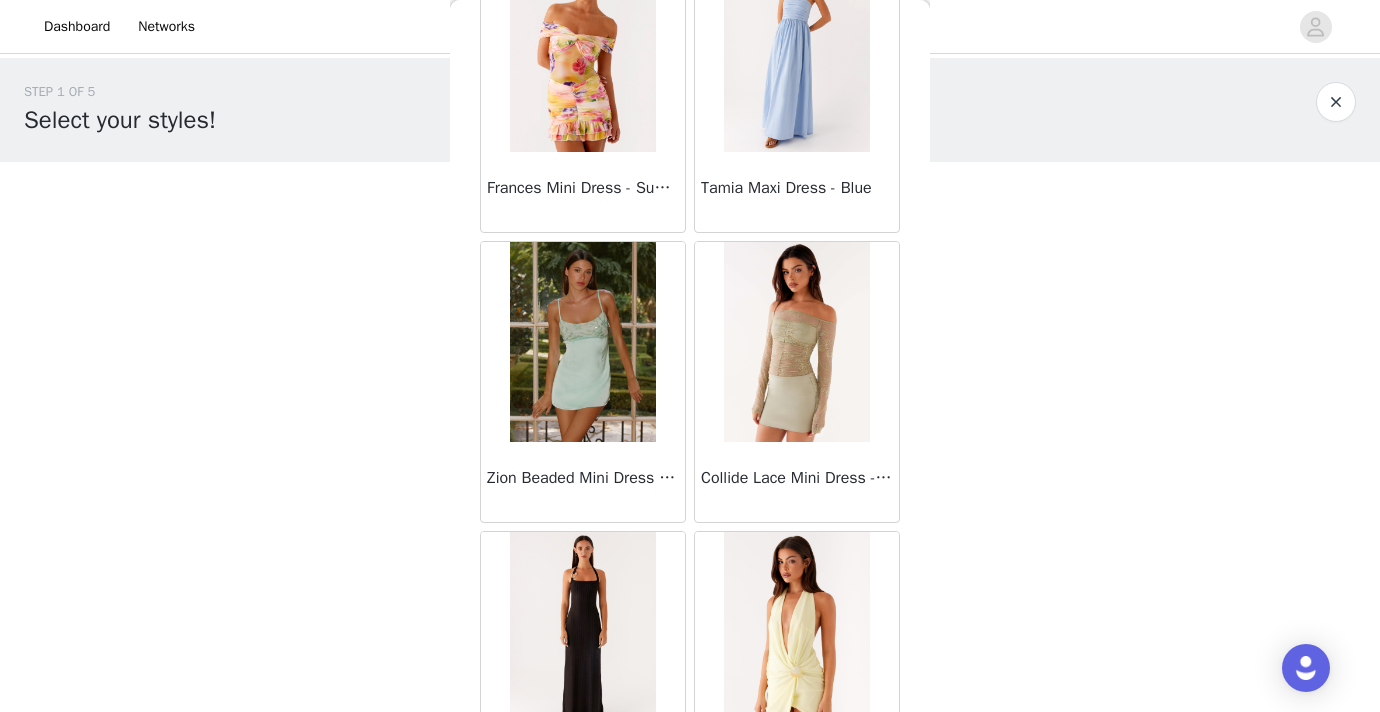 scroll, scrollTop: 48748, scrollLeft: 0, axis: vertical 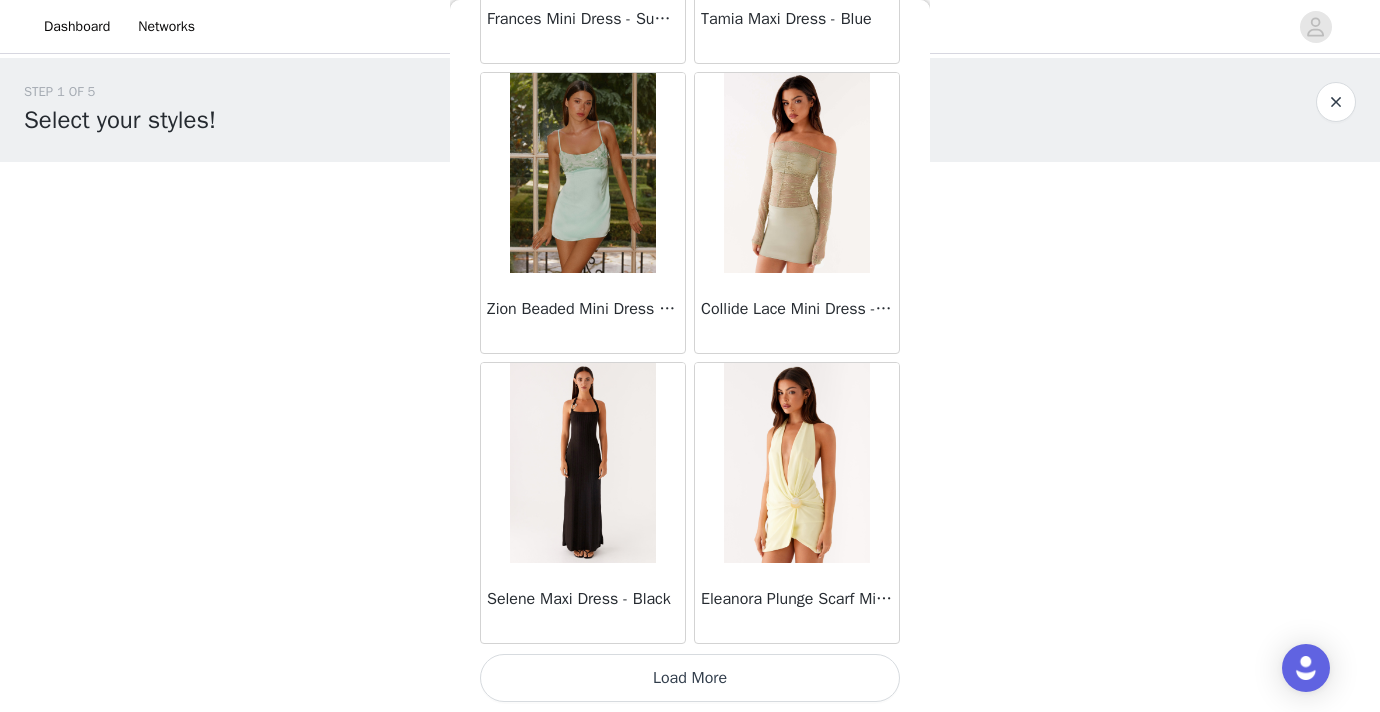 click on "Load More" at bounding box center (690, 678) 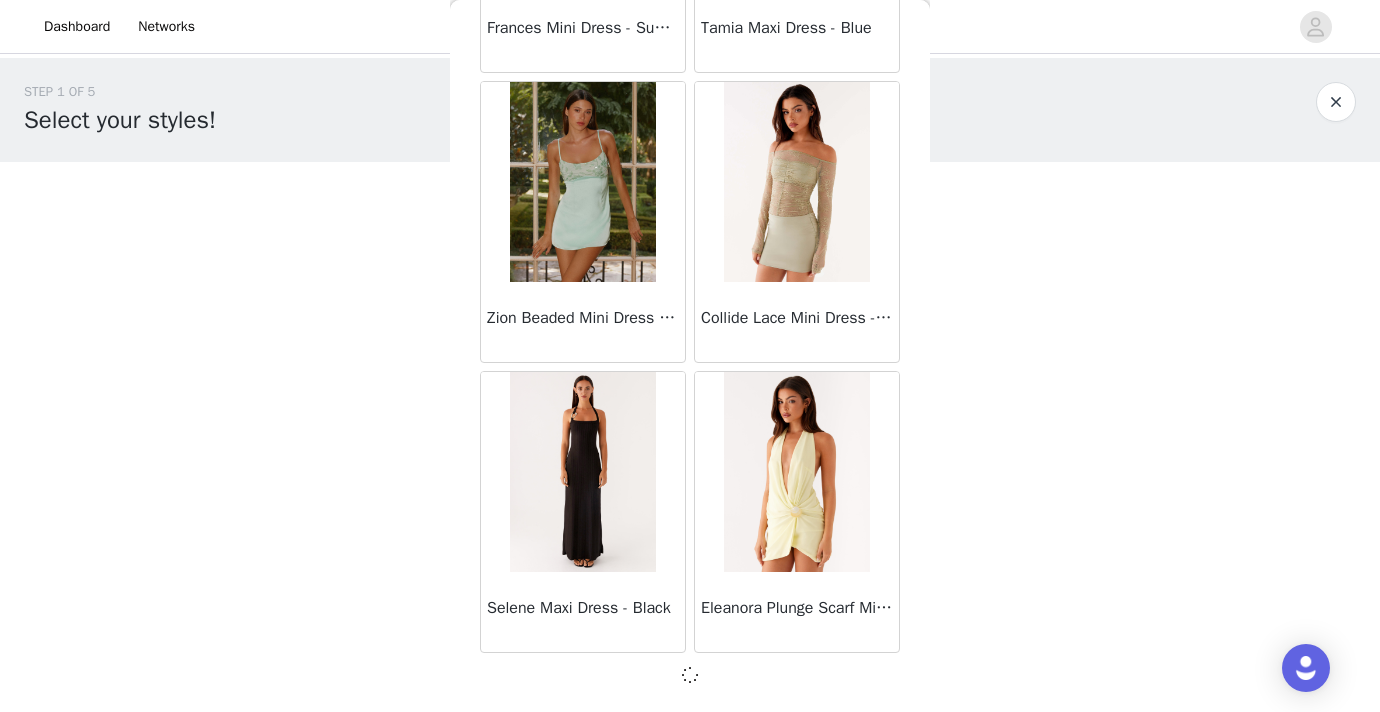 scroll, scrollTop: 48739, scrollLeft: 0, axis: vertical 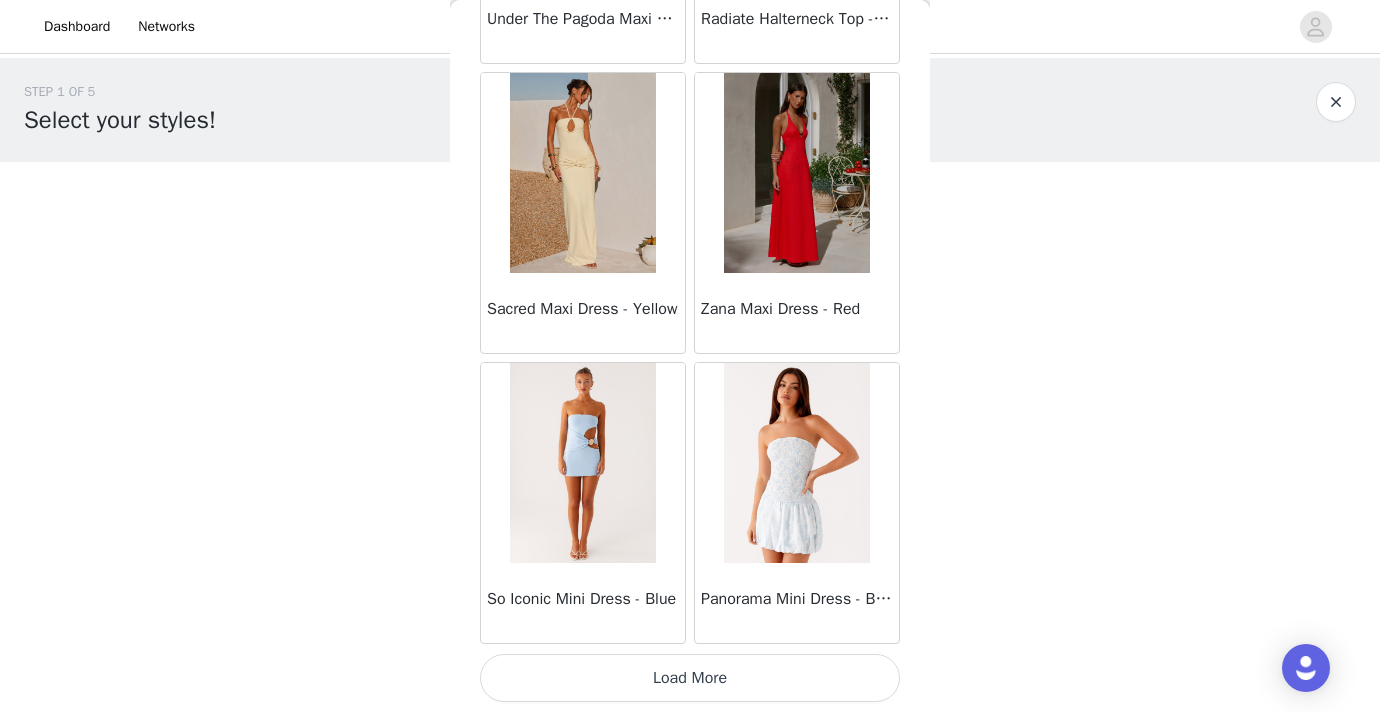 click on "Load More" at bounding box center [690, 678] 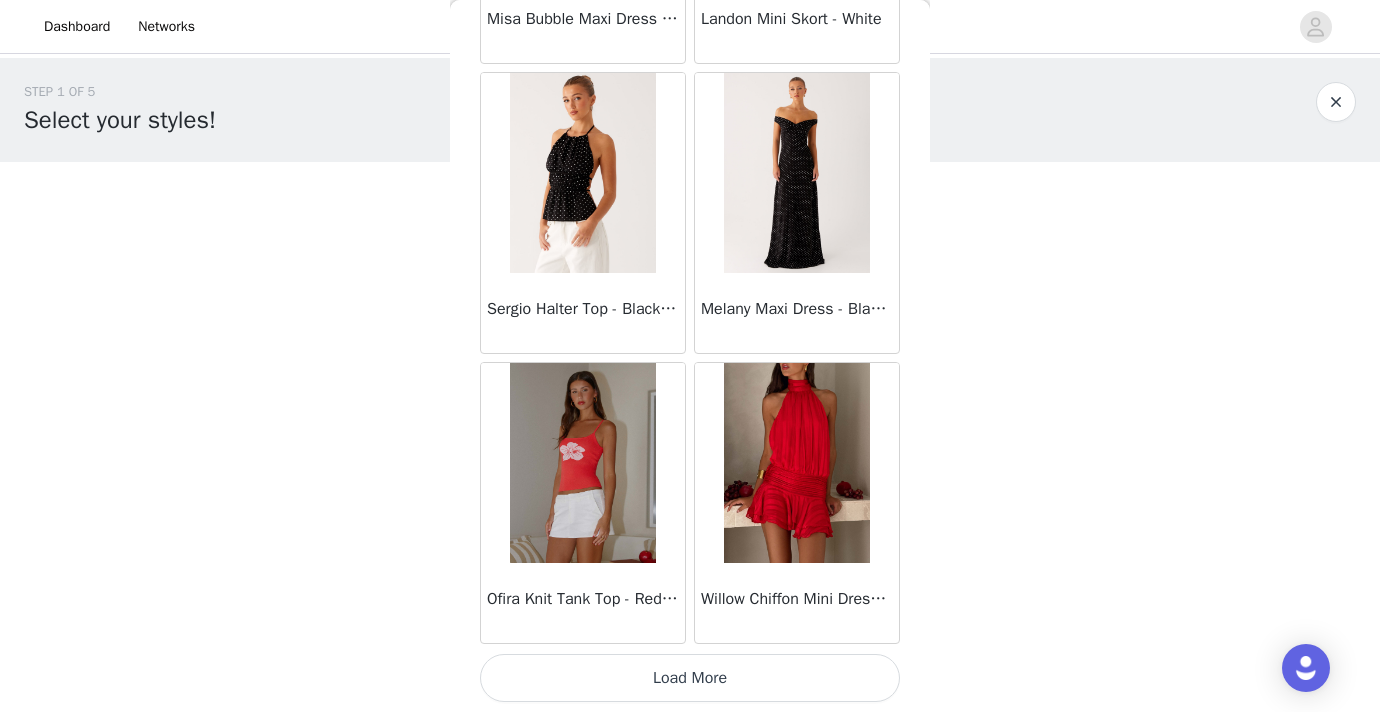 click on "Load More" at bounding box center (690, 678) 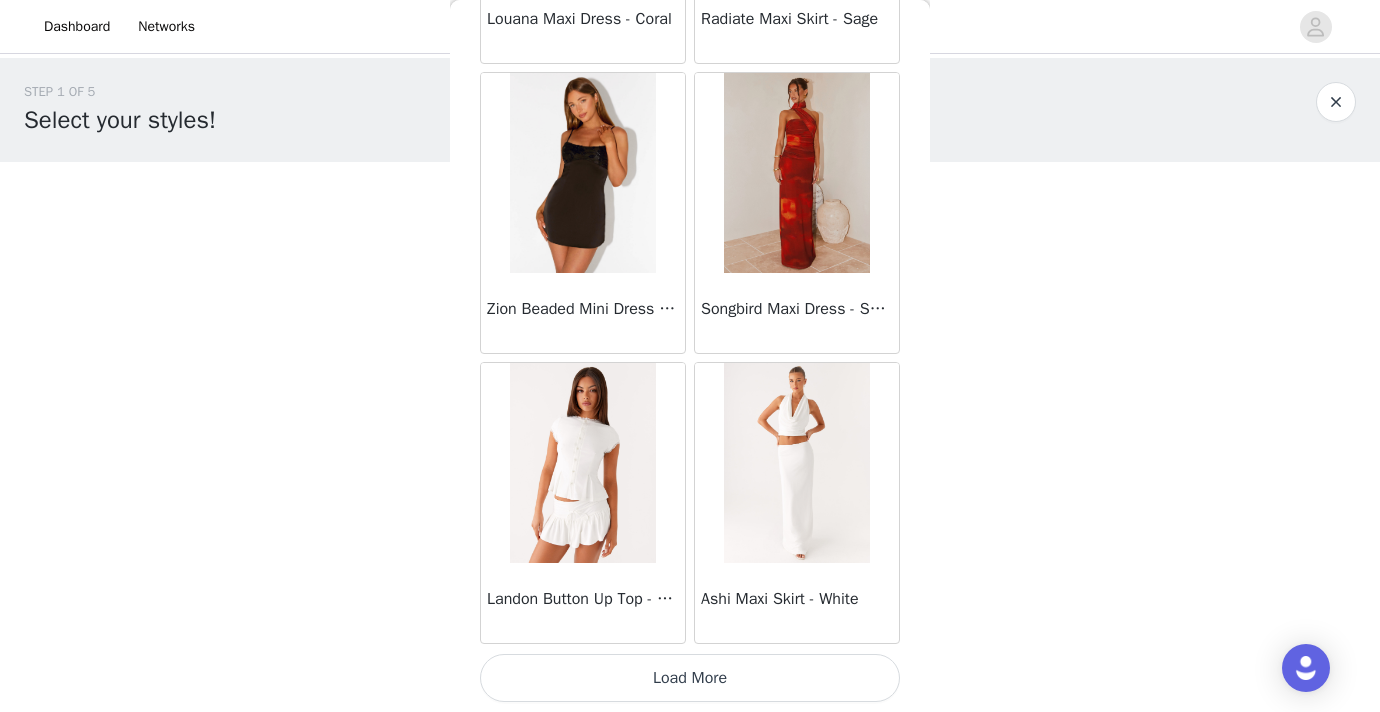 click on "Load More" at bounding box center (690, 678) 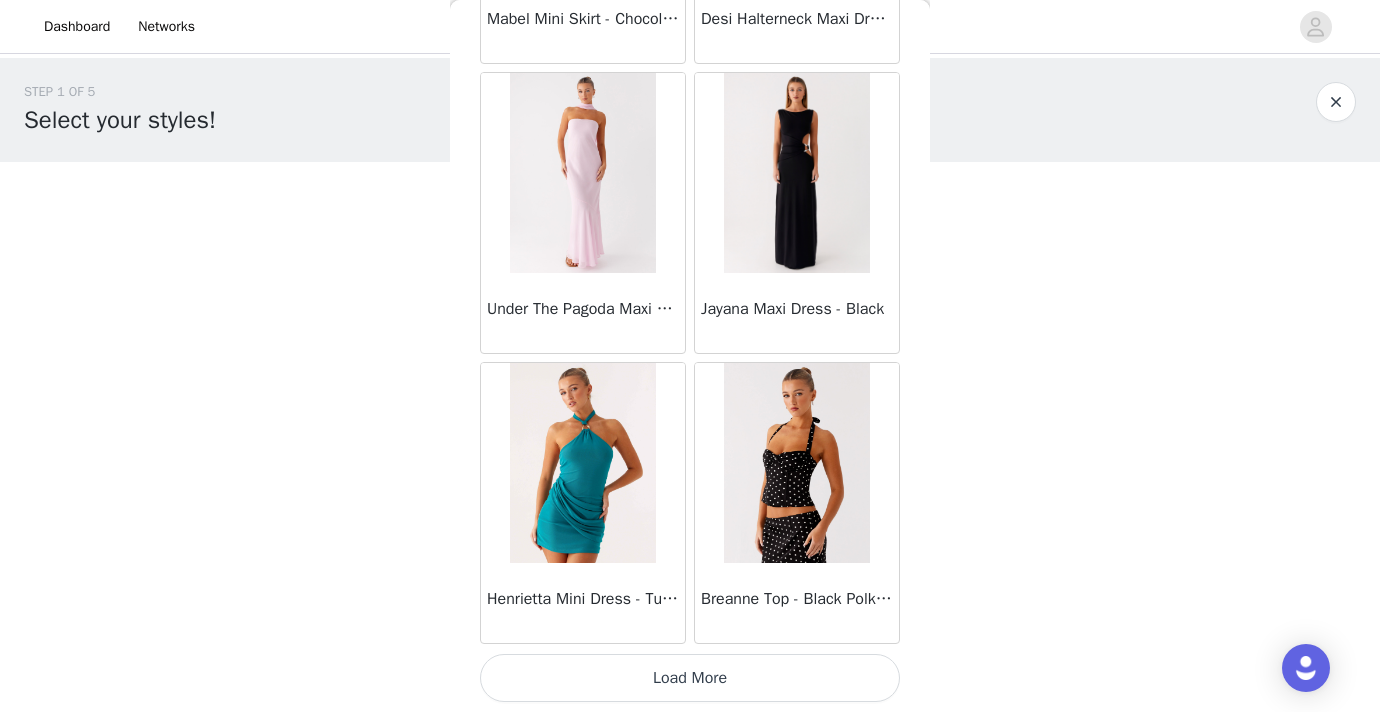 click on "Load More" at bounding box center [690, 678] 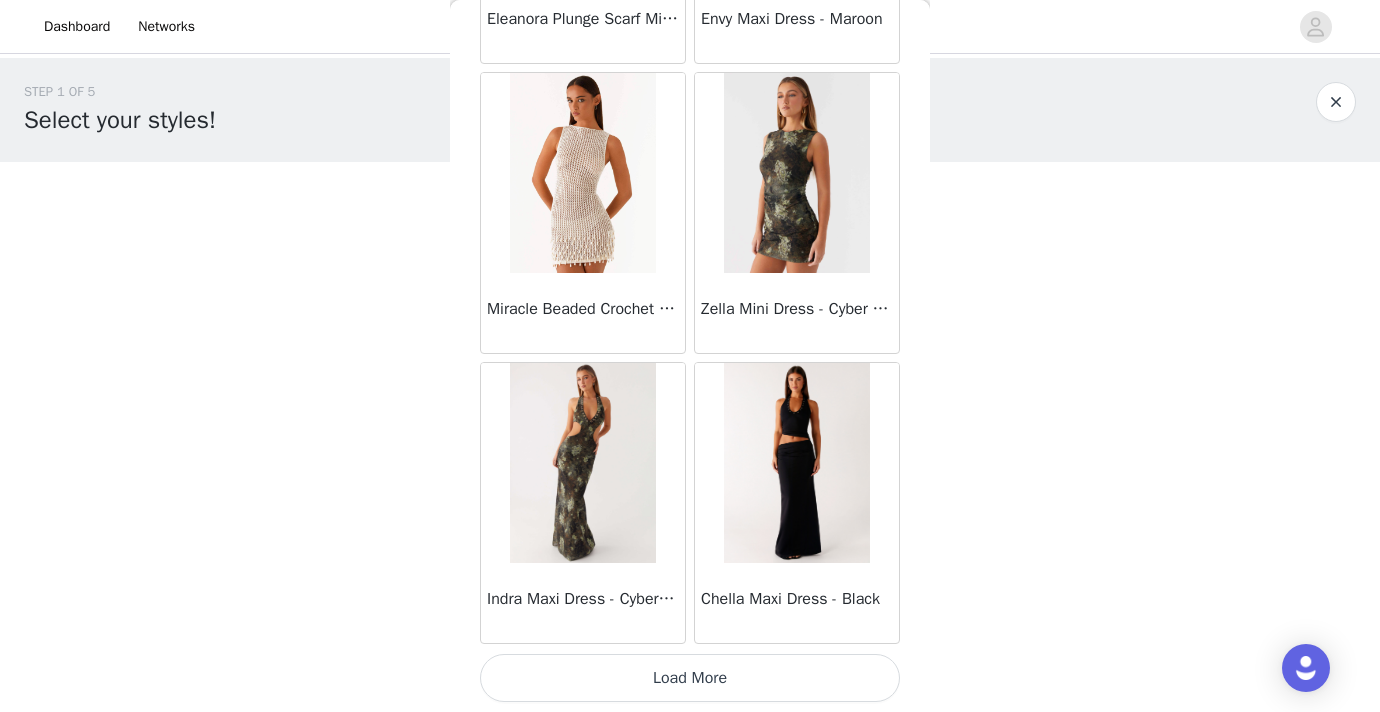 click on "Load More" at bounding box center (690, 678) 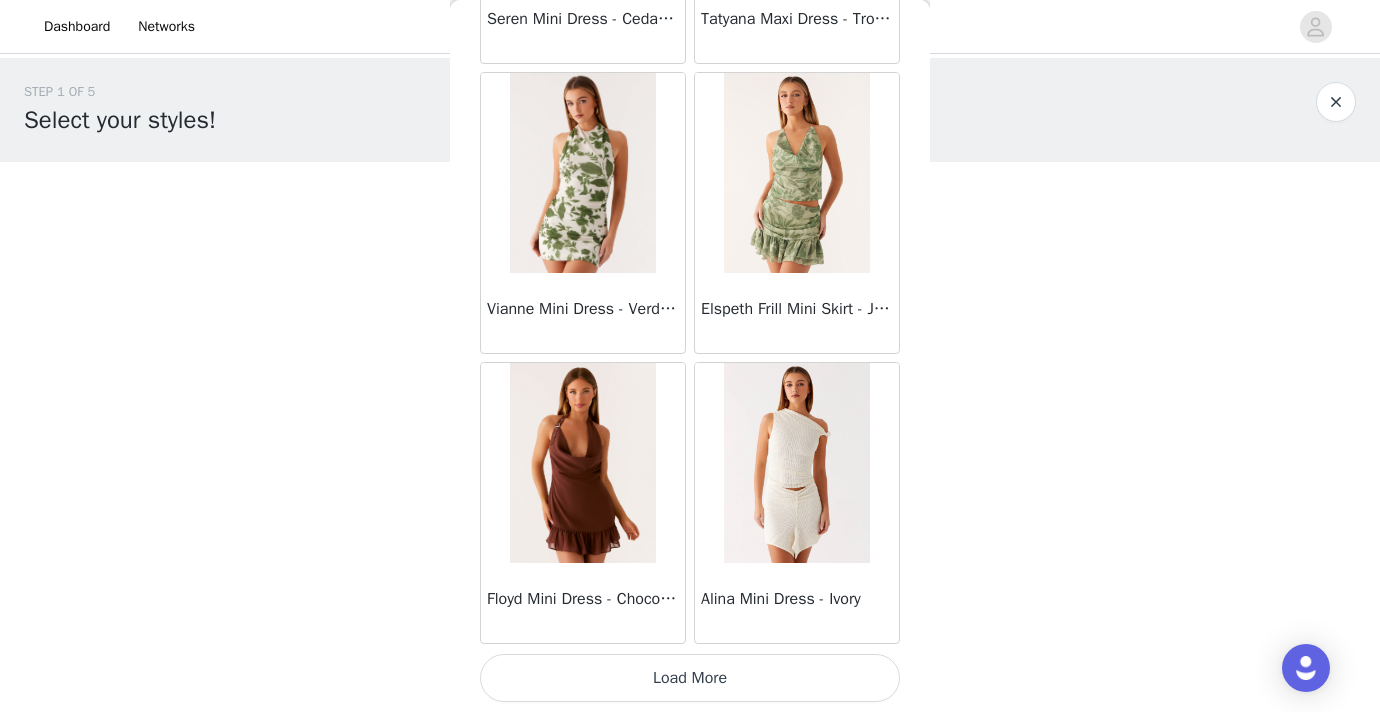 click on "Load More" at bounding box center (690, 678) 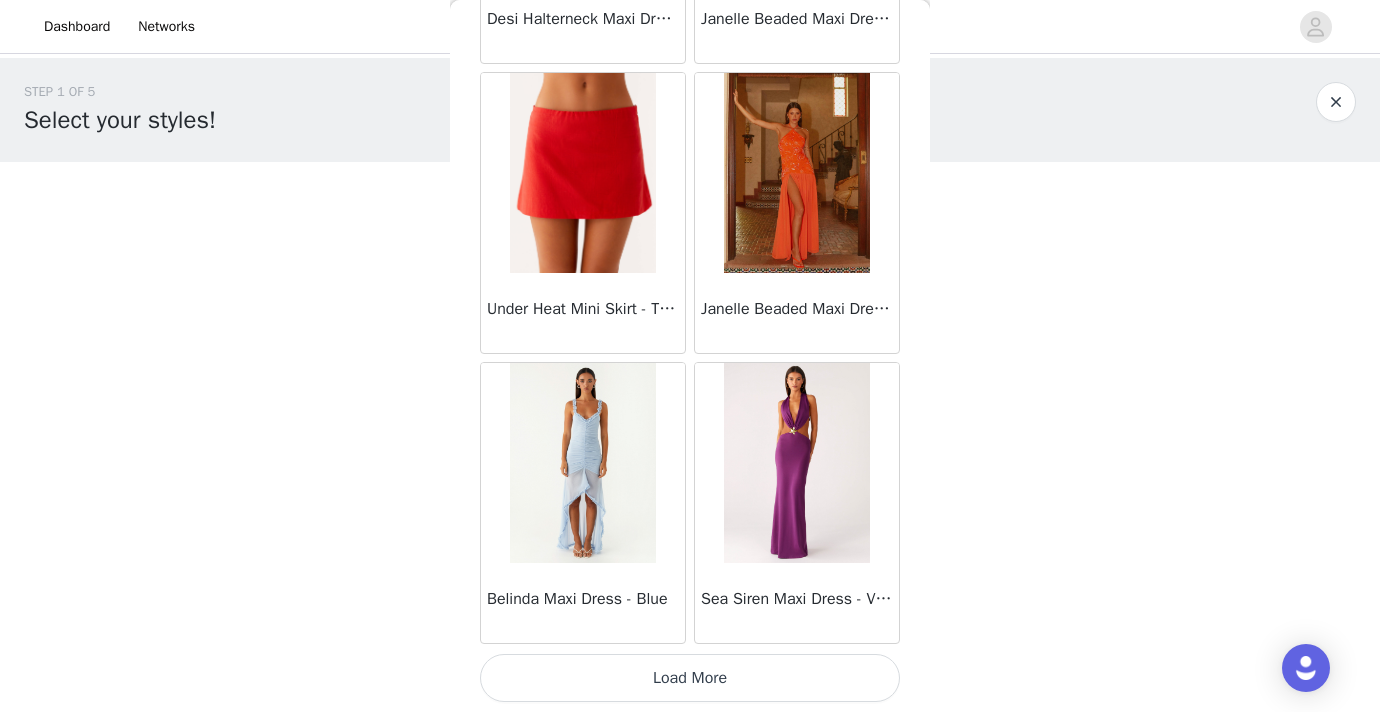 click on "Load More" at bounding box center [690, 678] 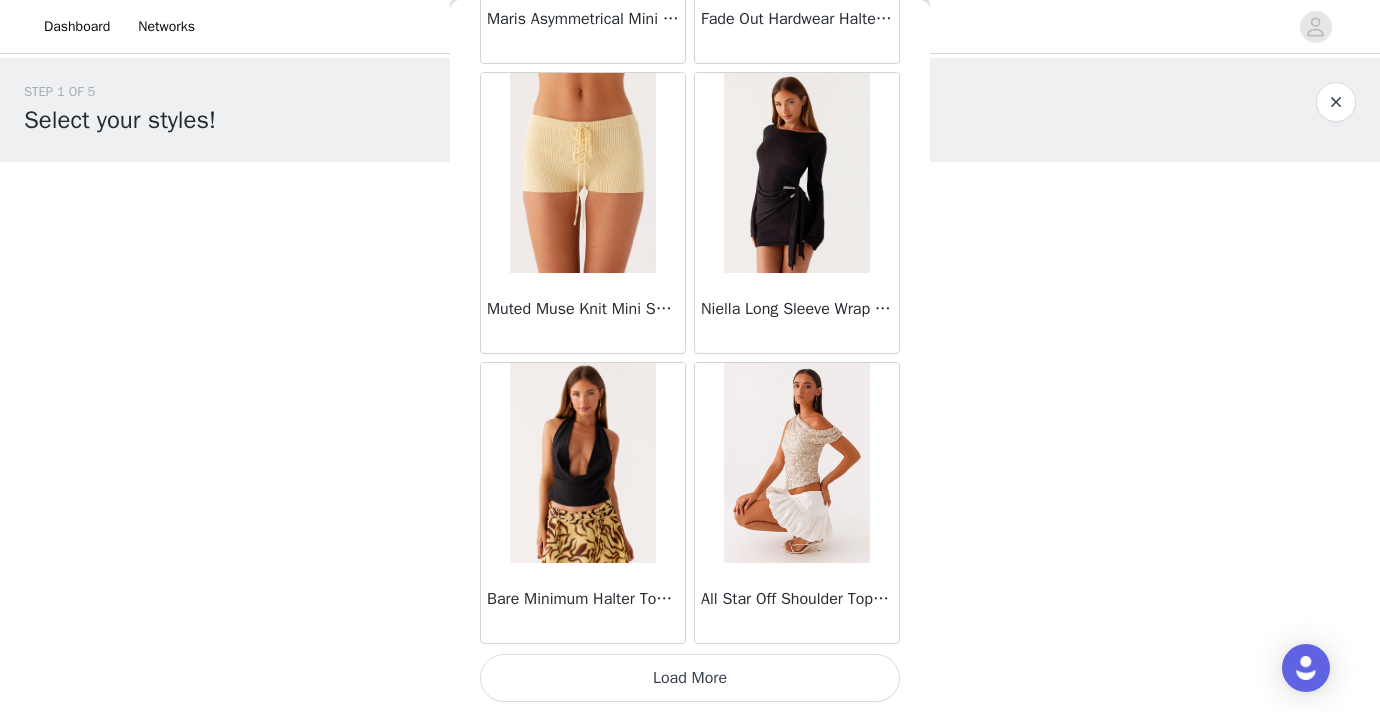 click on "Load More" at bounding box center (690, 678) 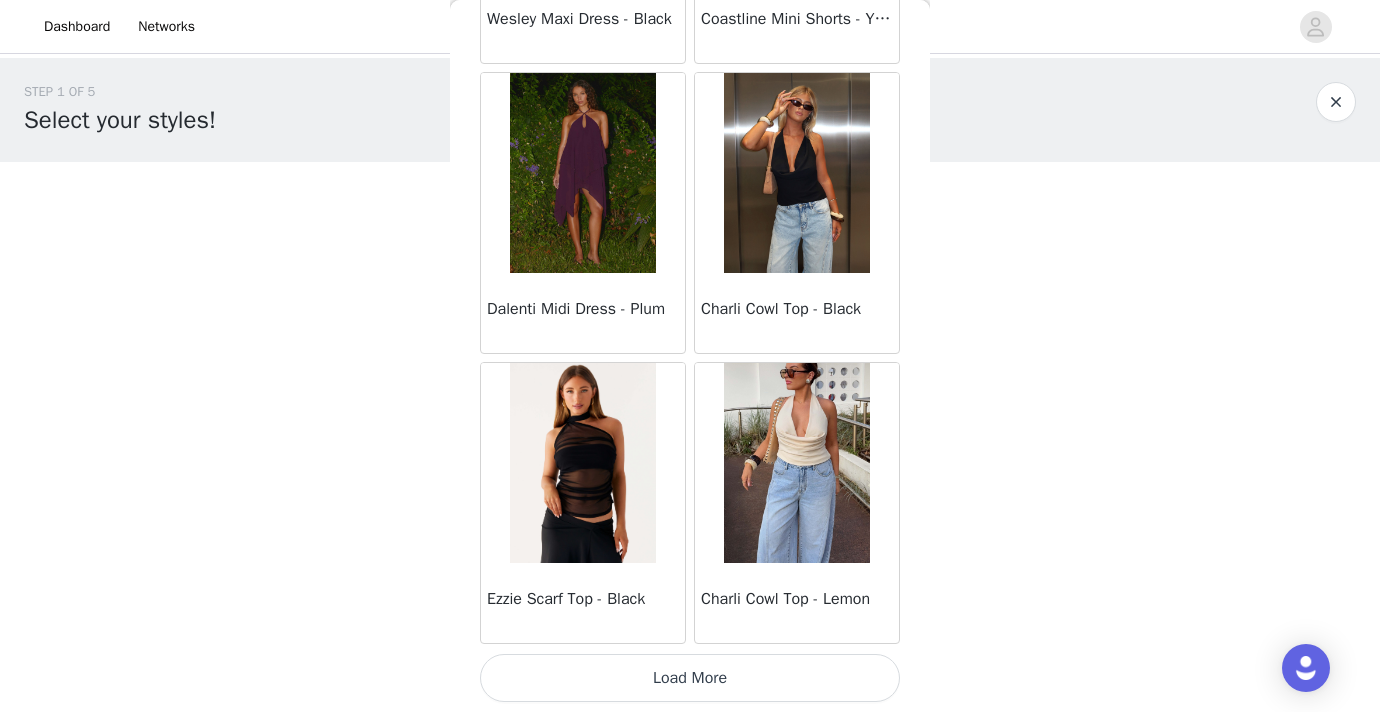 click on "Load More" at bounding box center [690, 678] 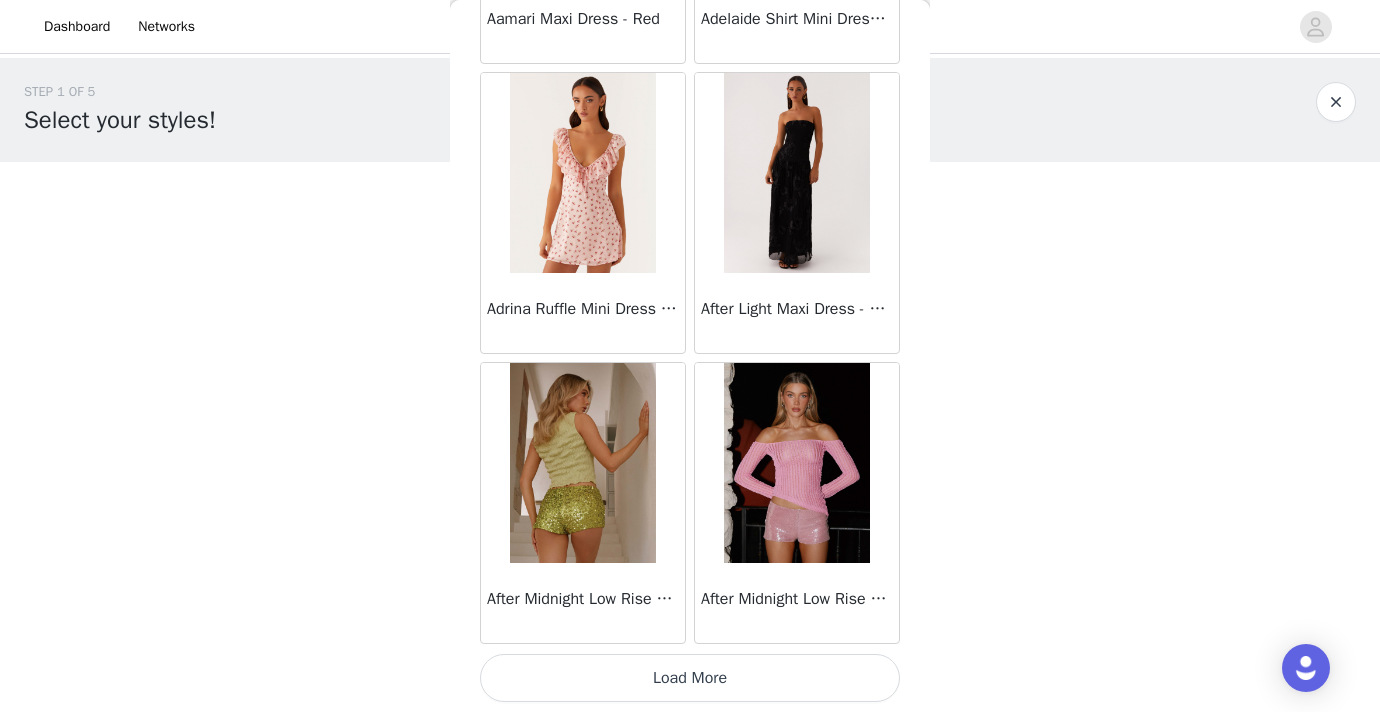 click on "Load More" at bounding box center (690, 678) 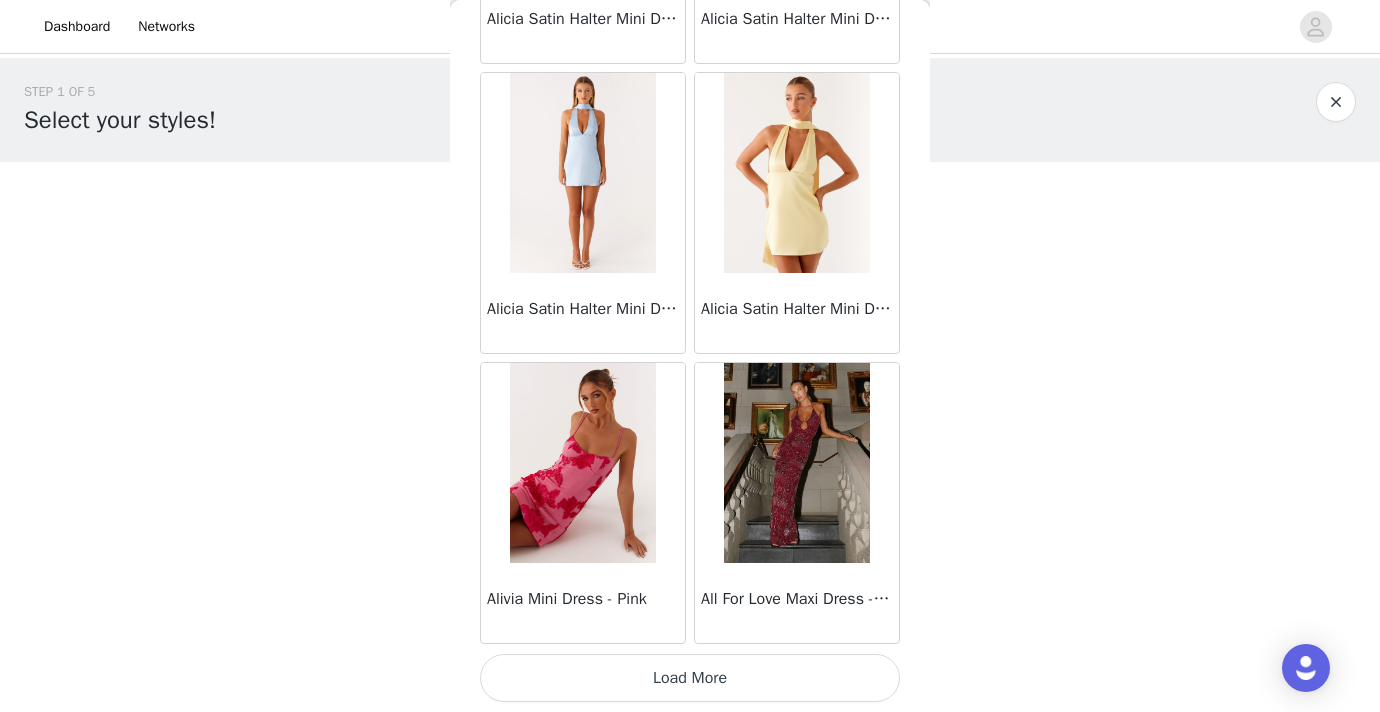 click on "Load More" at bounding box center [690, 678] 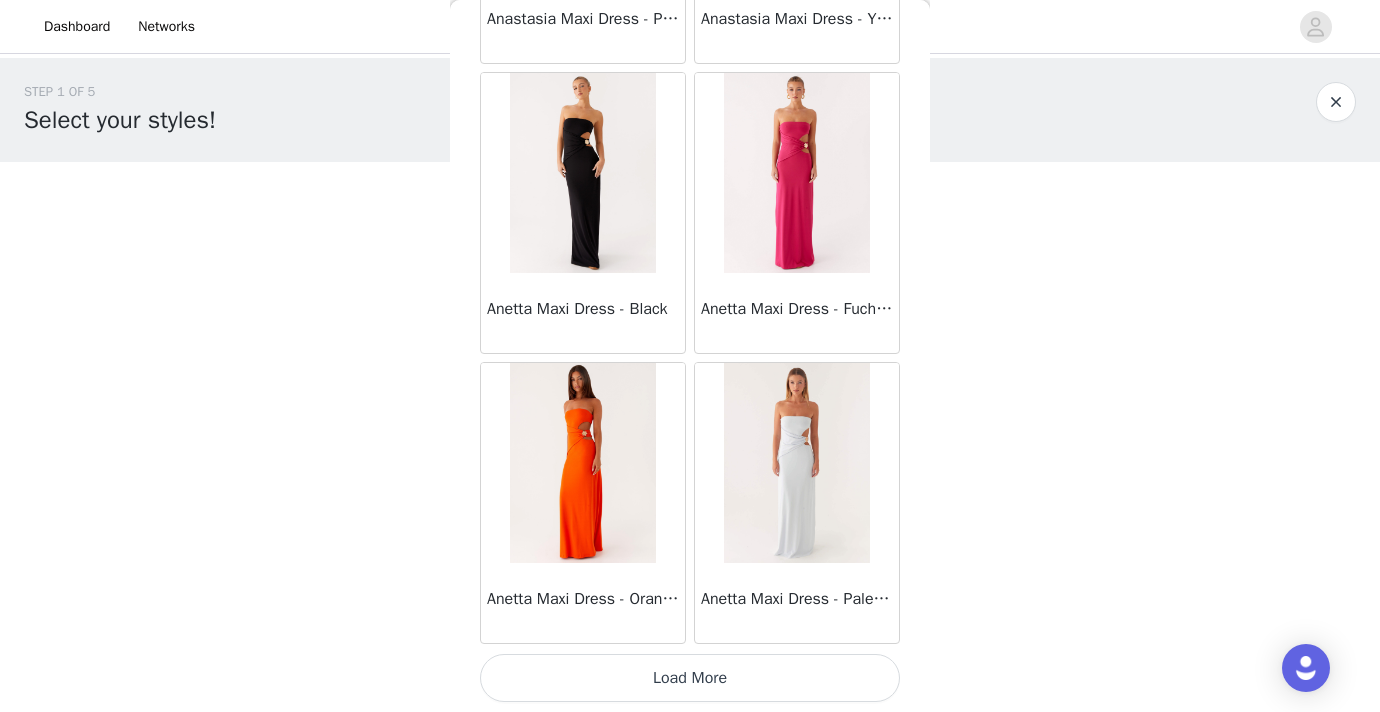 click on "Load More" at bounding box center (690, 678) 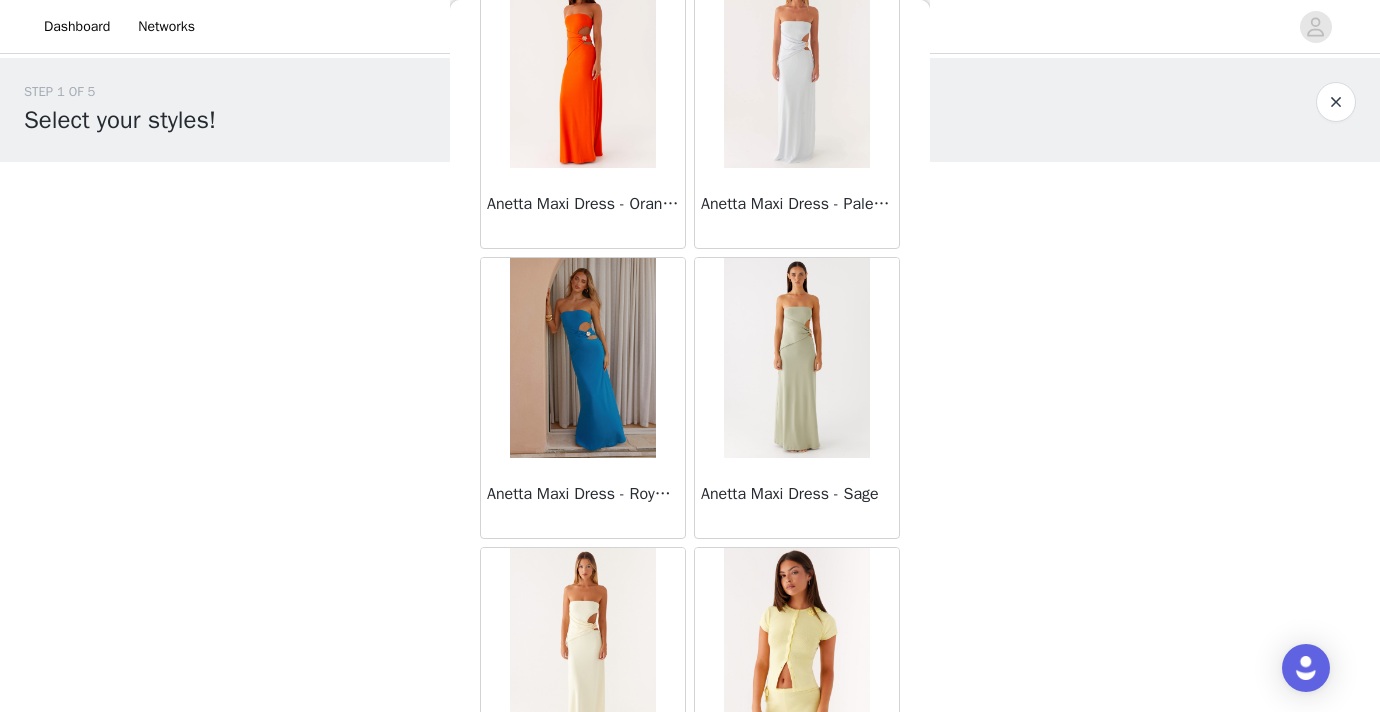 scroll, scrollTop: 83944, scrollLeft: 0, axis: vertical 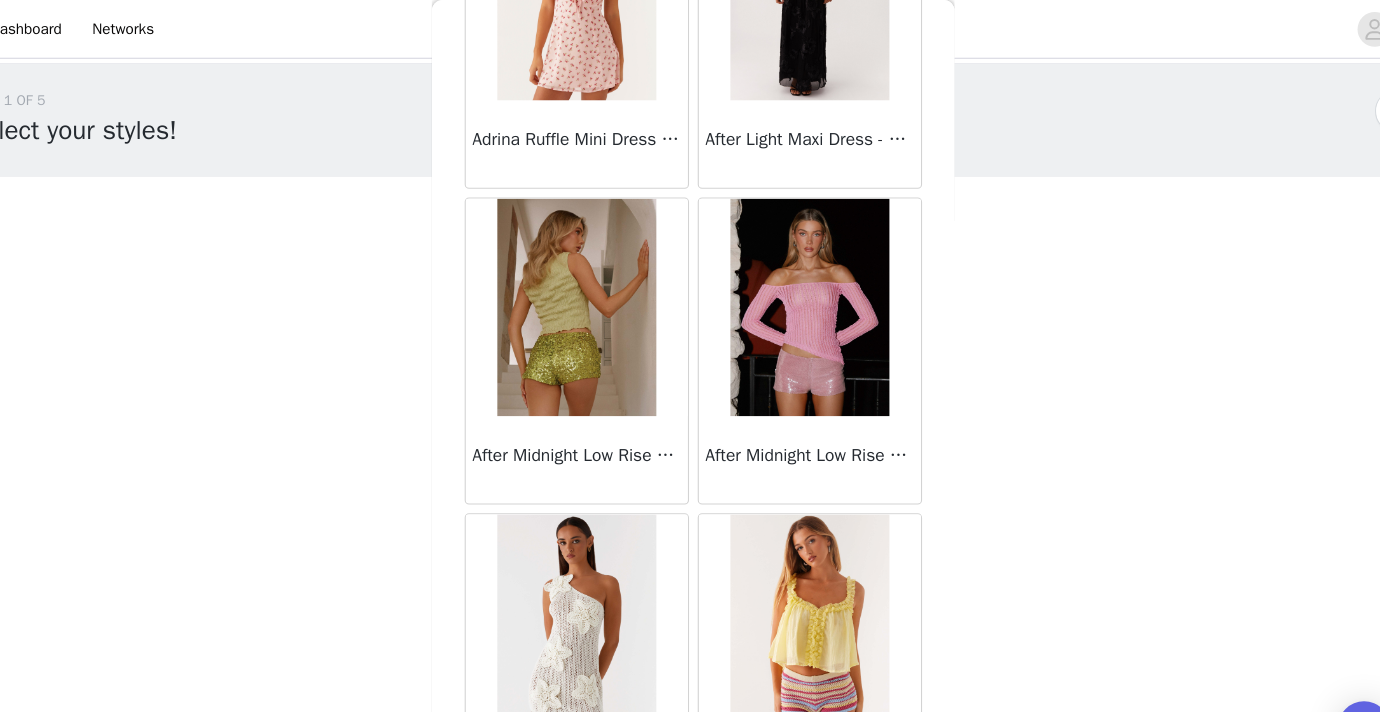 click at bounding box center (582, 282) 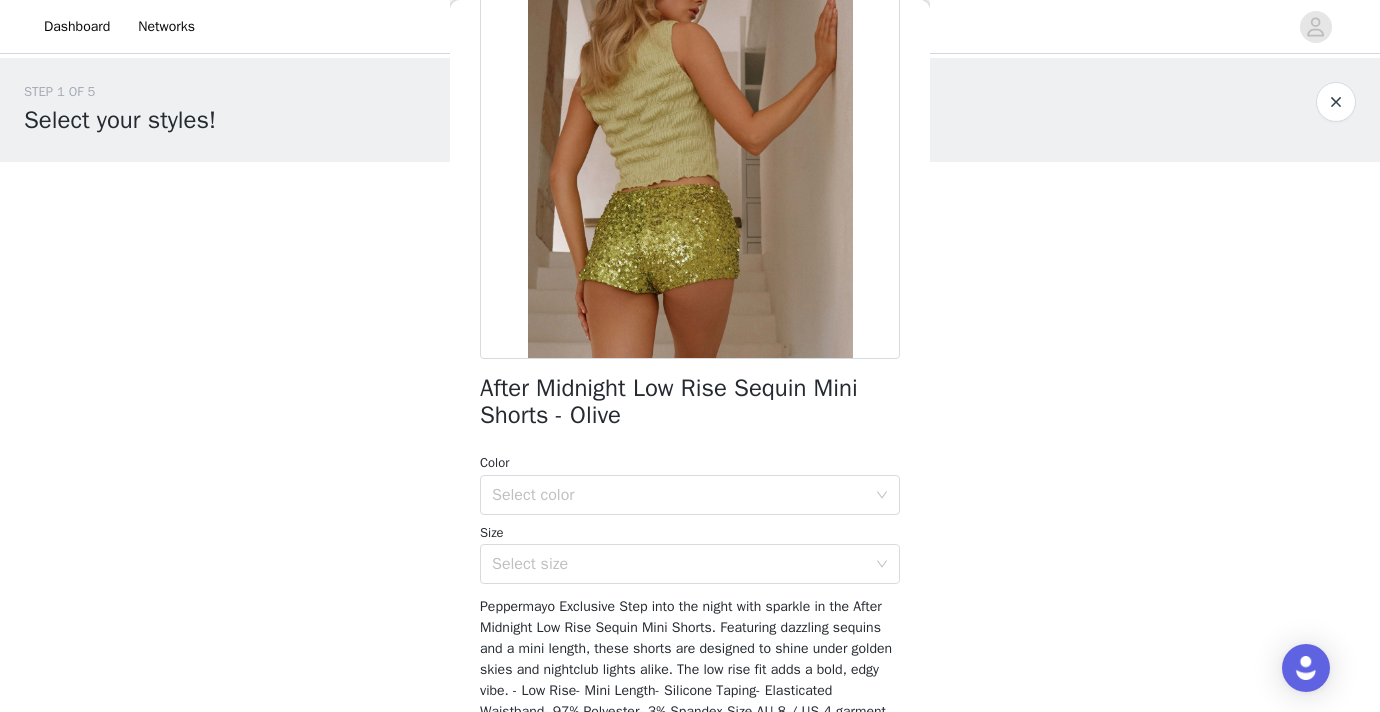 scroll, scrollTop: 252, scrollLeft: 0, axis: vertical 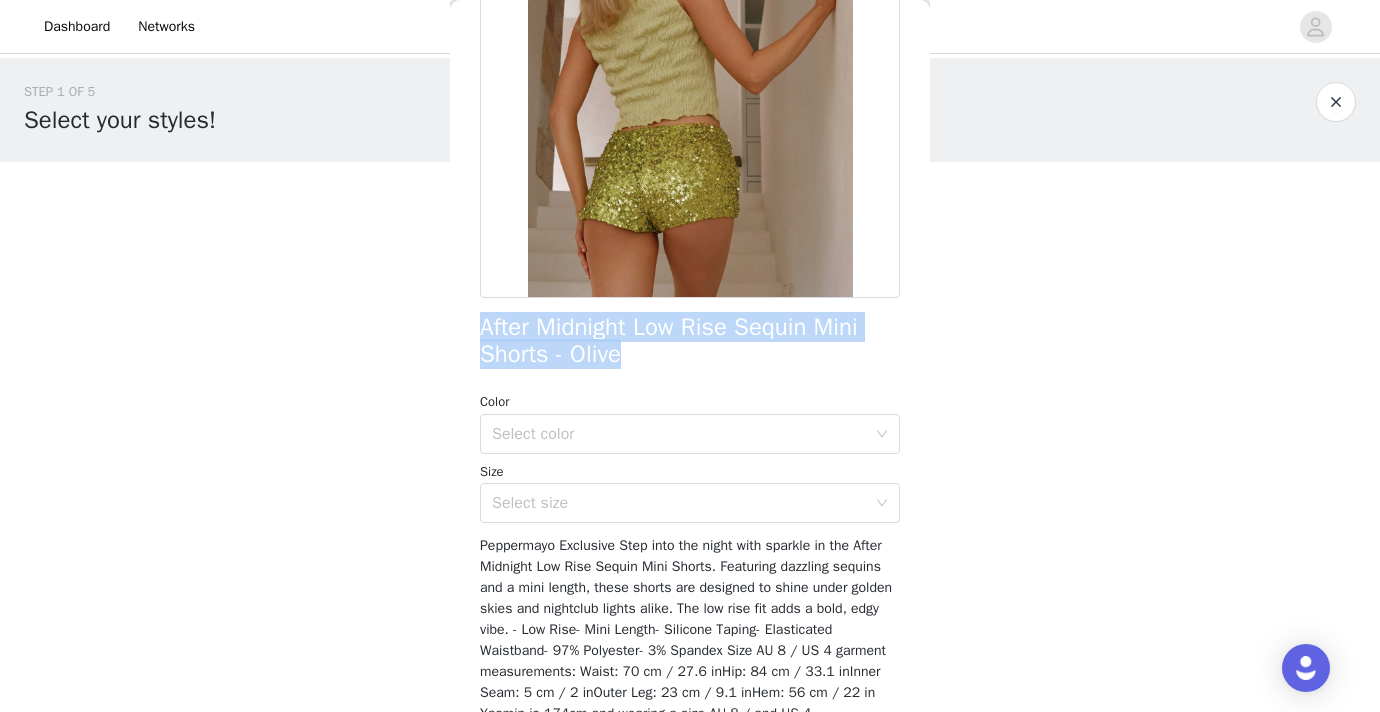 drag, startPoint x: 482, startPoint y: 330, endPoint x: 669, endPoint y: 358, distance: 189.08464 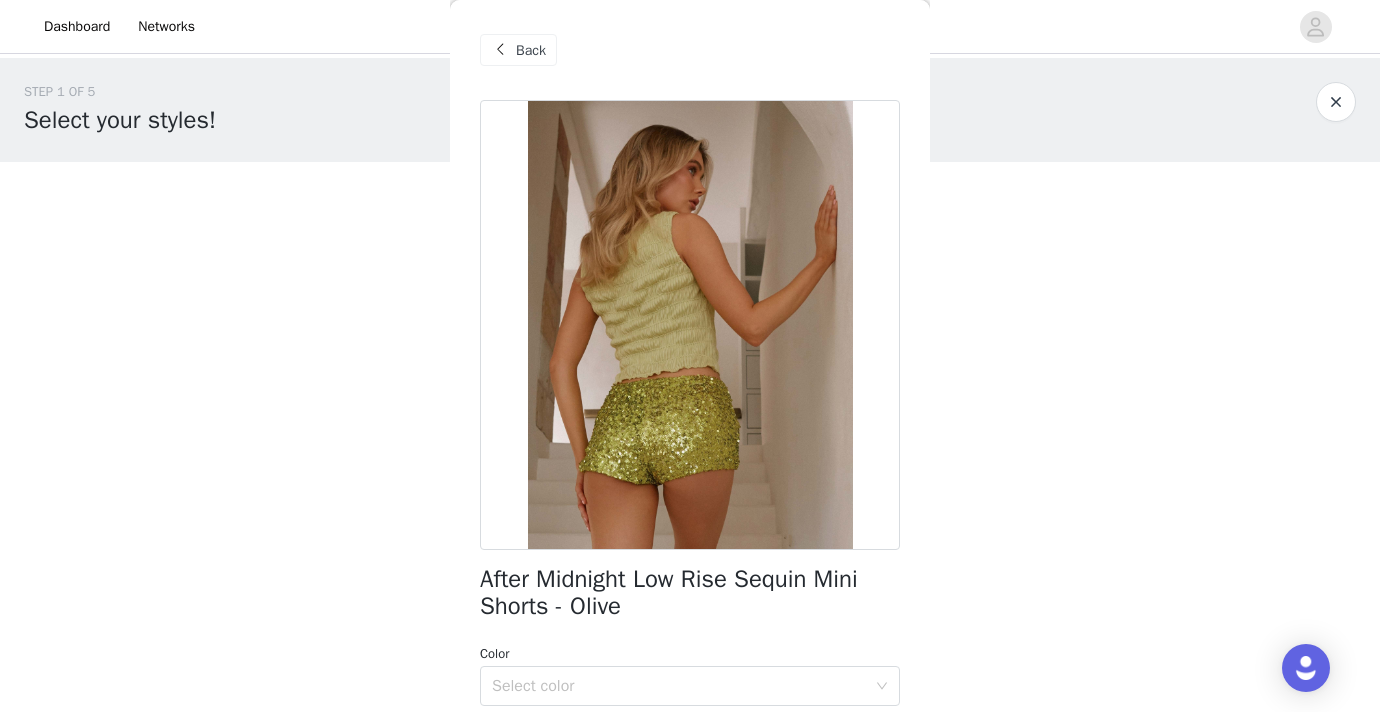 click on "Back" at bounding box center [531, 50] 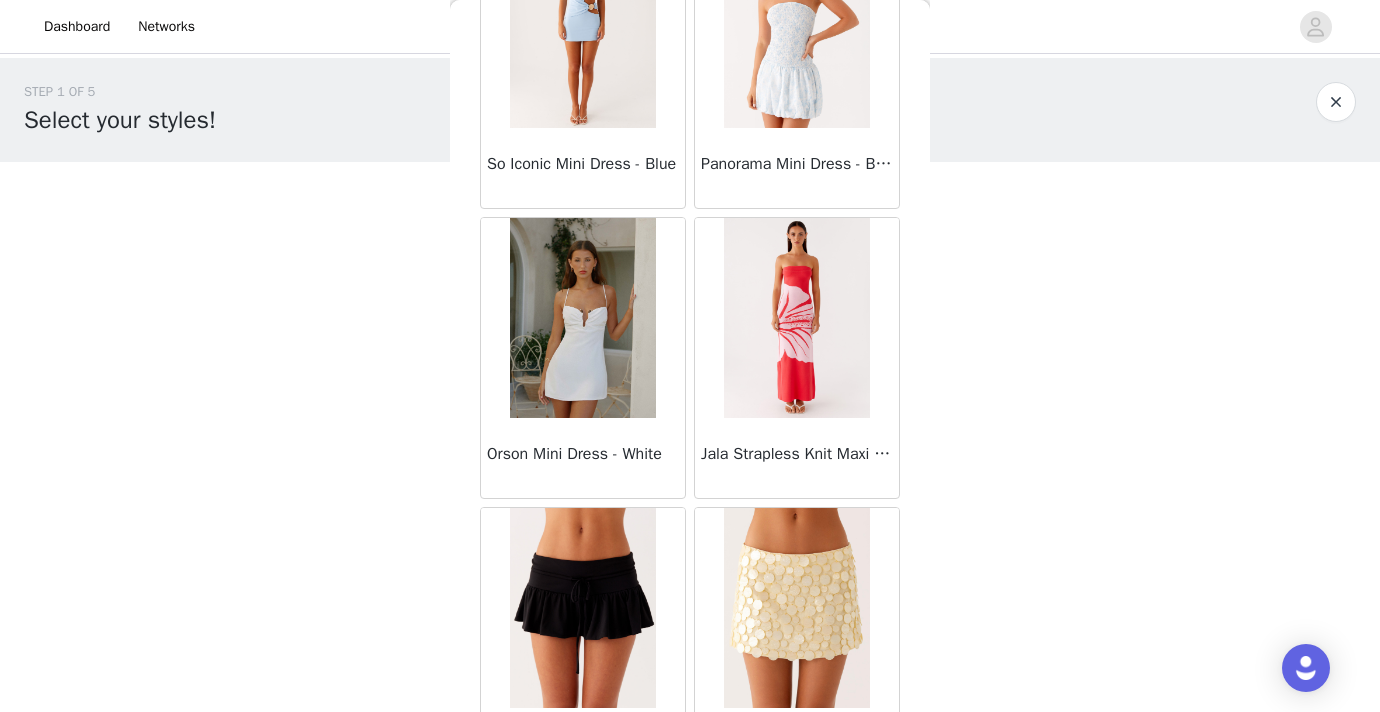 scroll, scrollTop: 55395, scrollLeft: 0, axis: vertical 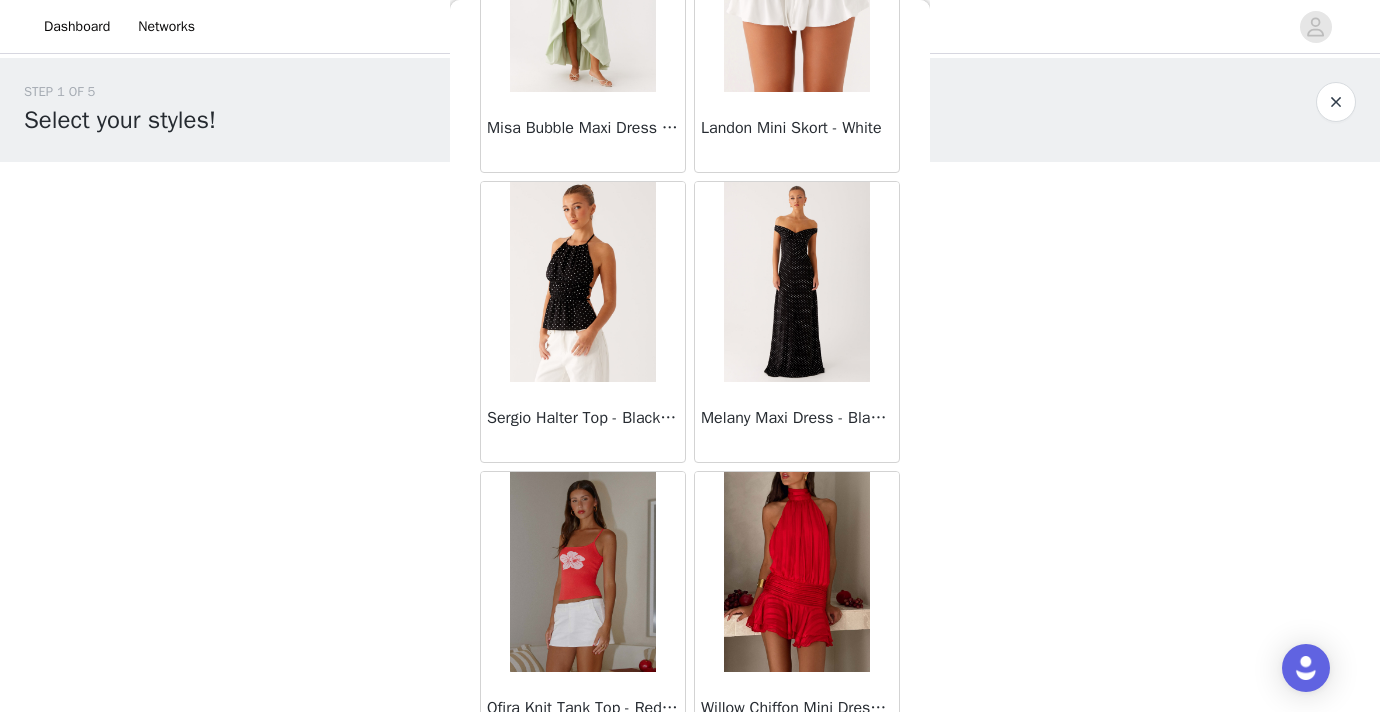 click at bounding box center (796, 282) 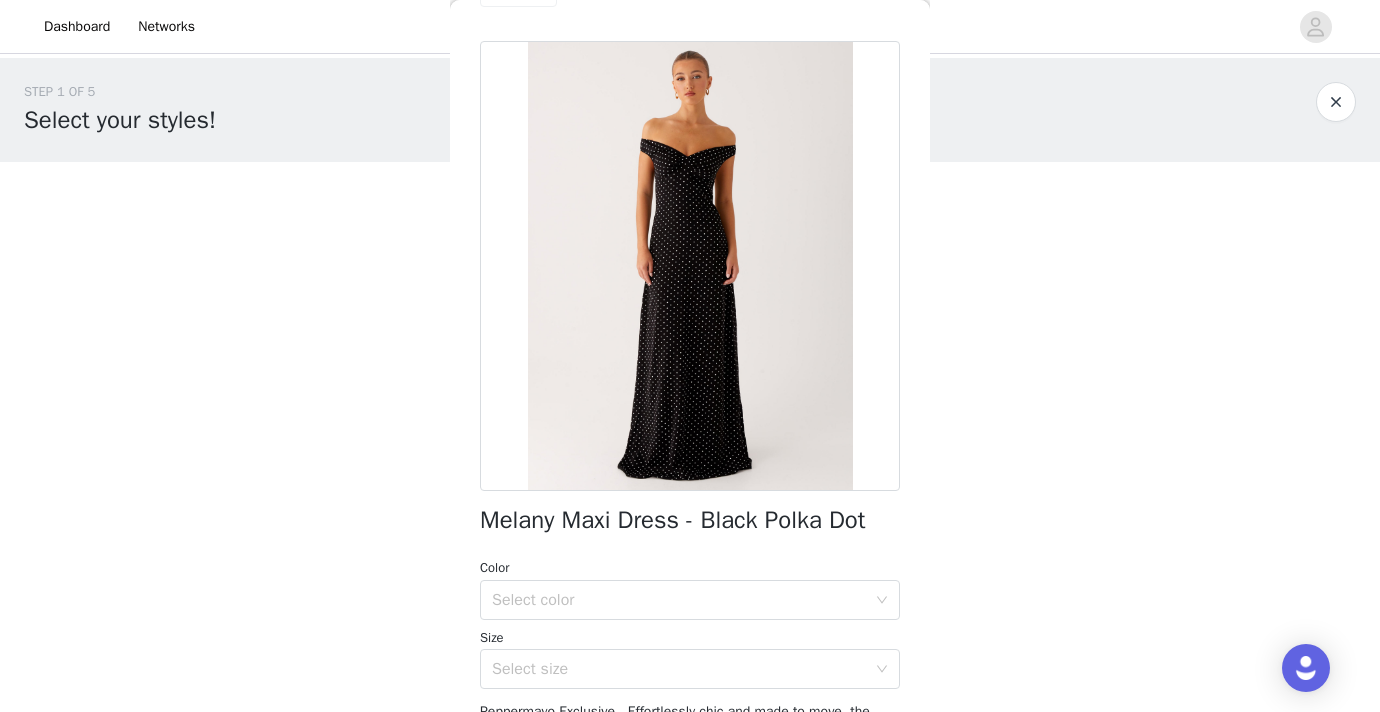 scroll, scrollTop: 70, scrollLeft: 0, axis: vertical 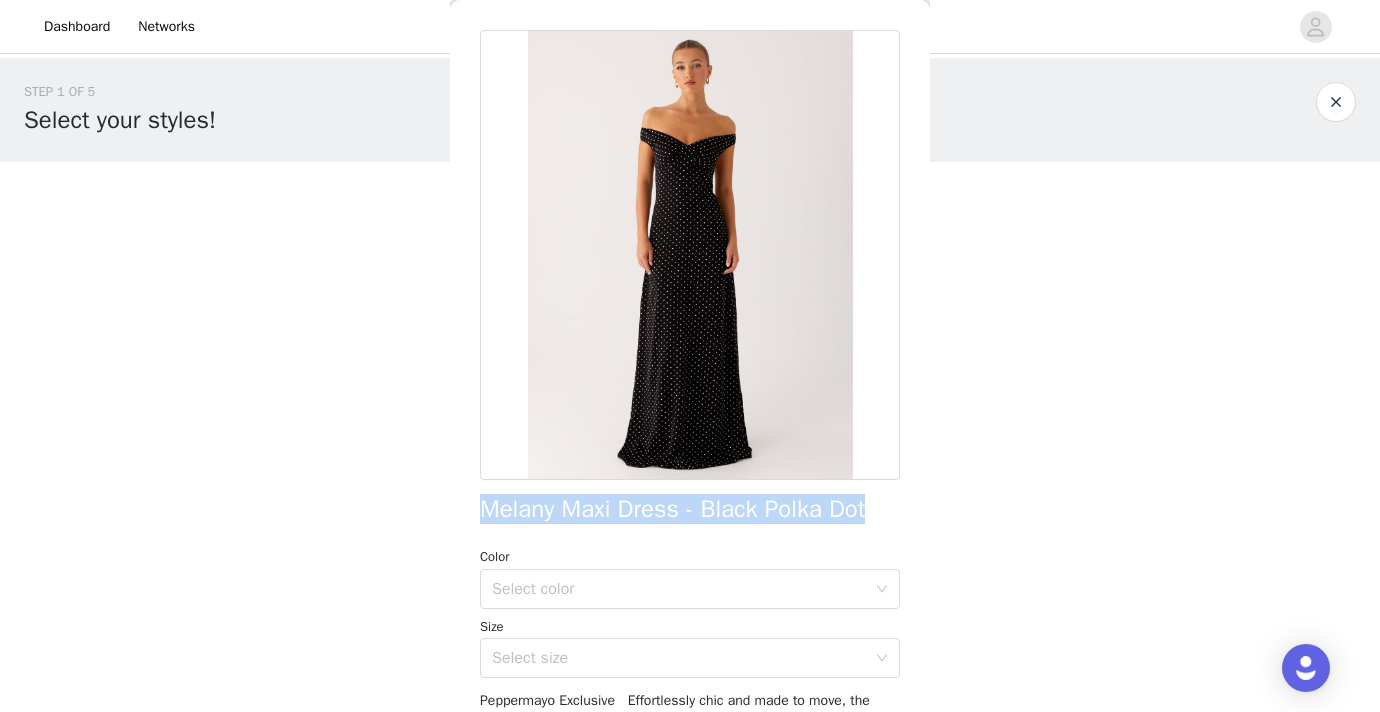 drag, startPoint x: 480, startPoint y: 510, endPoint x: 923, endPoint y: 510, distance: 443 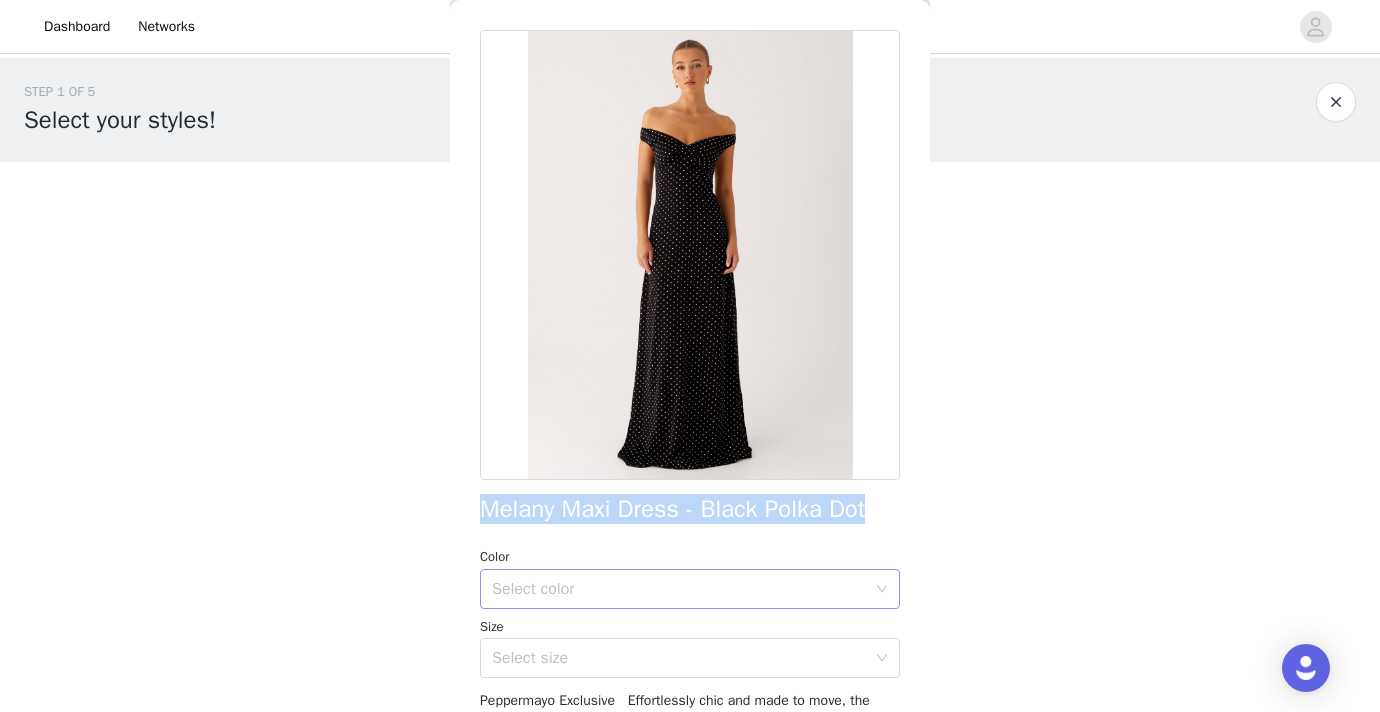 click on "Select color" at bounding box center [683, 589] 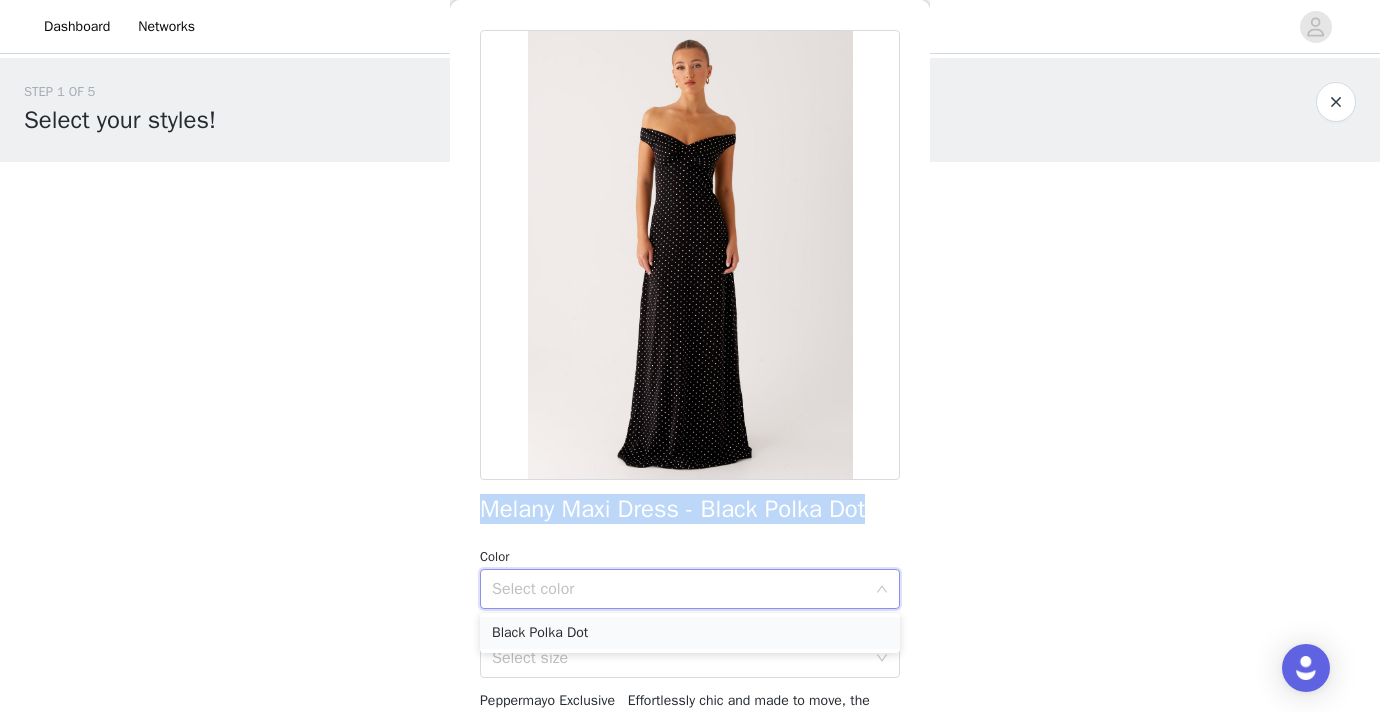 click on "Black Polka Dot" at bounding box center (690, 633) 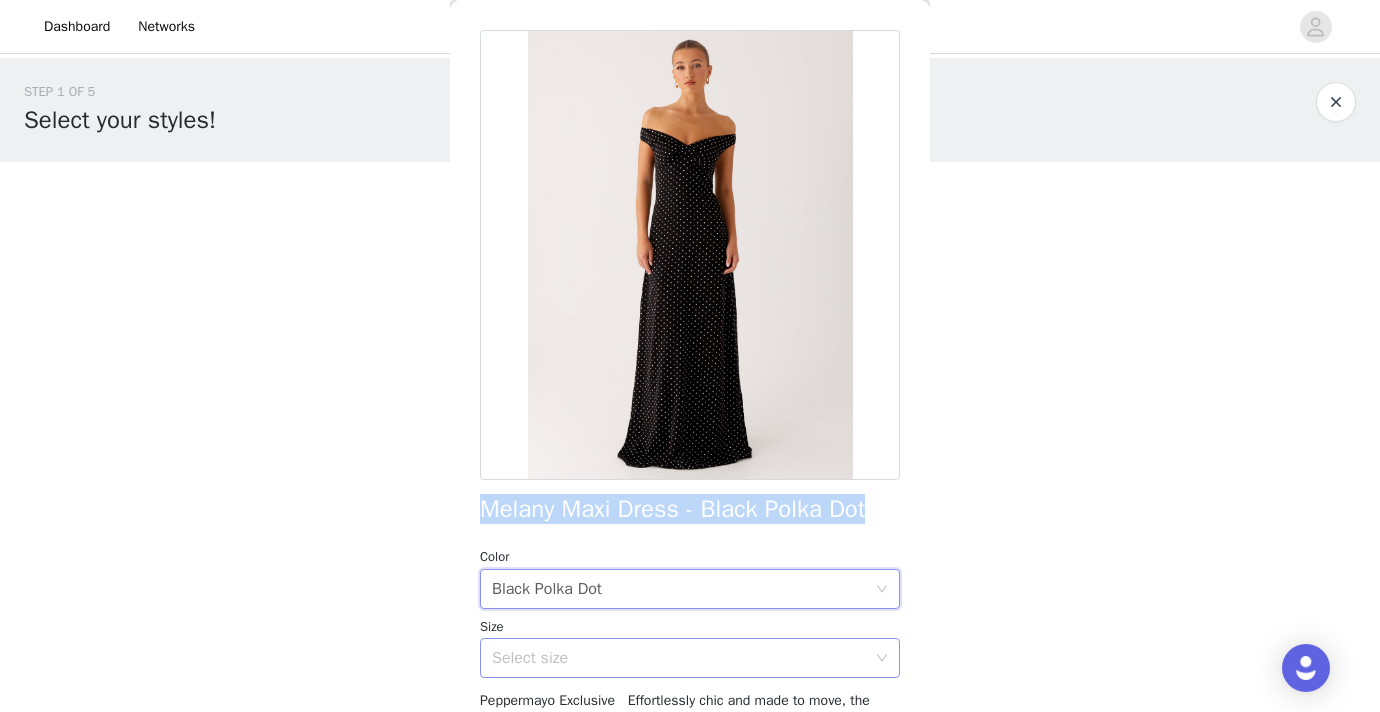 click on "Select size" at bounding box center [679, 658] 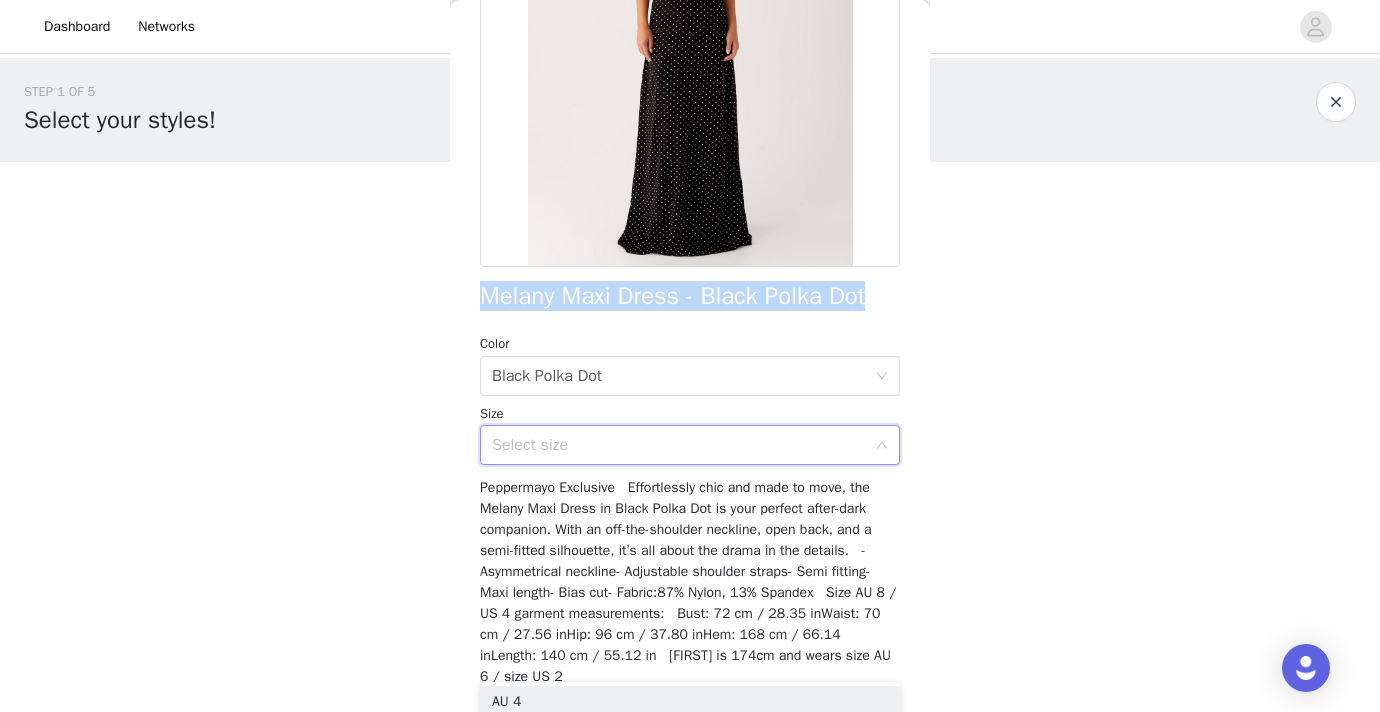 scroll, scrollTop: 306, scrollLeft: 0, axis: vertical 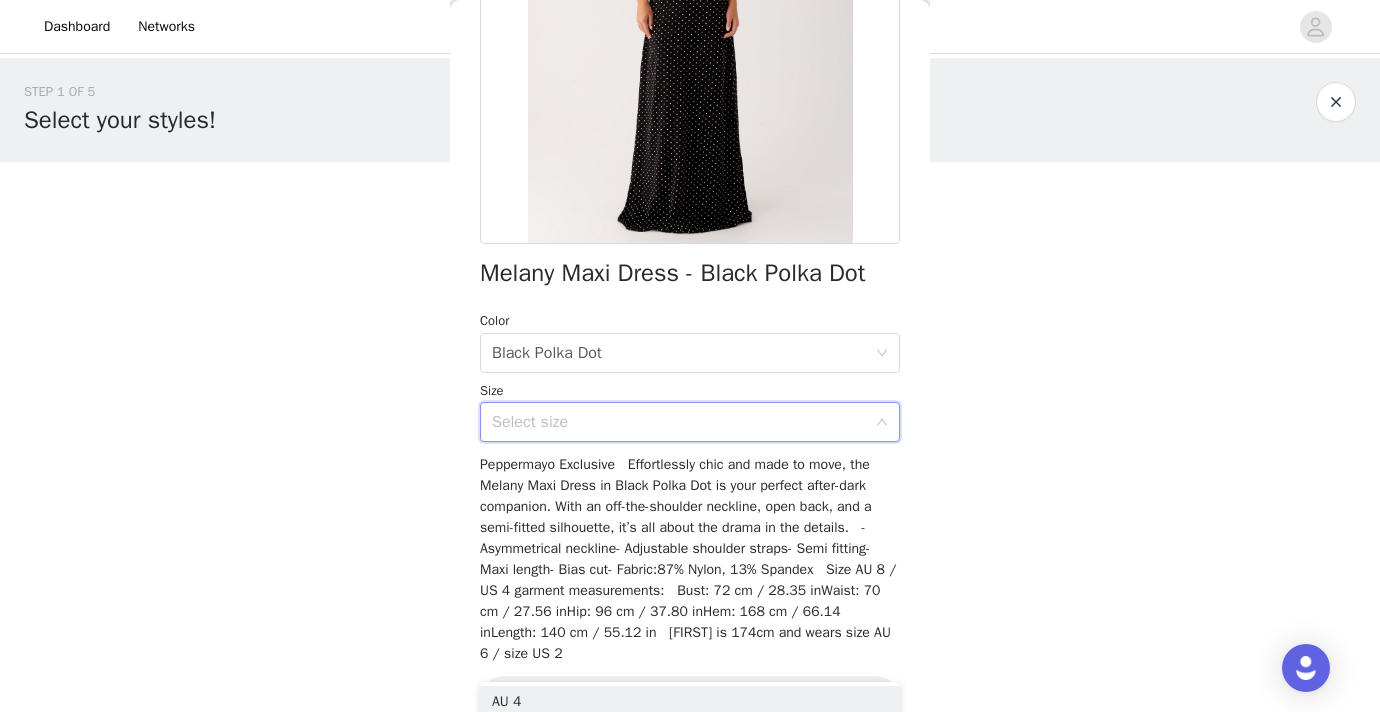 click on "Melany Maxi Dress - Black Polka Dot               Color   Select color Black Polka Dot Size   Select size   Peppermayo Exclusive   Effortlessly chic and made to move, the Melany Maxi Dress in Black Polka Dot is your perfect after-dark companion. With an off-the-shoulder neckline, open back, and a semi-fitted silhouette, it’s all about the drama in the details.   - Asymmetrical neckline- Adjustable shoulder straps- Semi fitting- Maxi length- Bias cut- Fabric:87% Nylon, 13% Spandex   Size AU 8 / US 4 garment measurements:   Bust: 72 cm / 28.35 inWaist: 70 cm / 27.56 inHip: 96 cm / 37.80 inHem: 168 cm / 66.14 inLength: 140 cm / 55.12 in   [FIRST] is 174cm and wears size AU 6 / size US 2   Add Product" at bounding box center (690, 271) 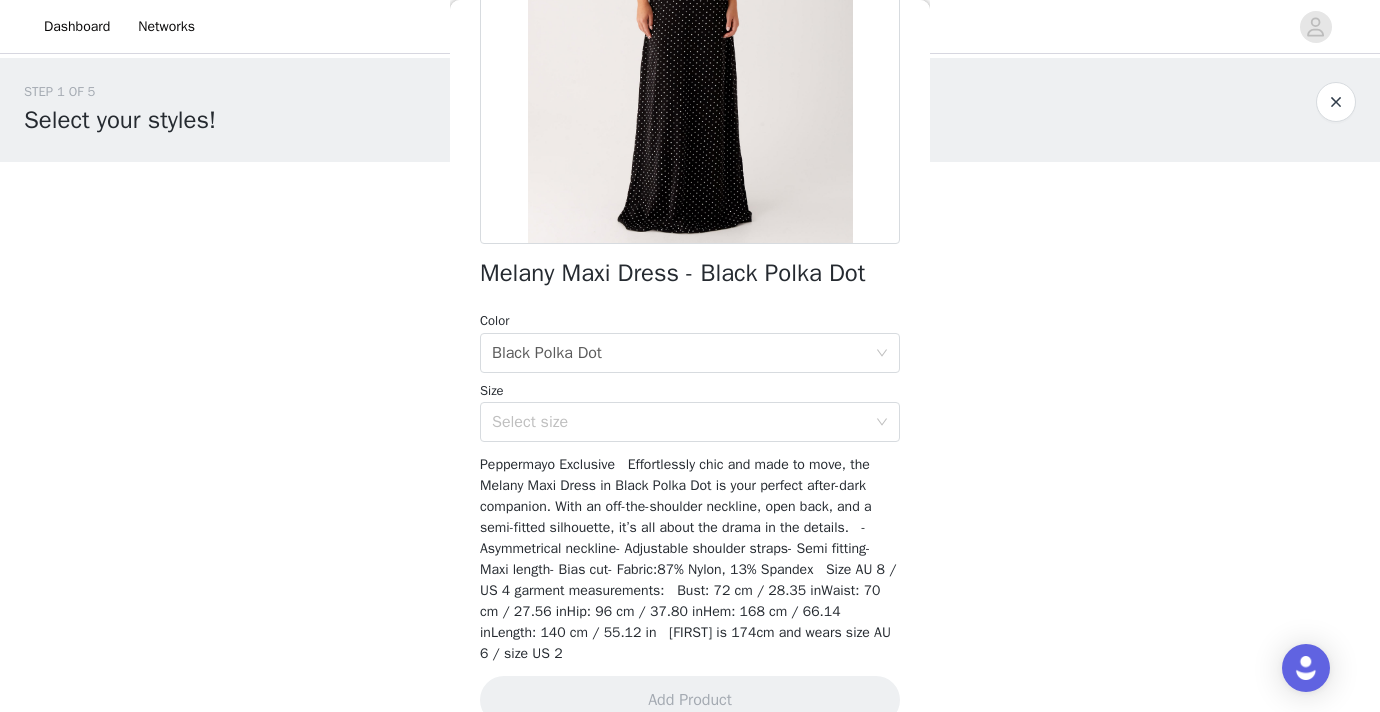click on "Size" at bounding box center [690, 391] 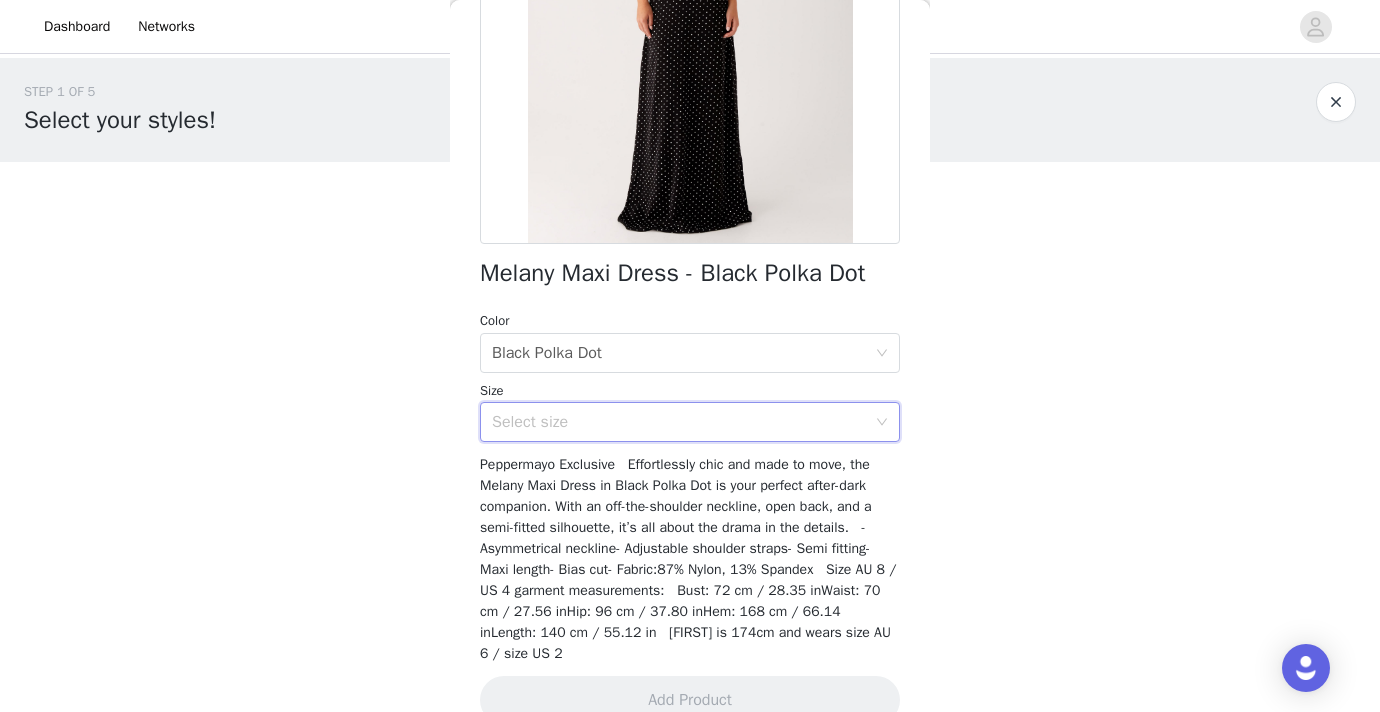 click on "Select size" at bounding box center [683, 422] 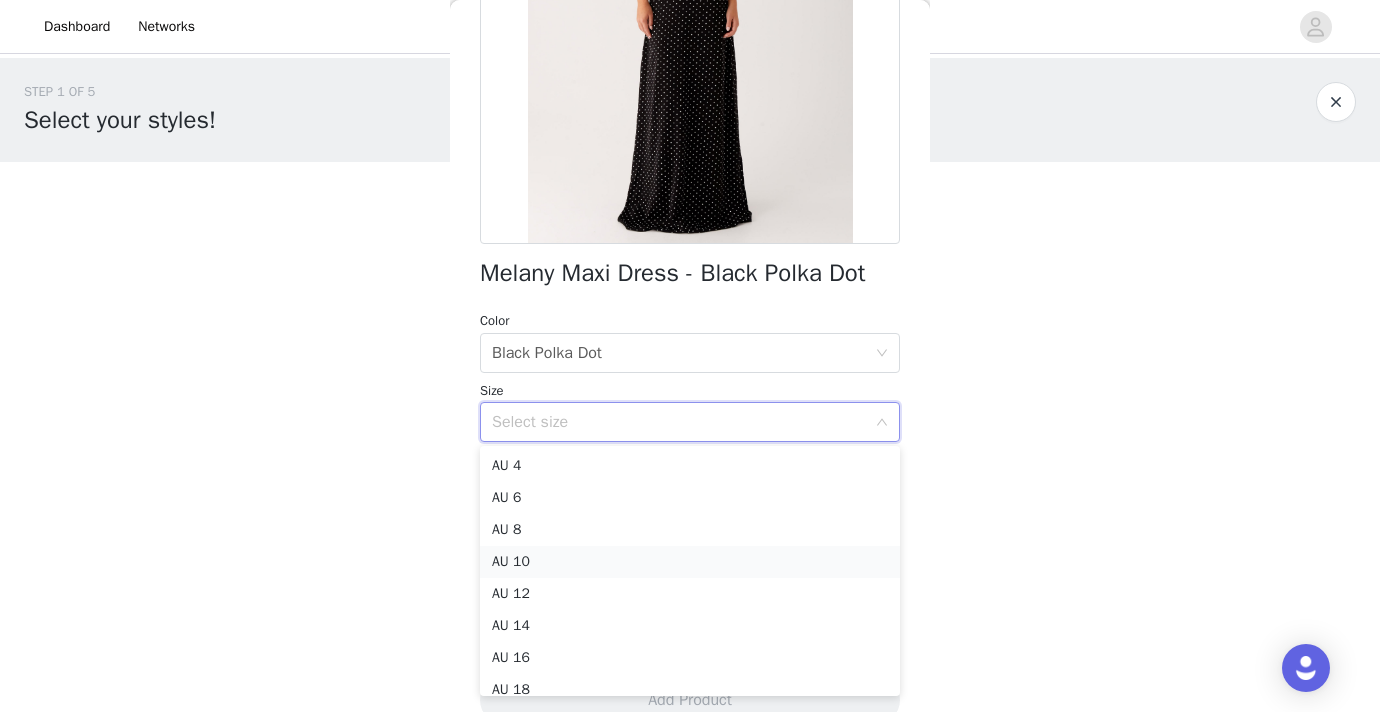 scroll, scrollTop: 57, scrollLeft: 0, axis: vertical 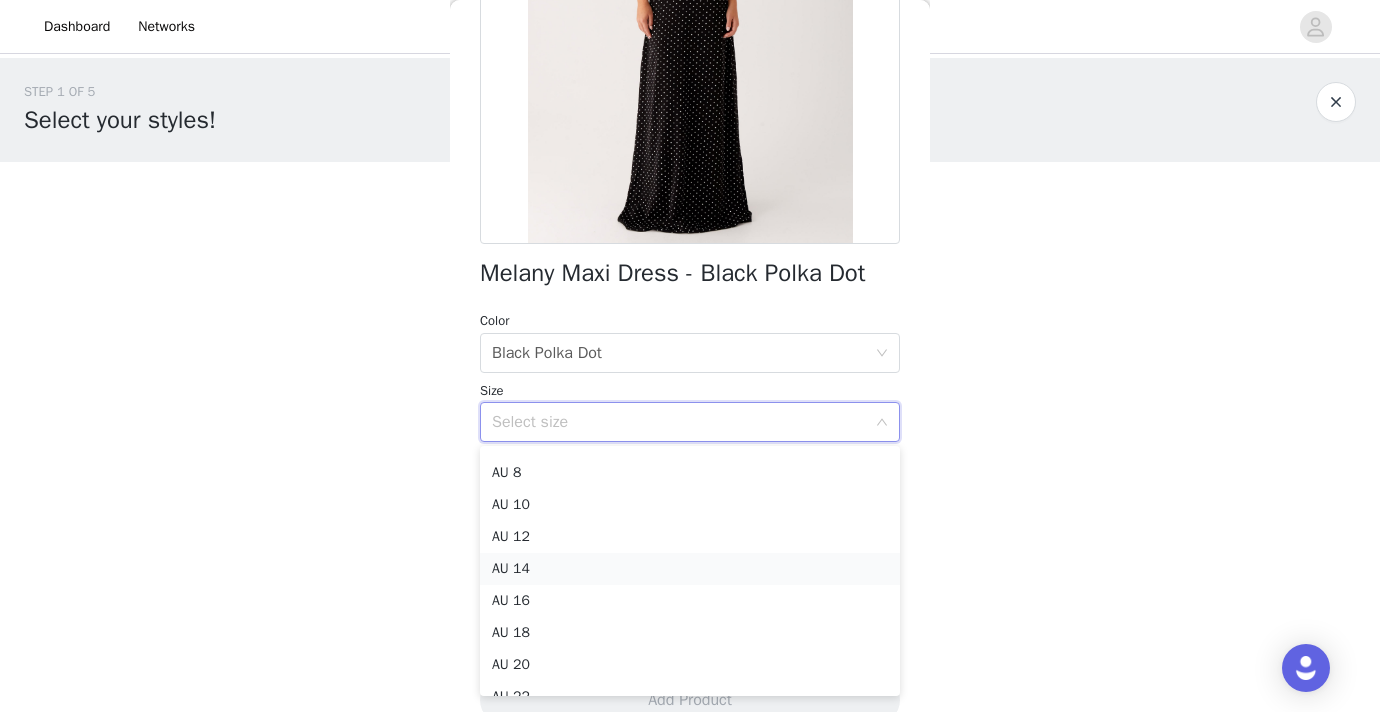 click on "AU 14" at bounding box center [690, 569] 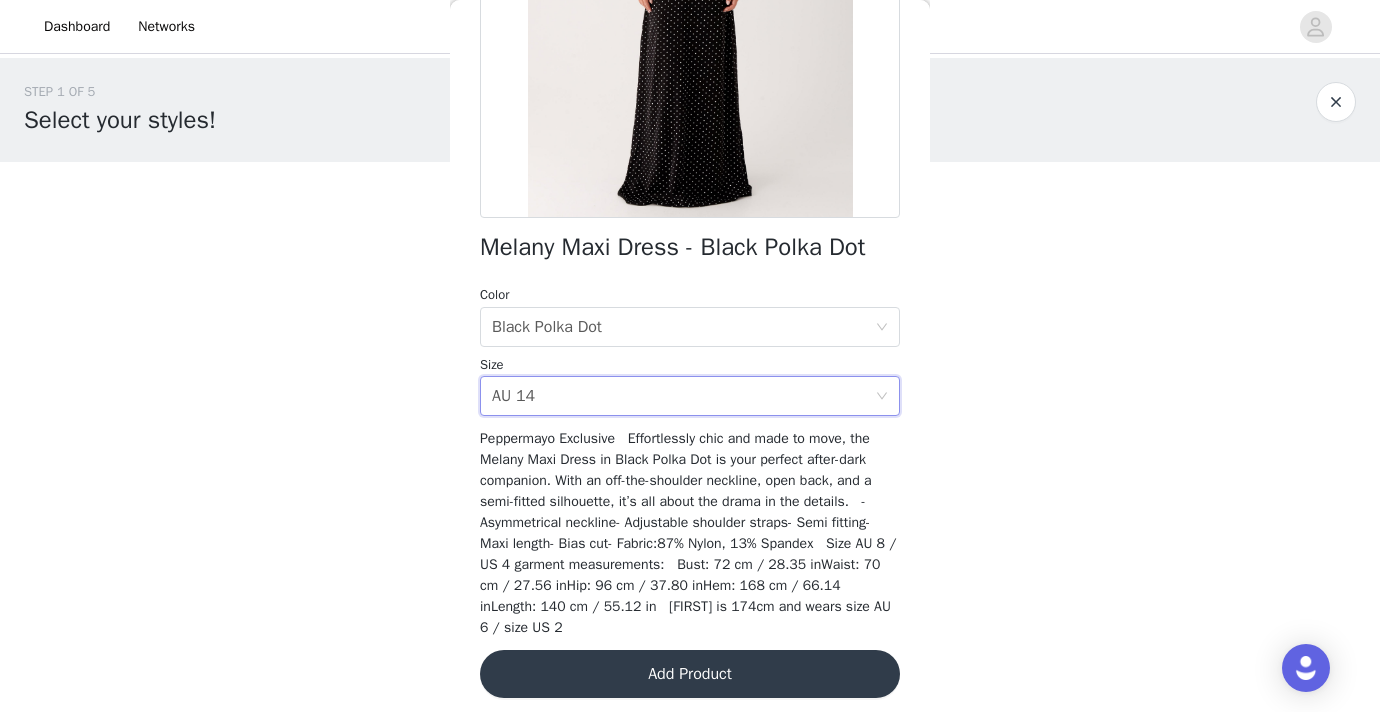 scroll, scrollTop: 337, scrollLeft: 0, axis: vertical 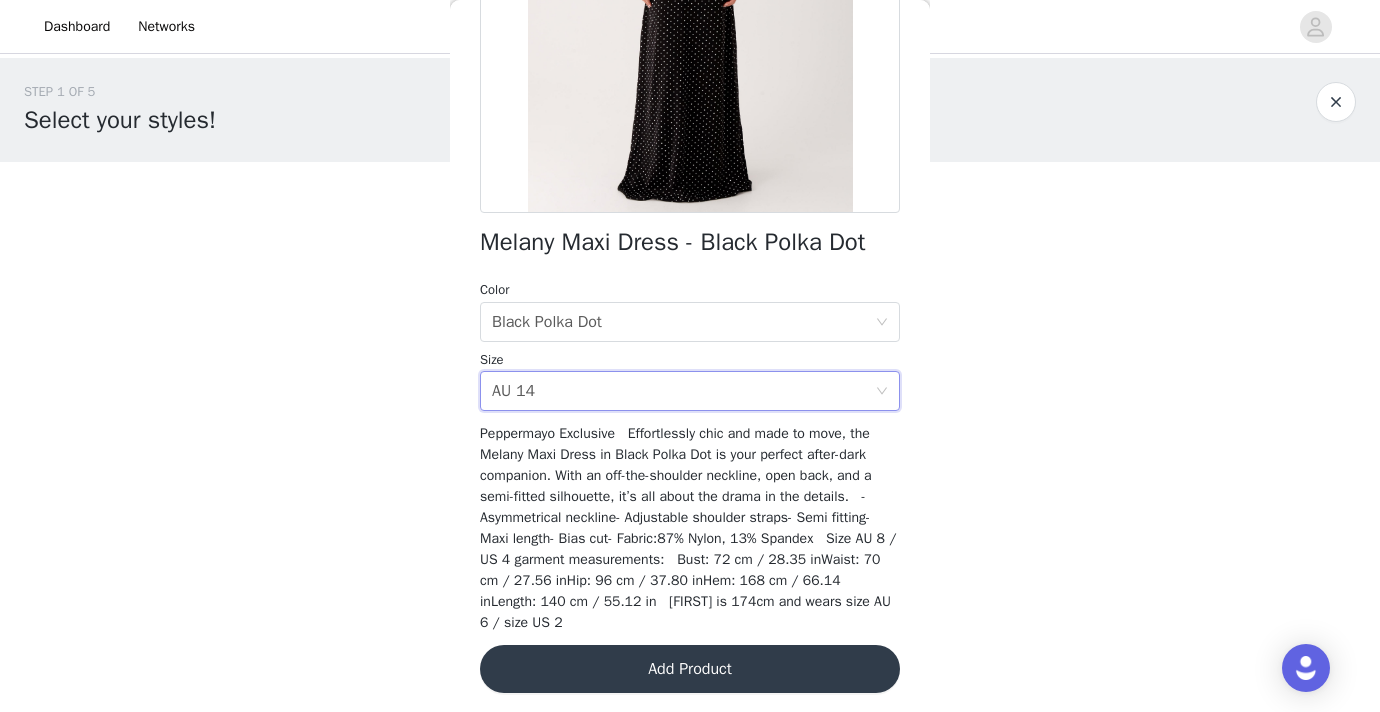 click on "Add Product" at bounding box center [690, 669] 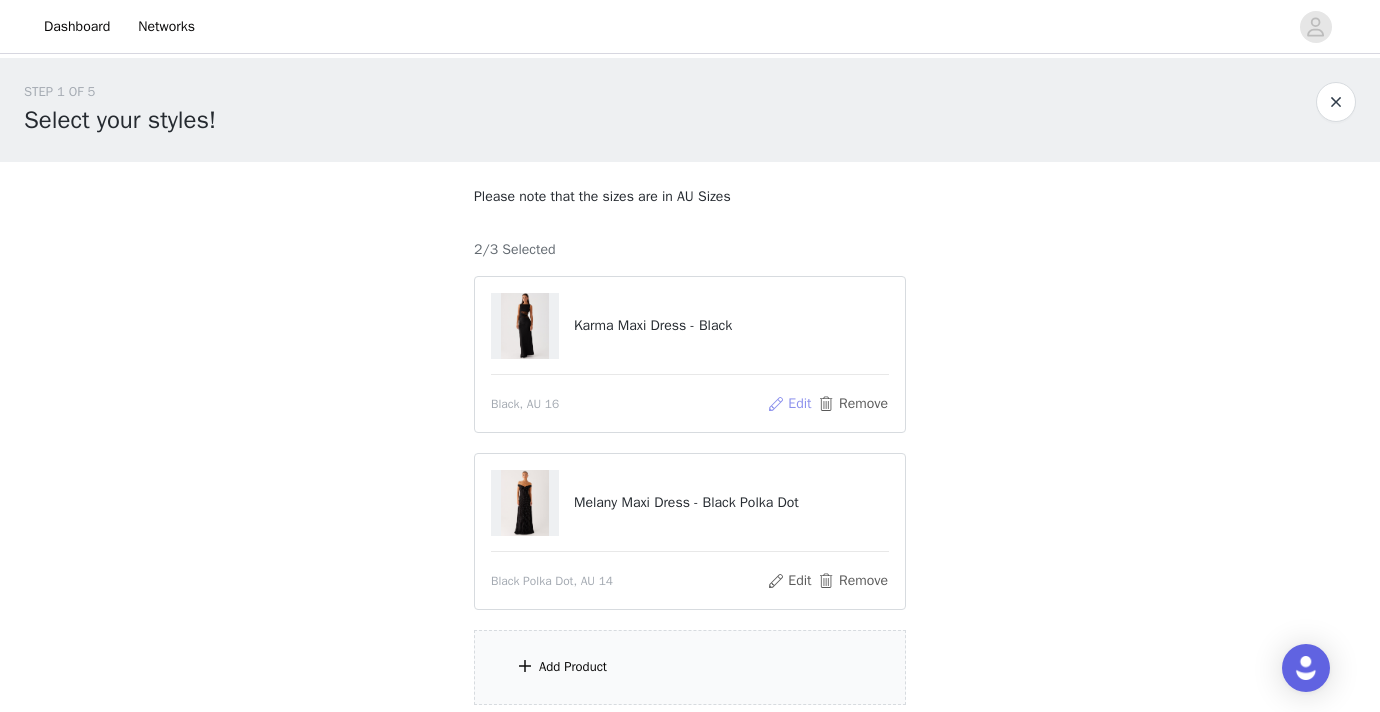click on "Edit" at bounding box center [789, 404] 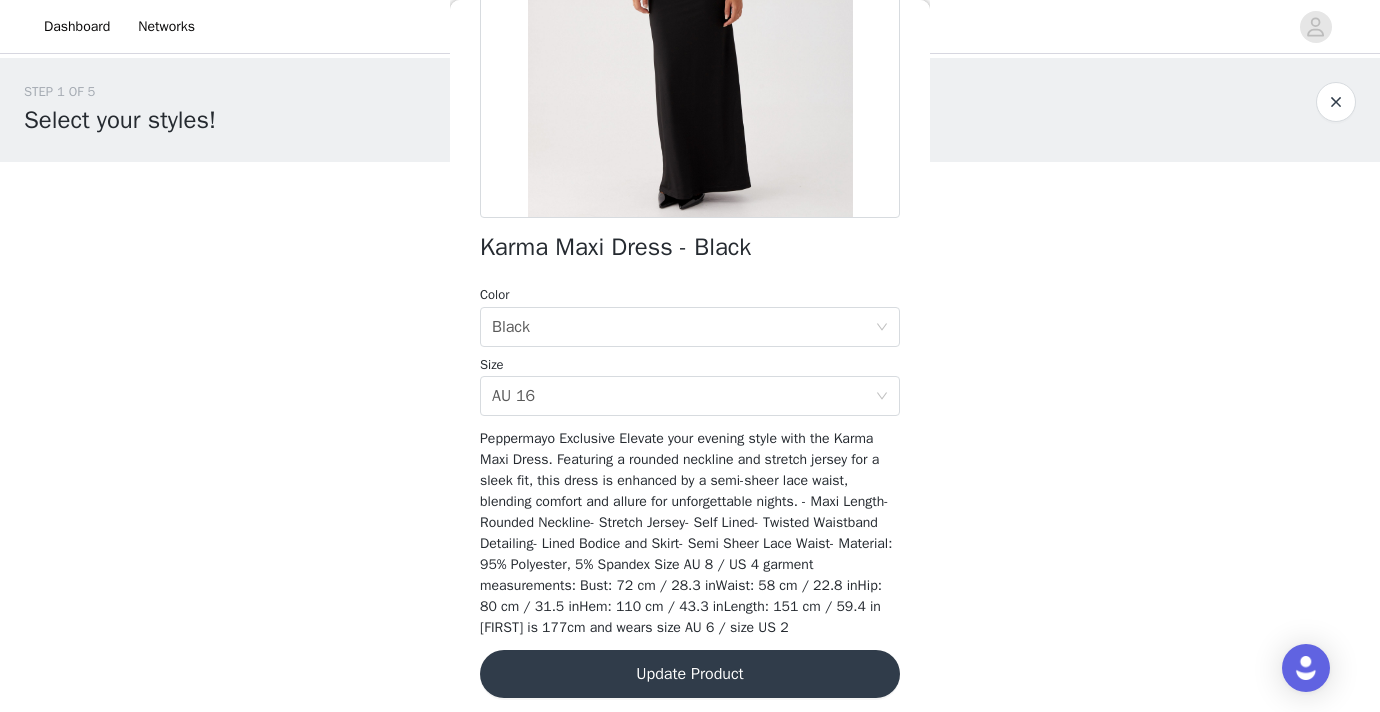 scroll, scrollTop: 342, scrollLeft: 0, axis: vertical 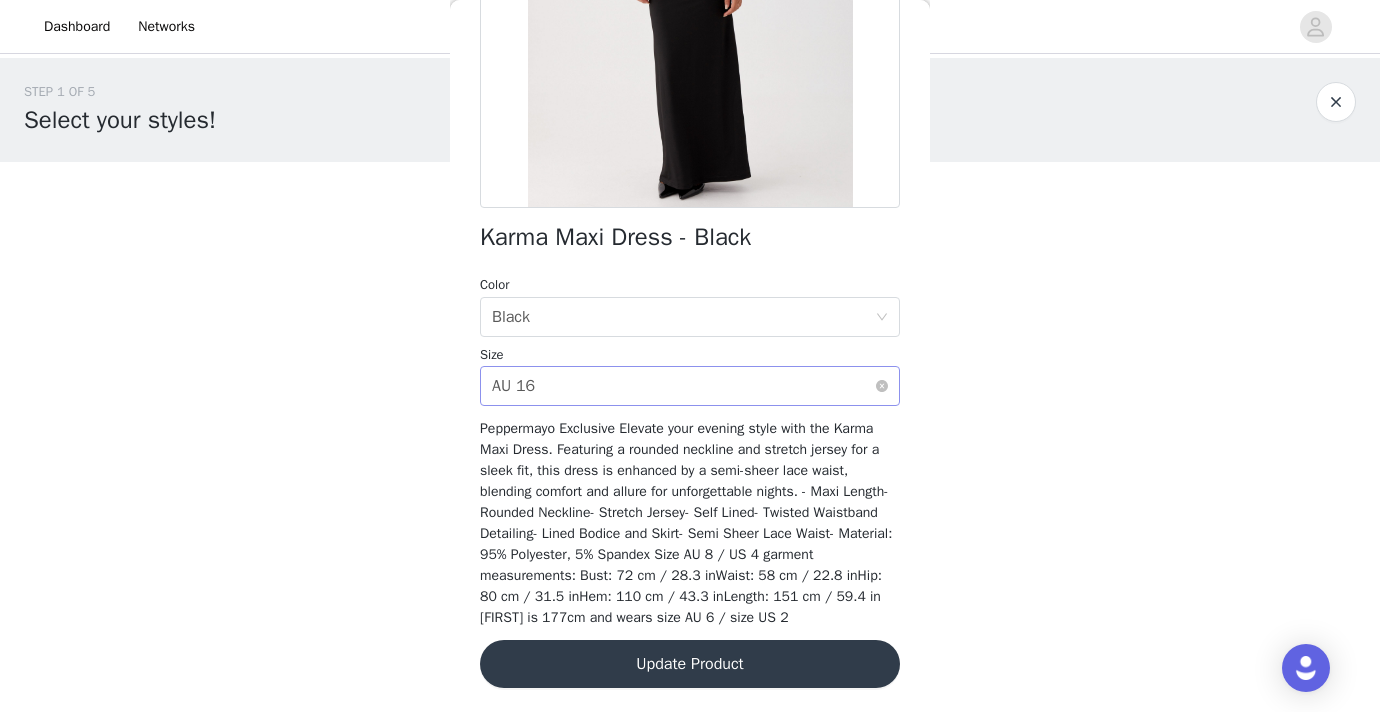 click on "Select size AU 16" at bounding box center (683, 386) 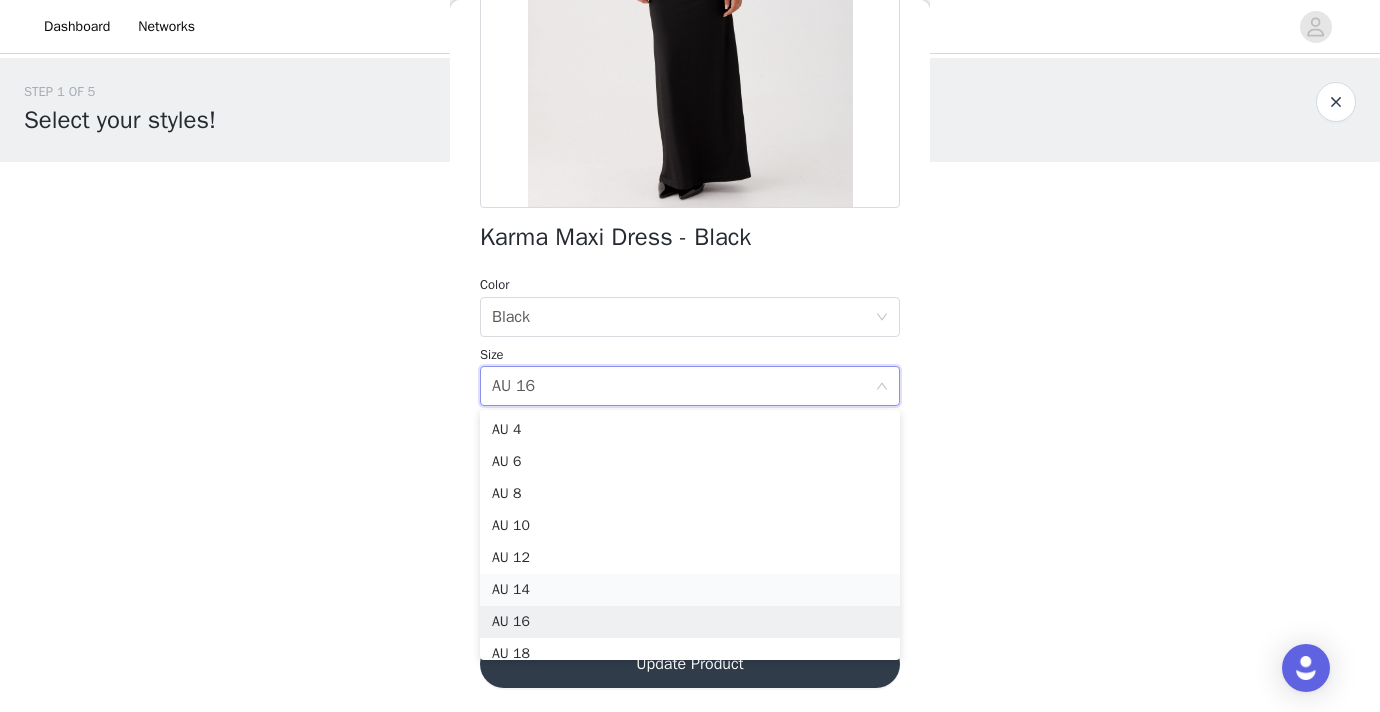 click on "AU 14" at bounding box center [690, 590] 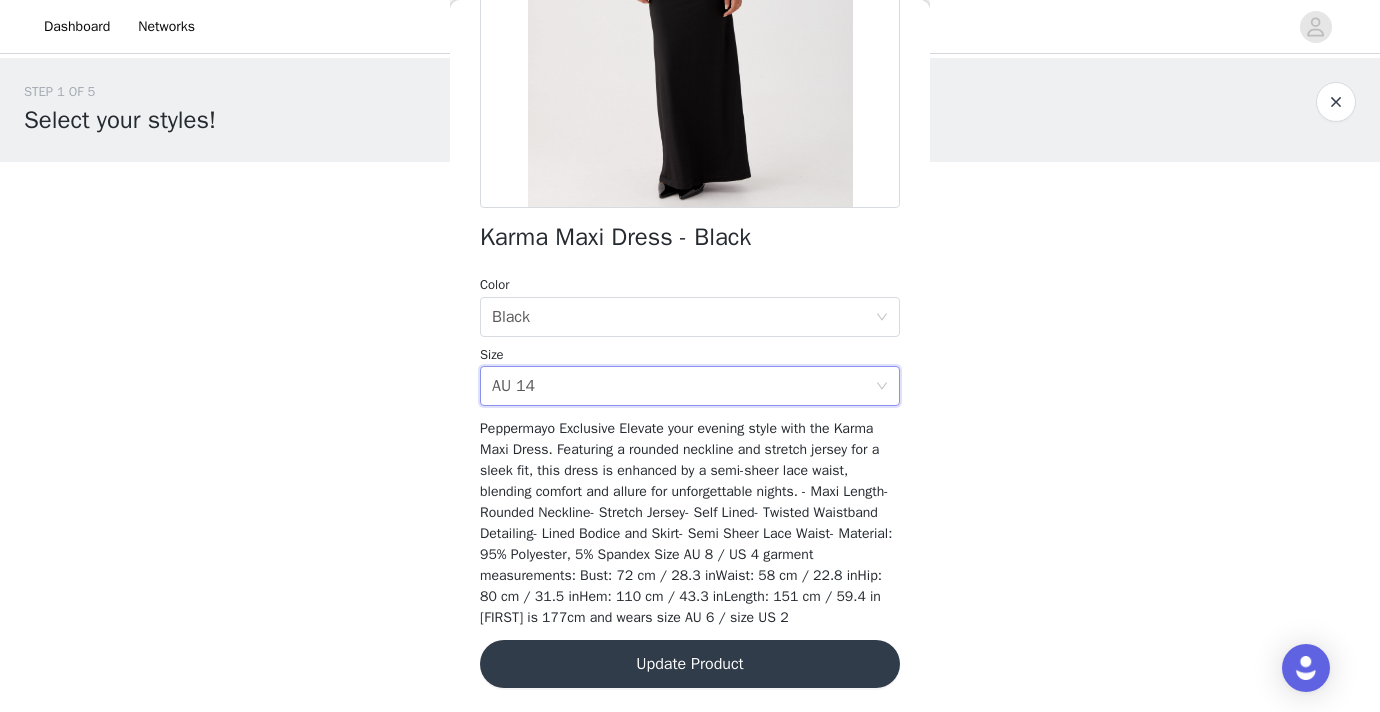 click on "Update Product" at bounding box center [690, 664] 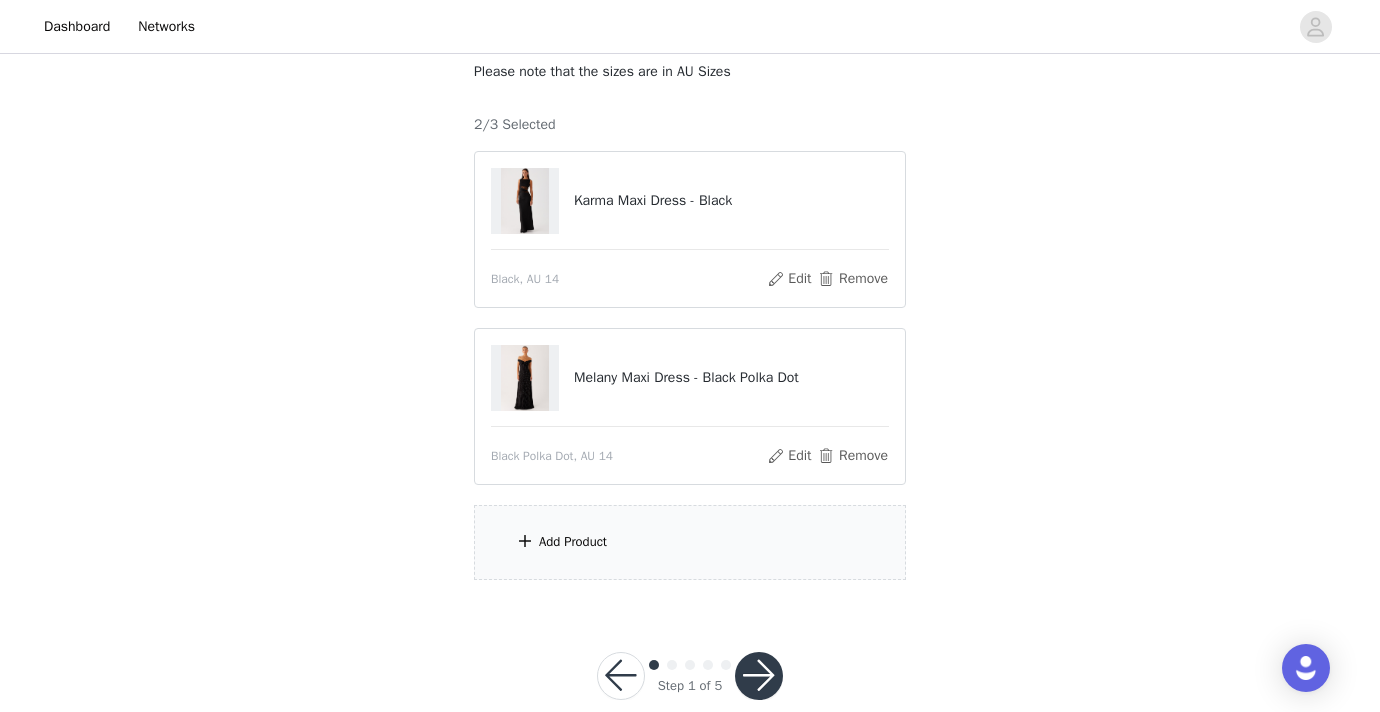 scroll, scrollTop: 160, scrollLeft: 0, axis: vertical 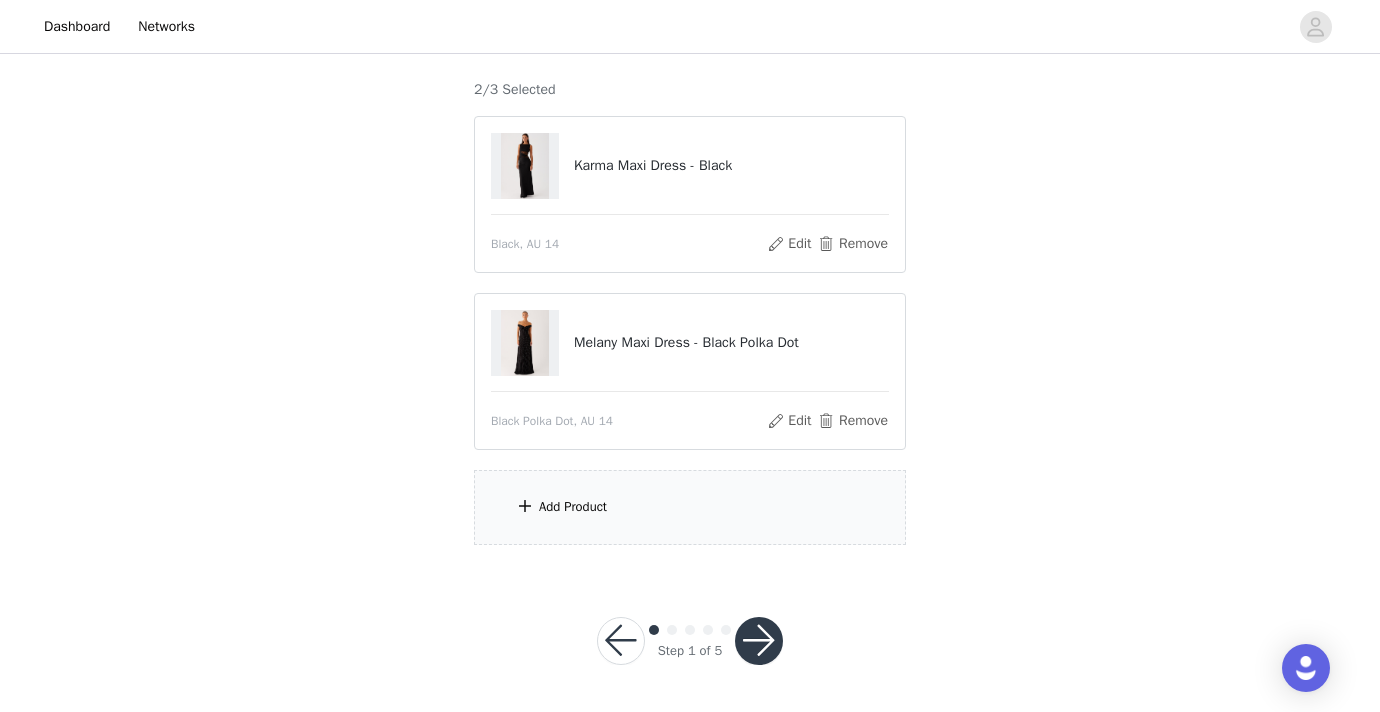 click on "Add Product" at bounding box center [690, 507] 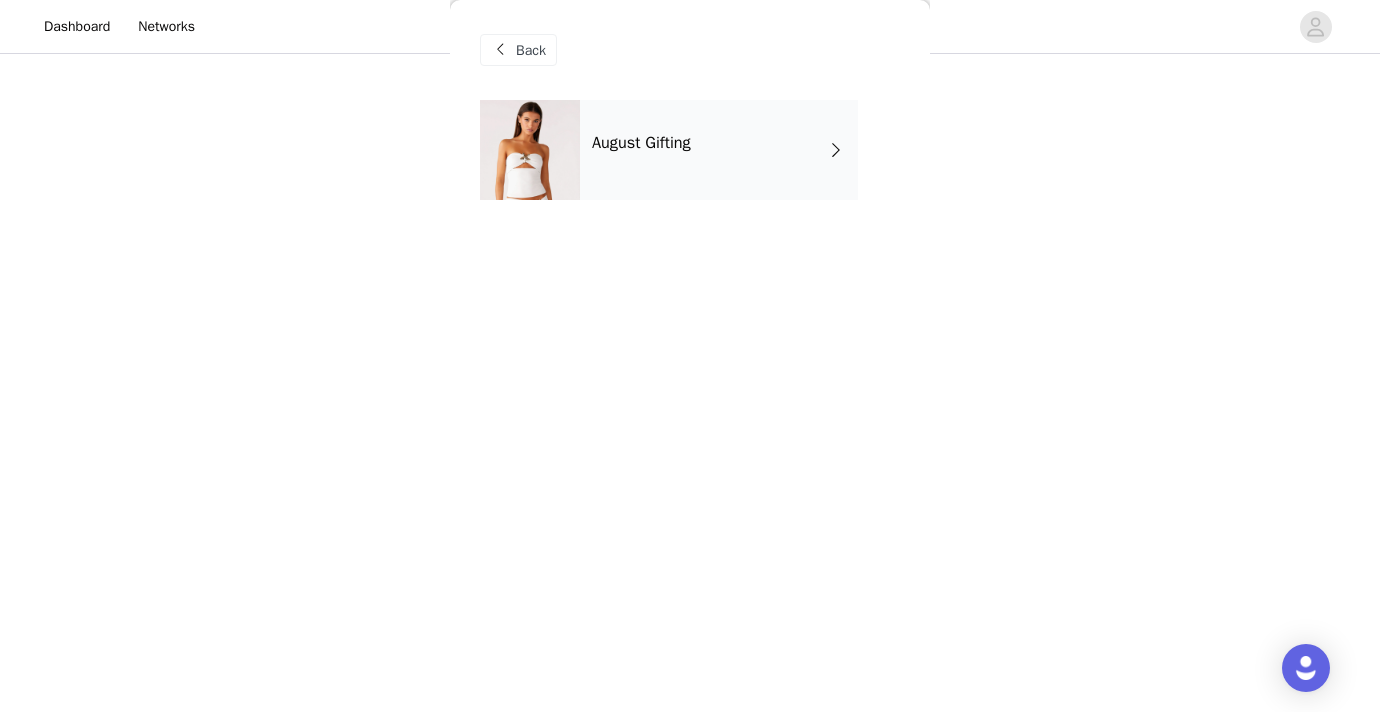 click on "August Gifting" at bounding box center (719, 150) 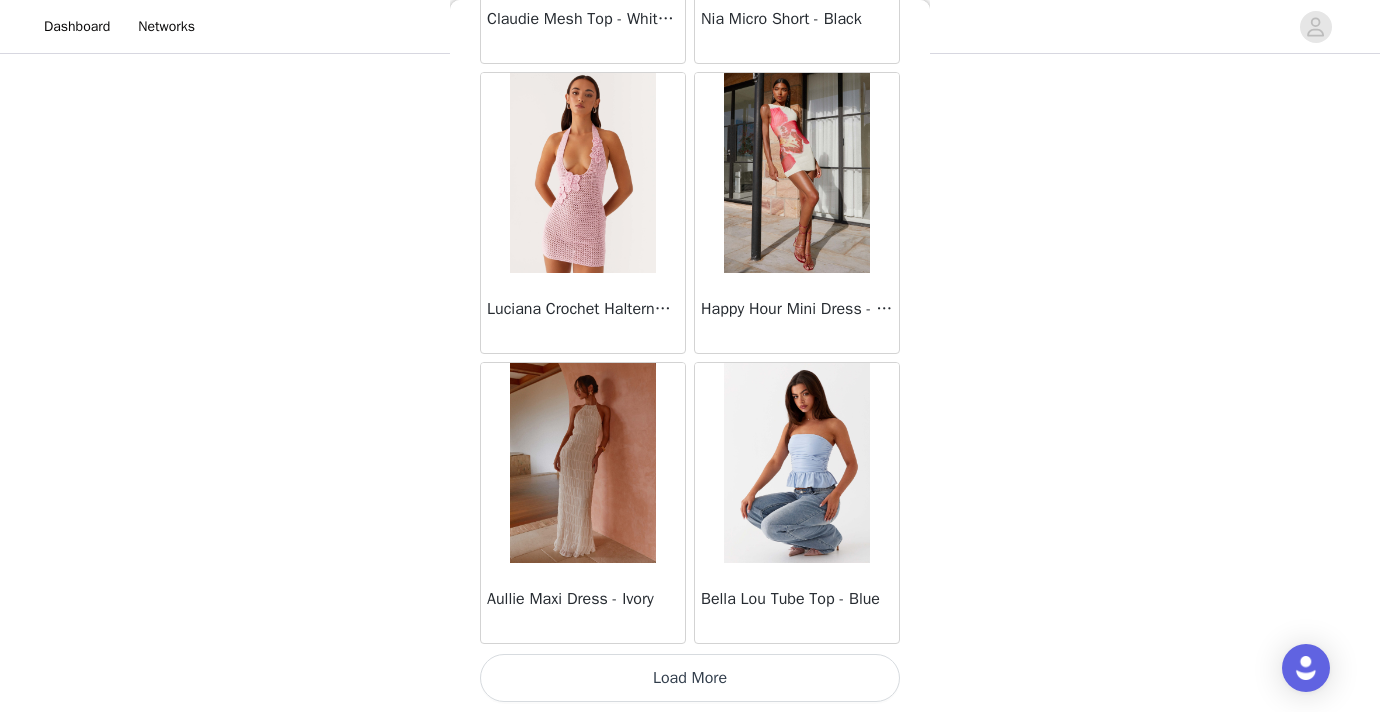 click on "Load More" at bounding box center (690, 678) 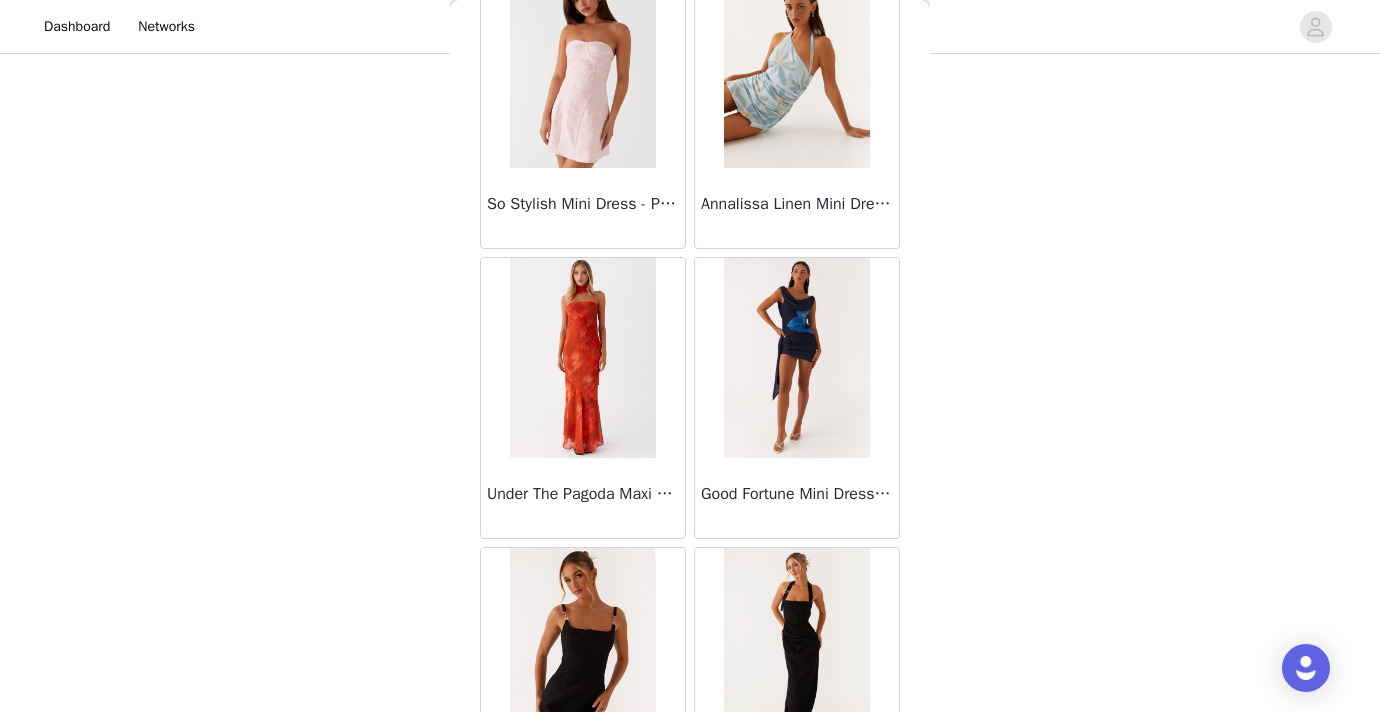 scroll, scrollTop: 5248, scrollLeft: 0, axis: vertical 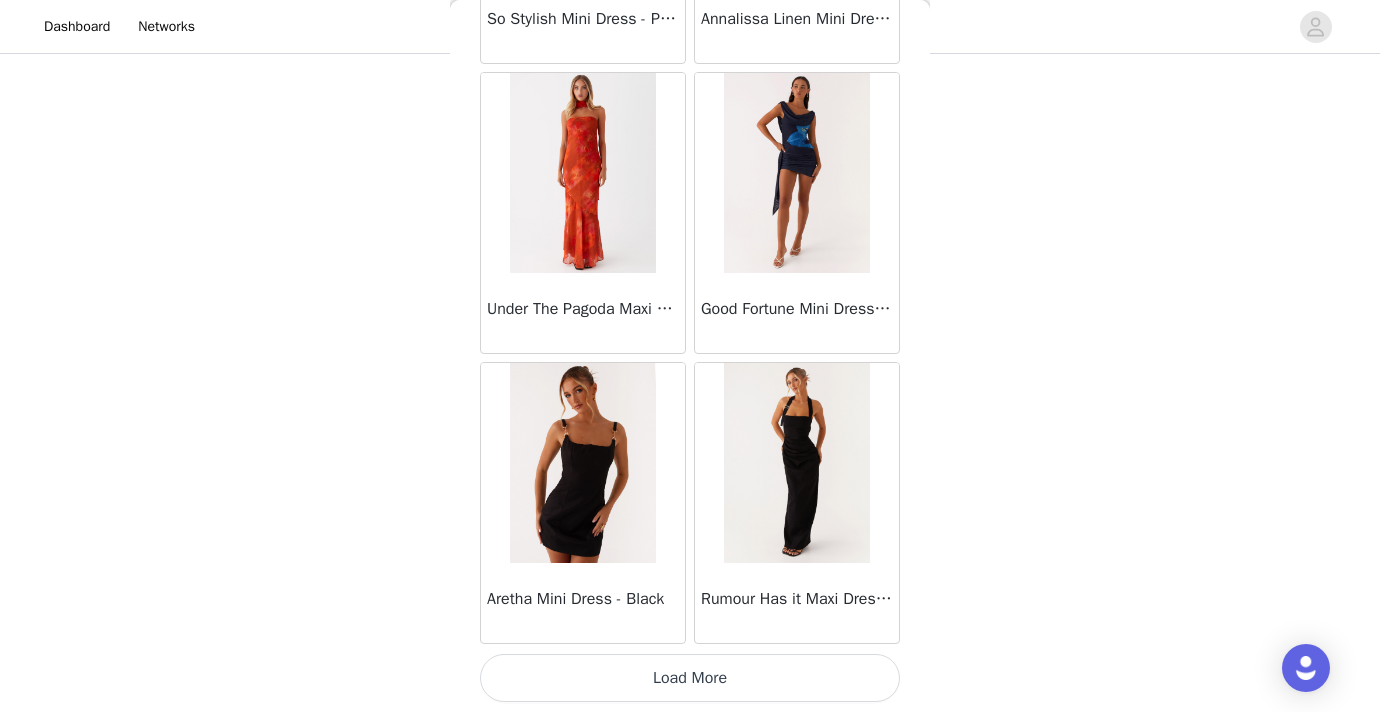 click on "Load More" at bounding box center [690, 678] 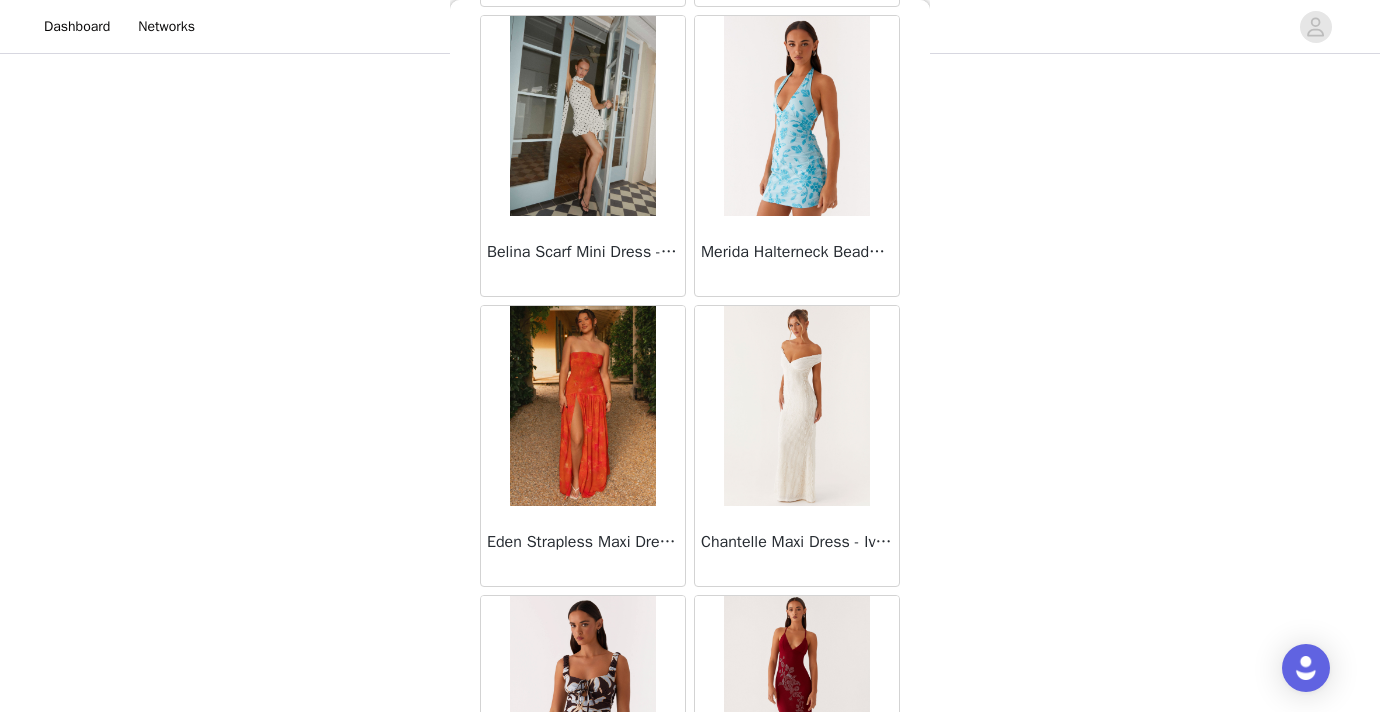 scroll, scrollTop: 8148, scrollLeft: 0, axis: vertical 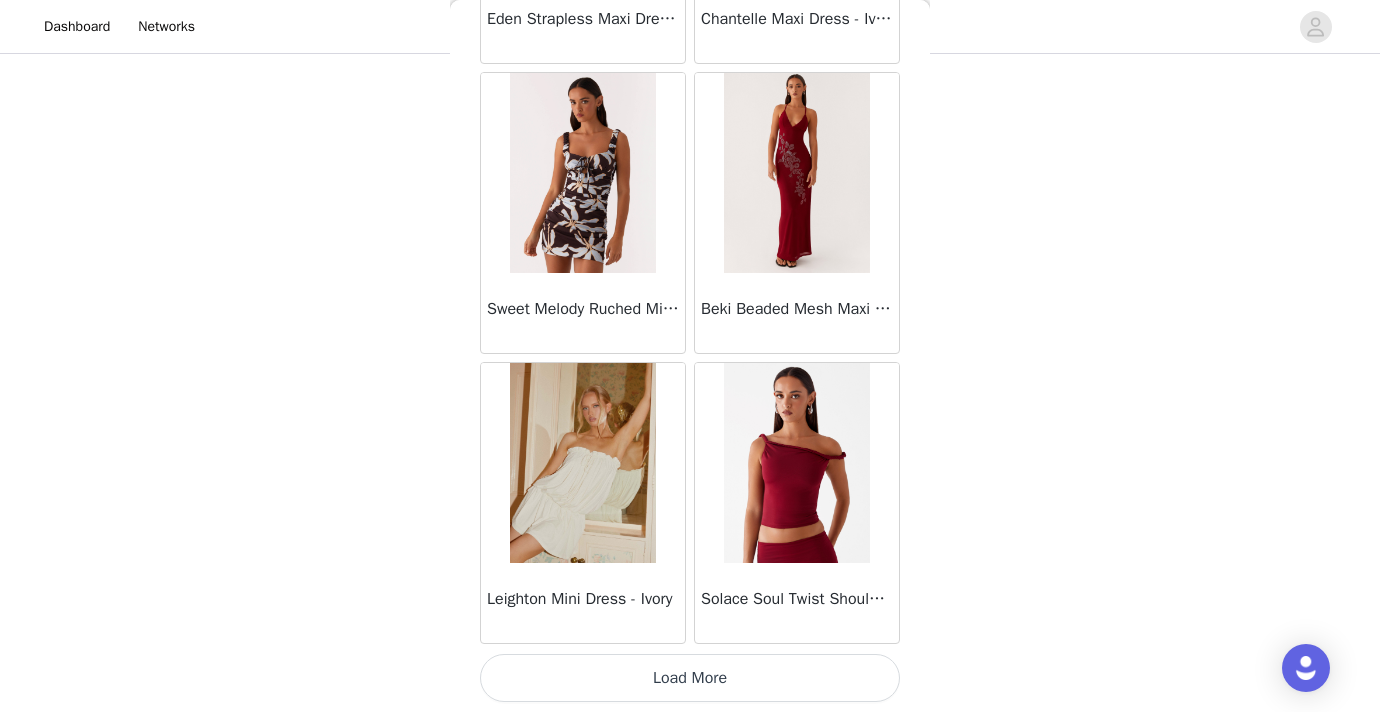 click on "Load More" at bounding box center (690, 678) 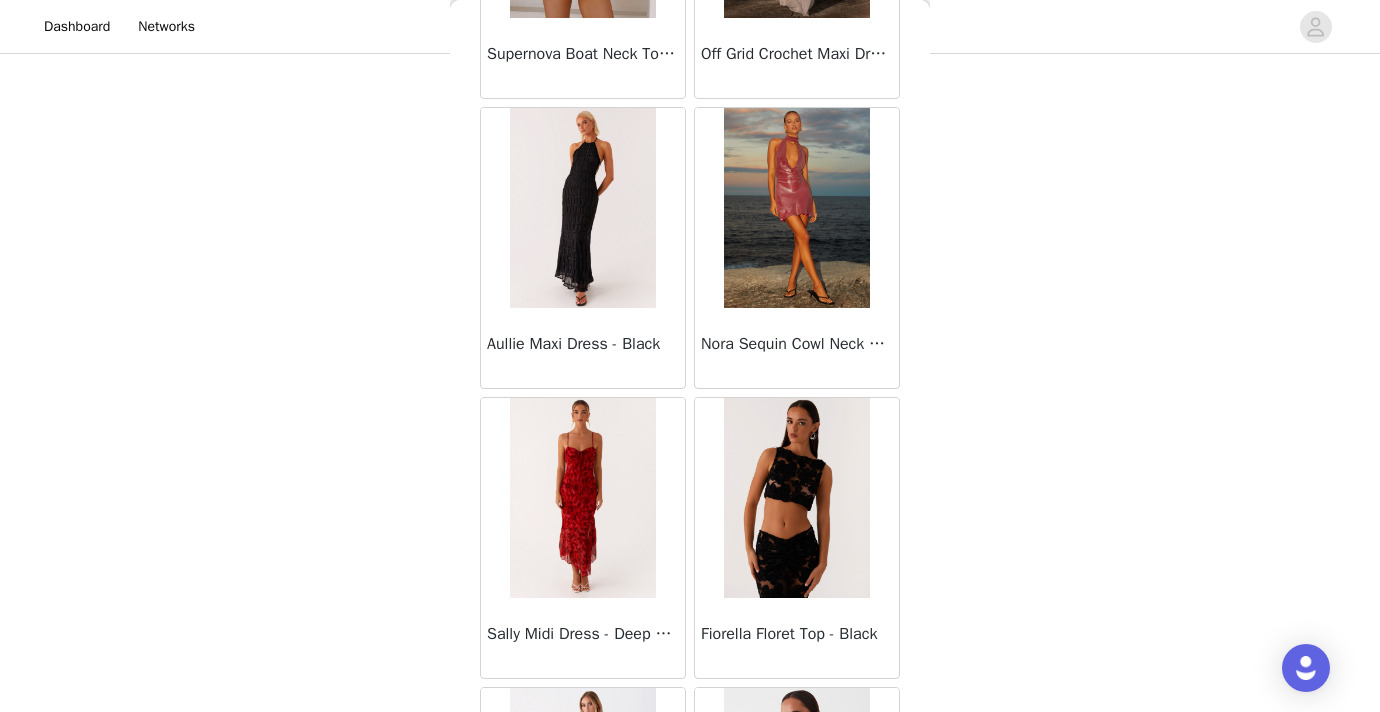 scroll, scrollTop: 11048, scrollLeft: 0, axis: vertical 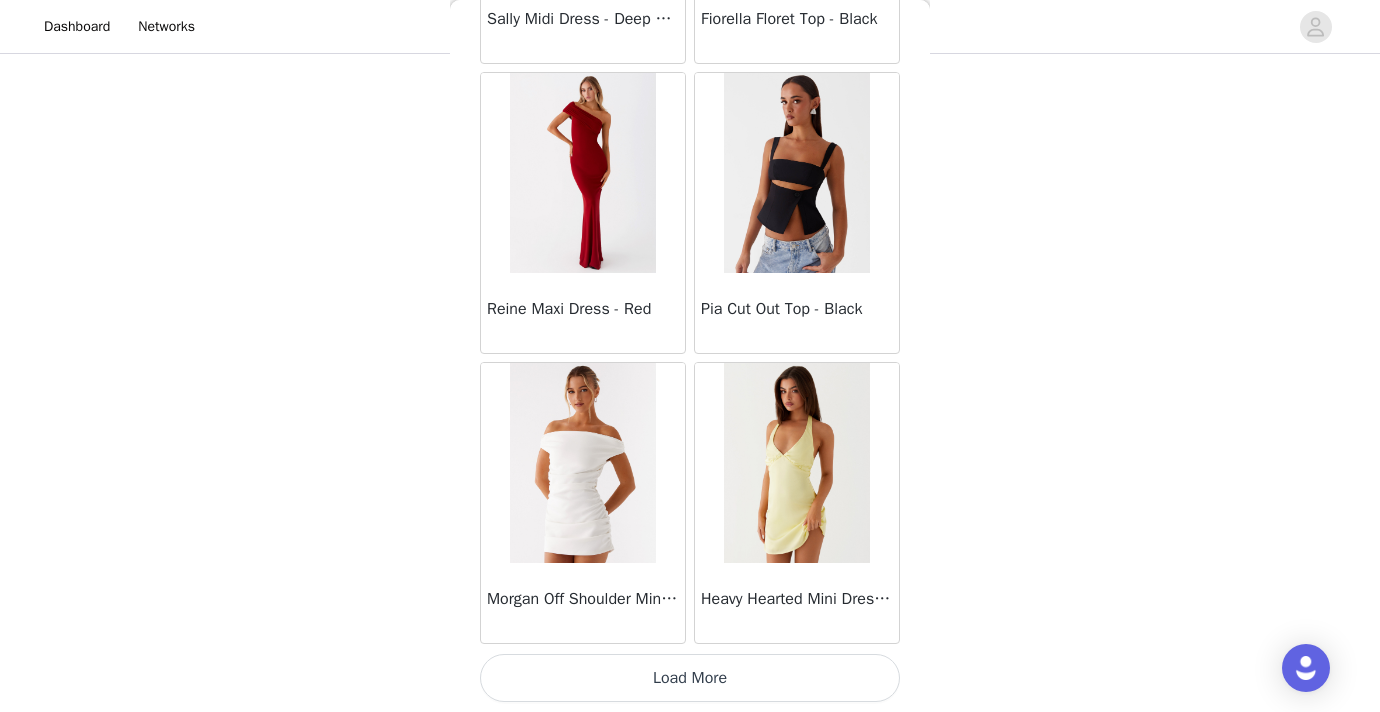 click on "Load More" at bounding box center (690, 678) 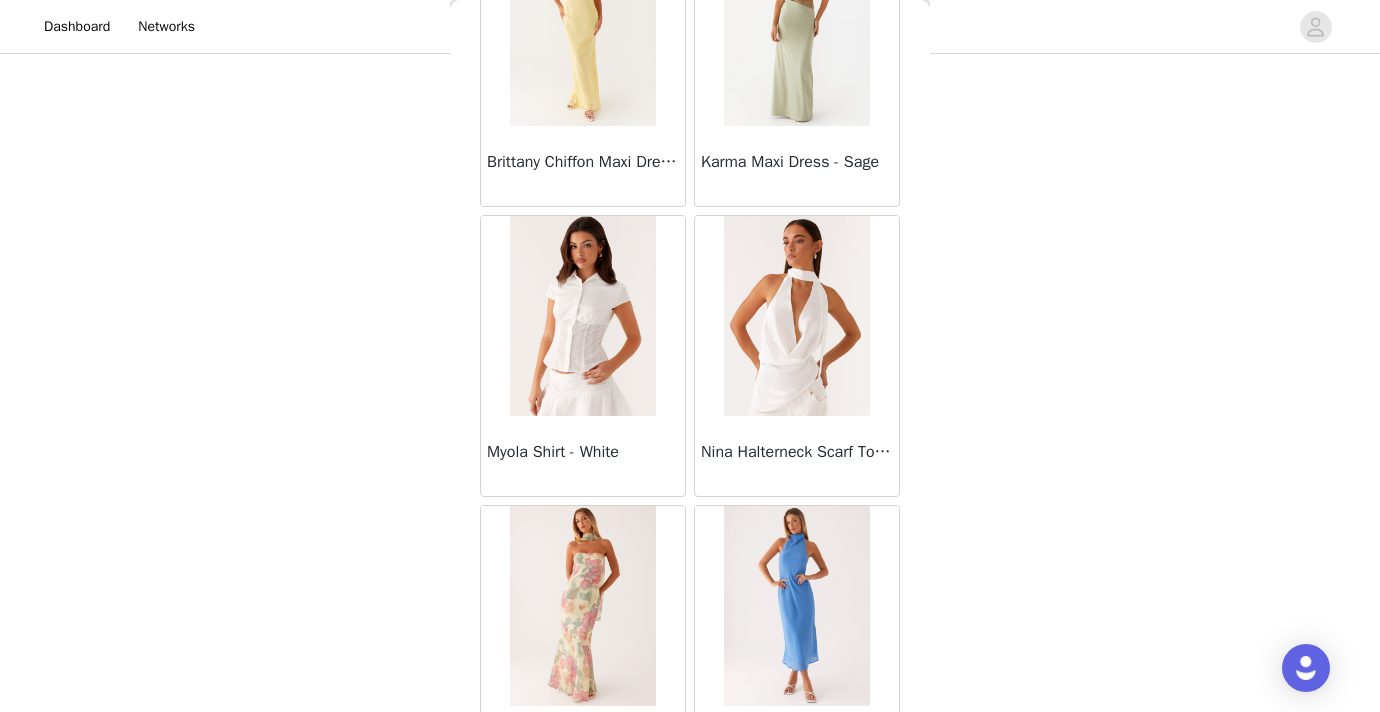 scroll, scrollTop: 13948, scrollLeft: 0, axis: vertical 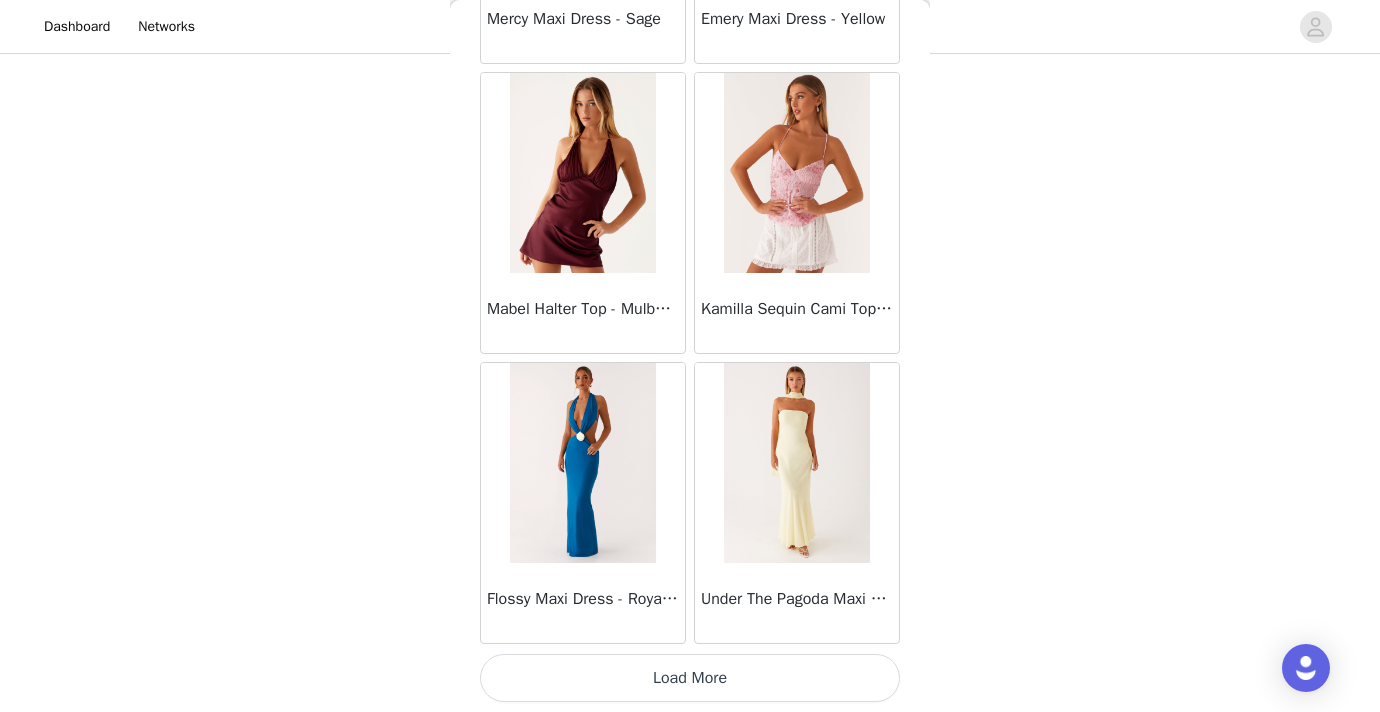 click on "Load More" at bounding box center [690, 678] 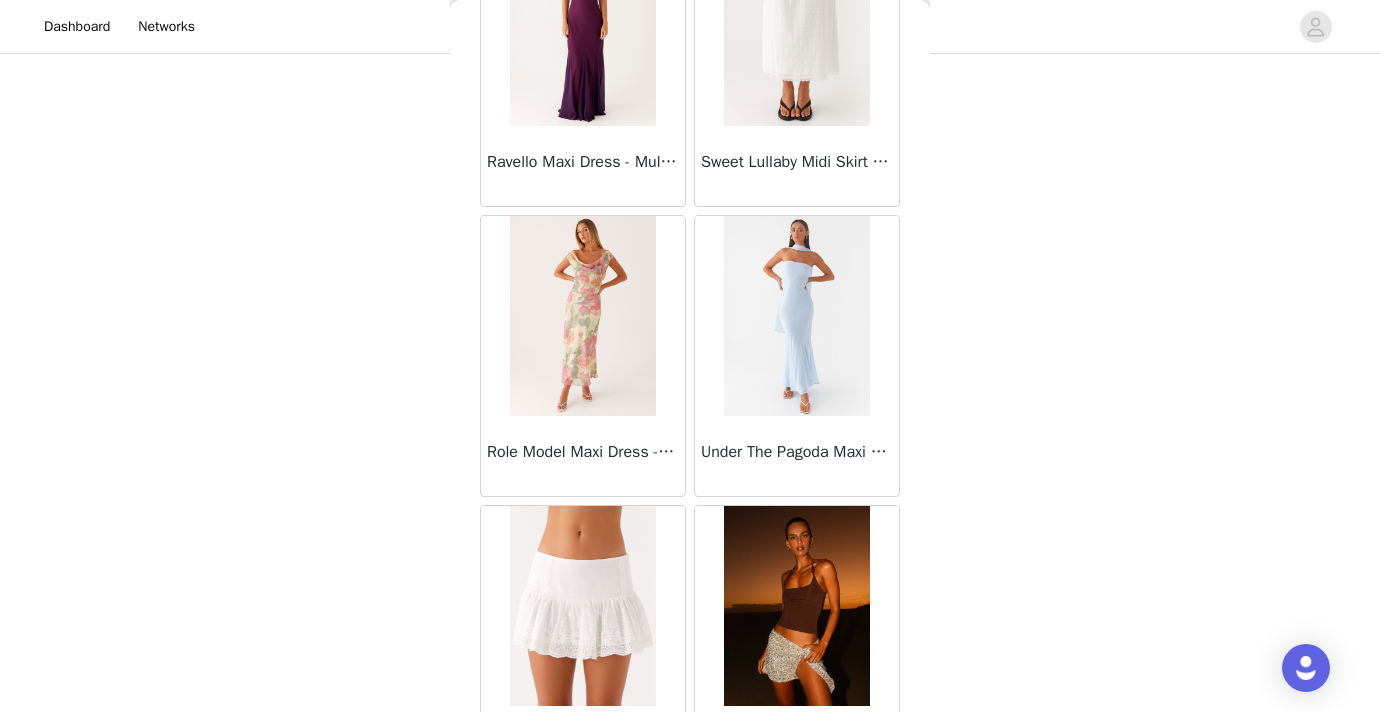 scroll, scrollTop: 16848, scrollLeft: 0, axis: vertical 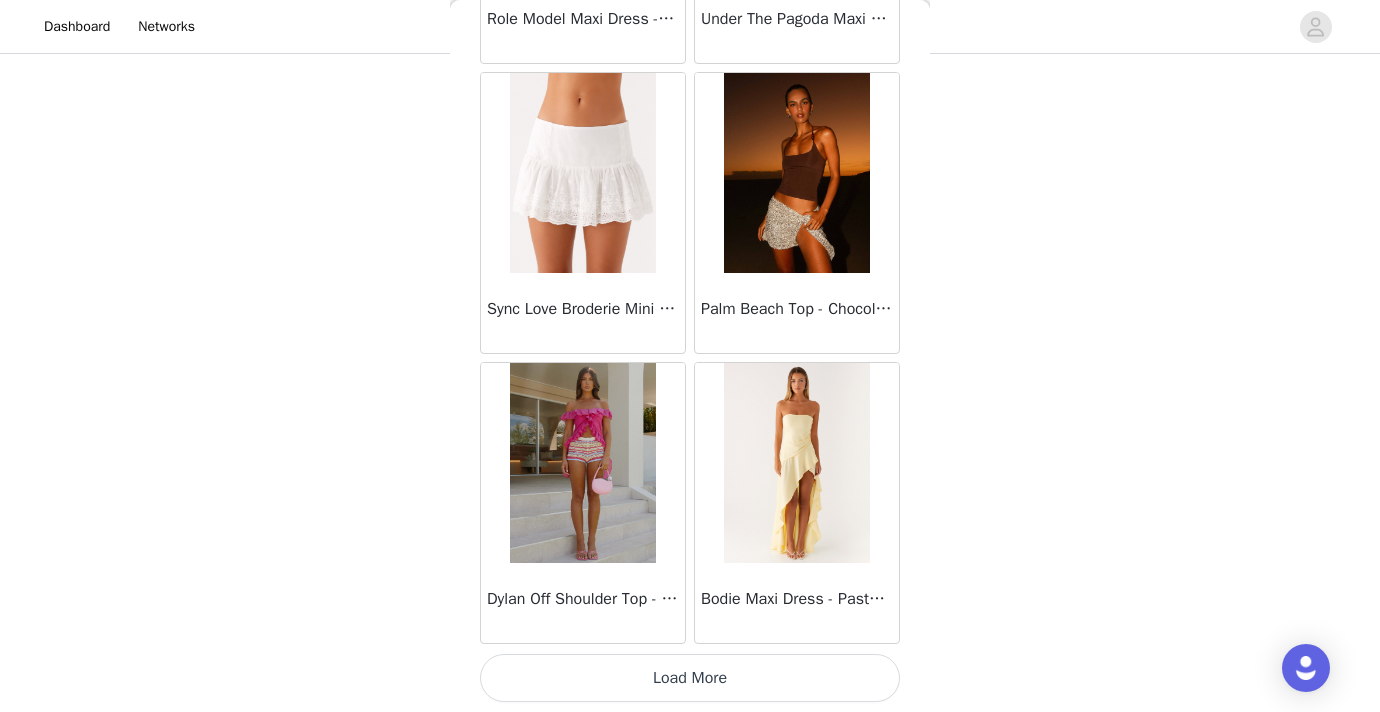 click on "Load More" at bounding box center [690, 678] 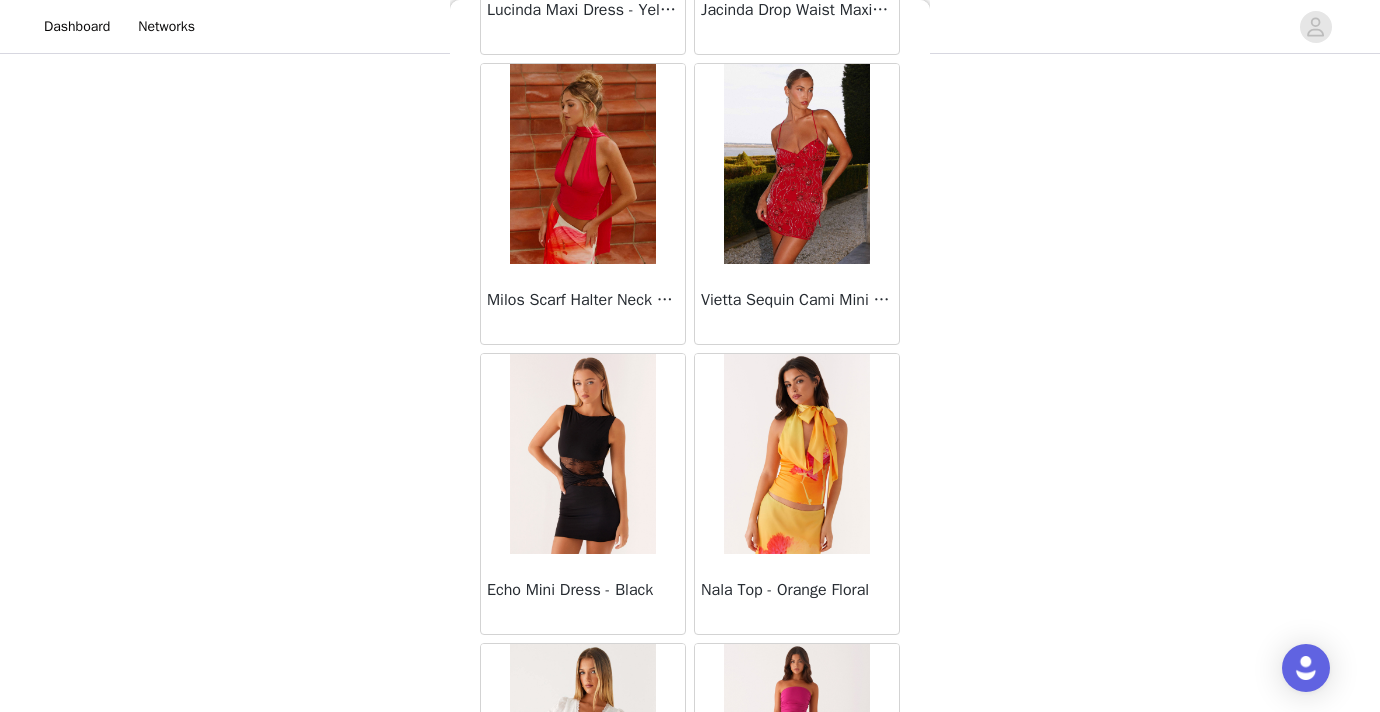 scroll, scrollTop: 19748, scrollLeft: 0, axis: vertical 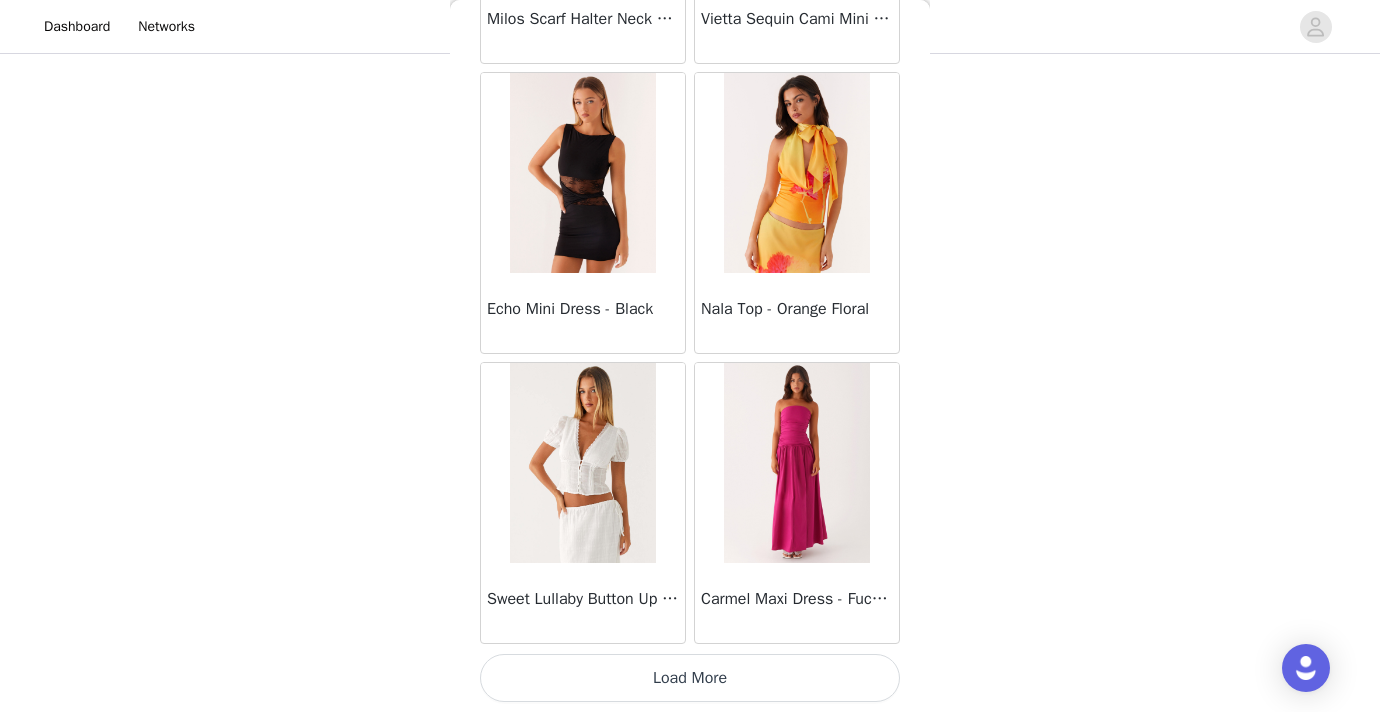click on "Load More" at bounding box center [690, 678] 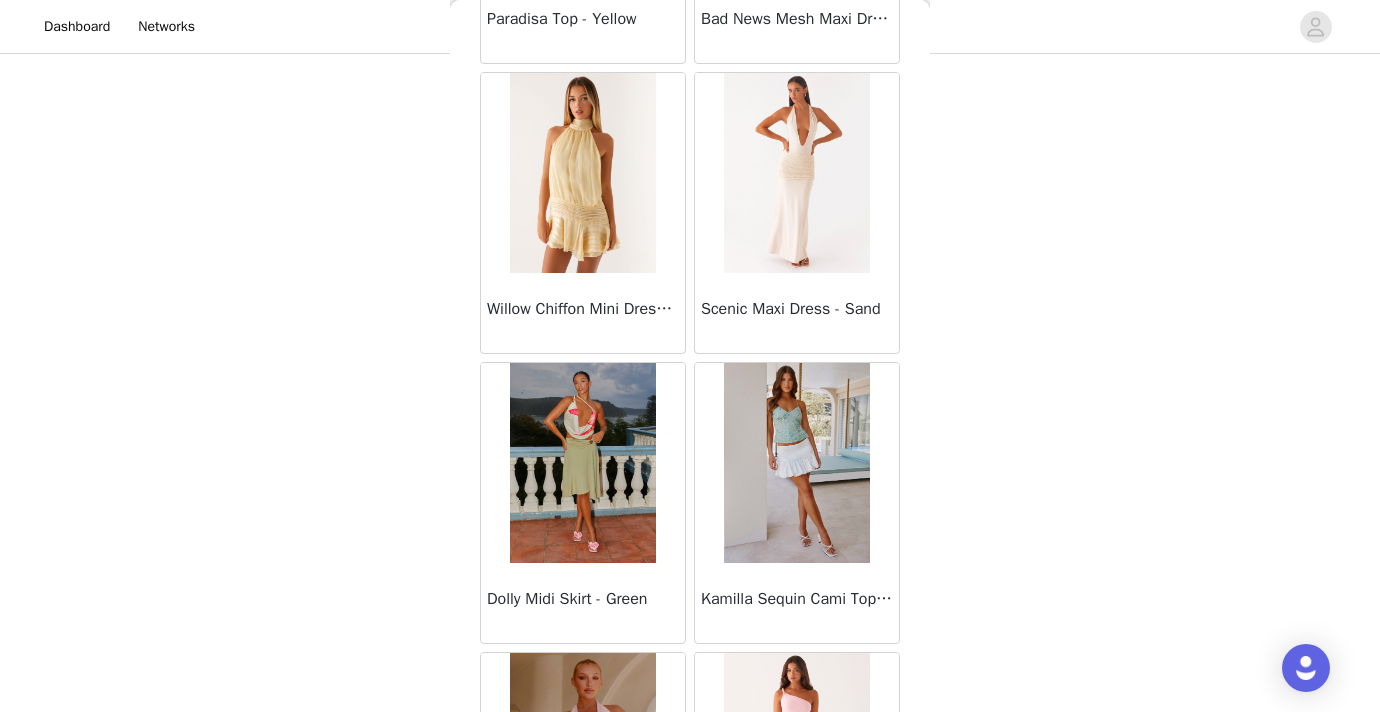 scroll, scrollTop: 22648, scrollLeft: 0, axis: vertical 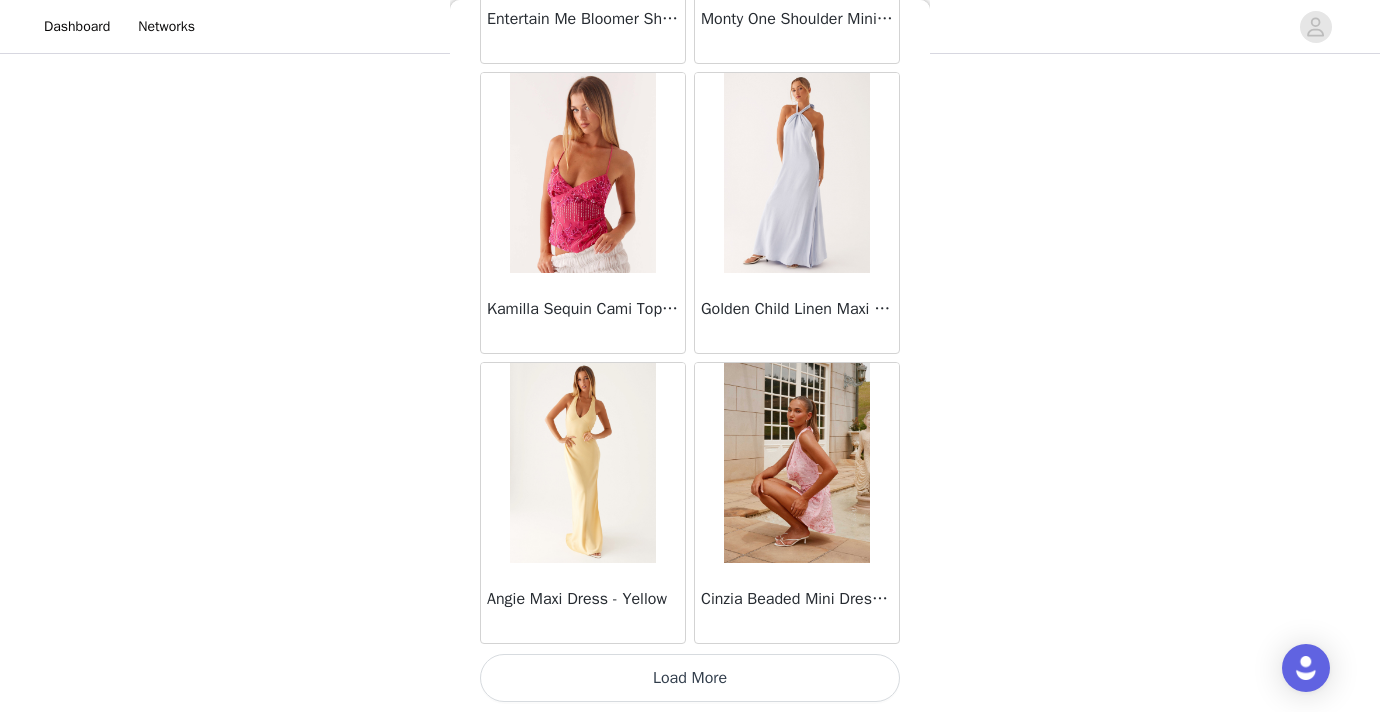 click on "Load More" at bounding box center [690, 678] 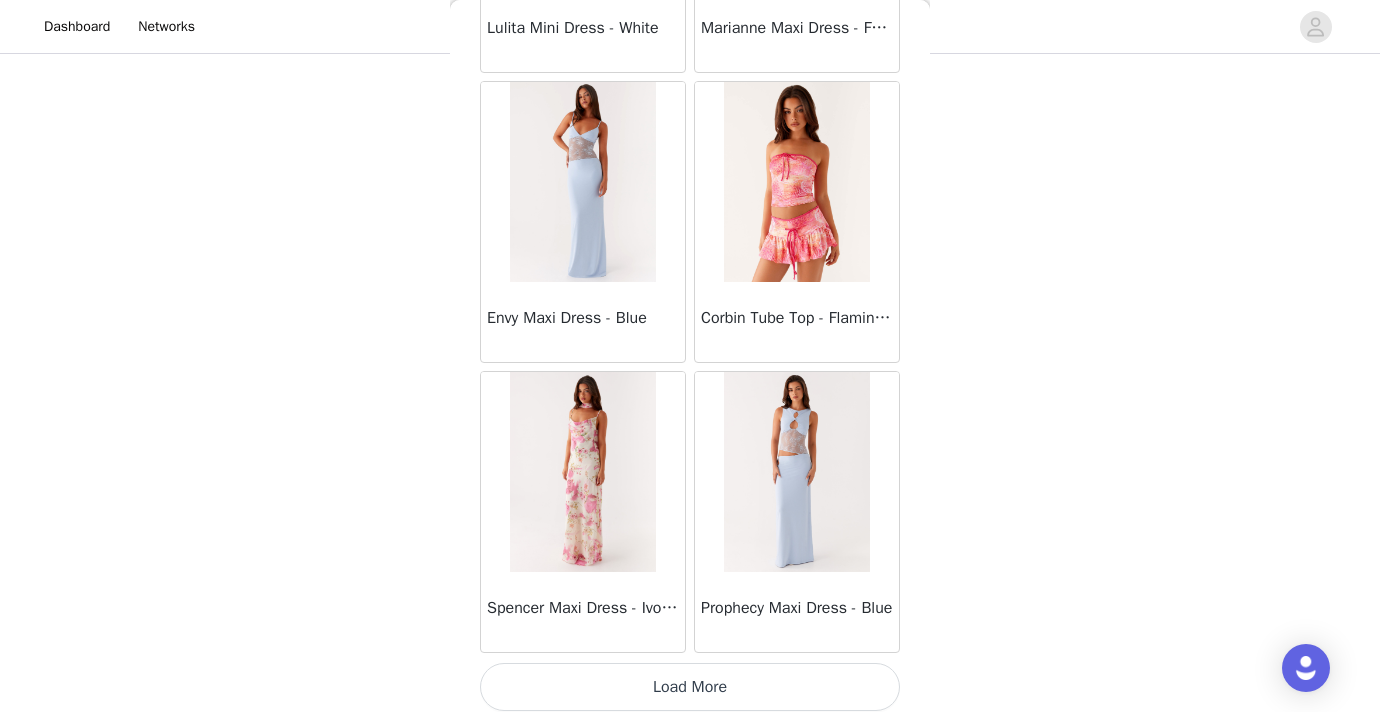 scroll, scrollTop: 25548, scrollLeft: 0, axis: vertical 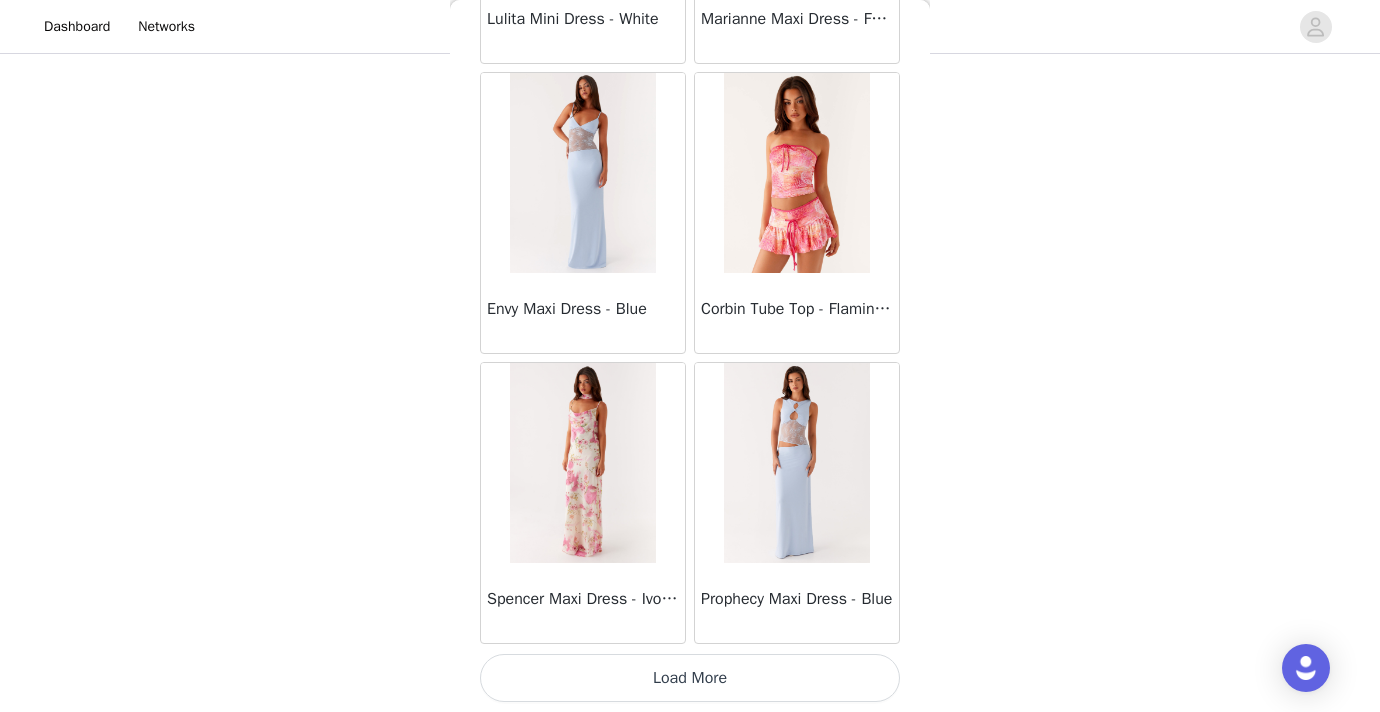 click on "Load More" at bounding box center (690, 678) 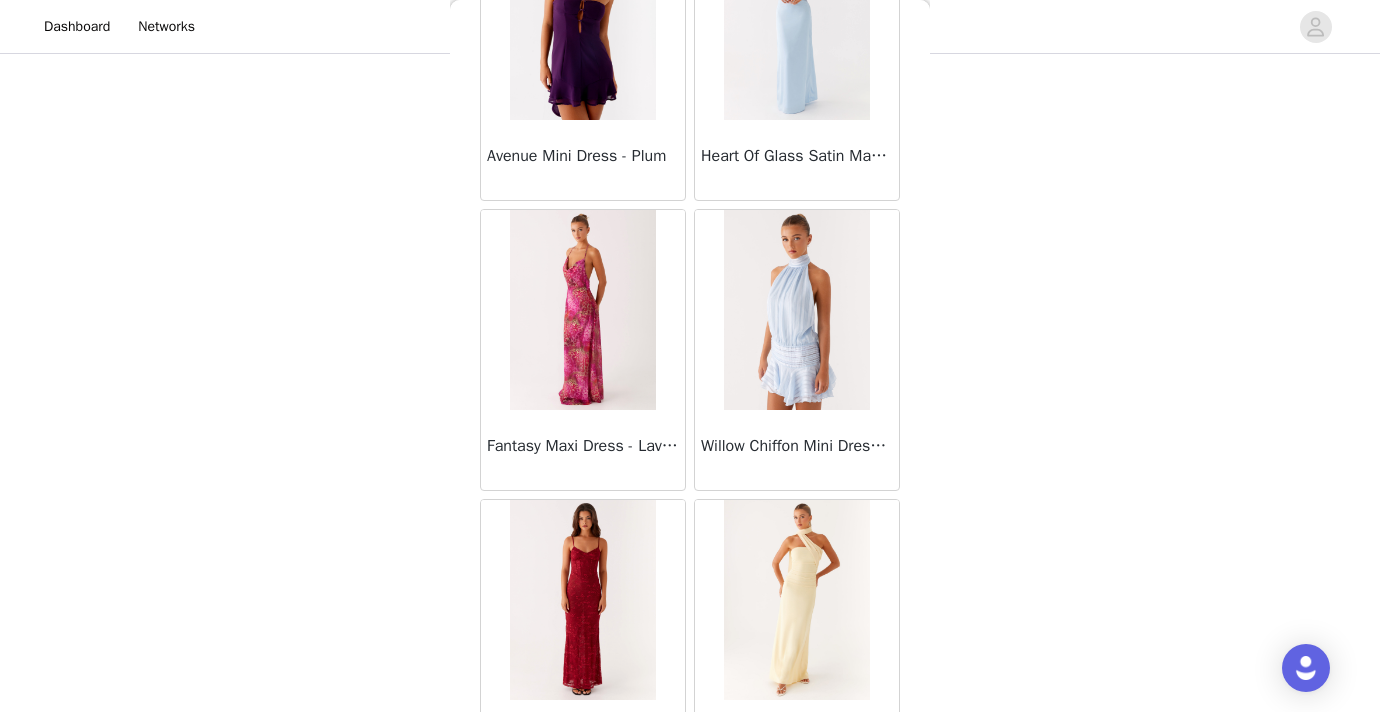 scroll, scrollTop: 28448, scrollLeft: 0, axis: vertical 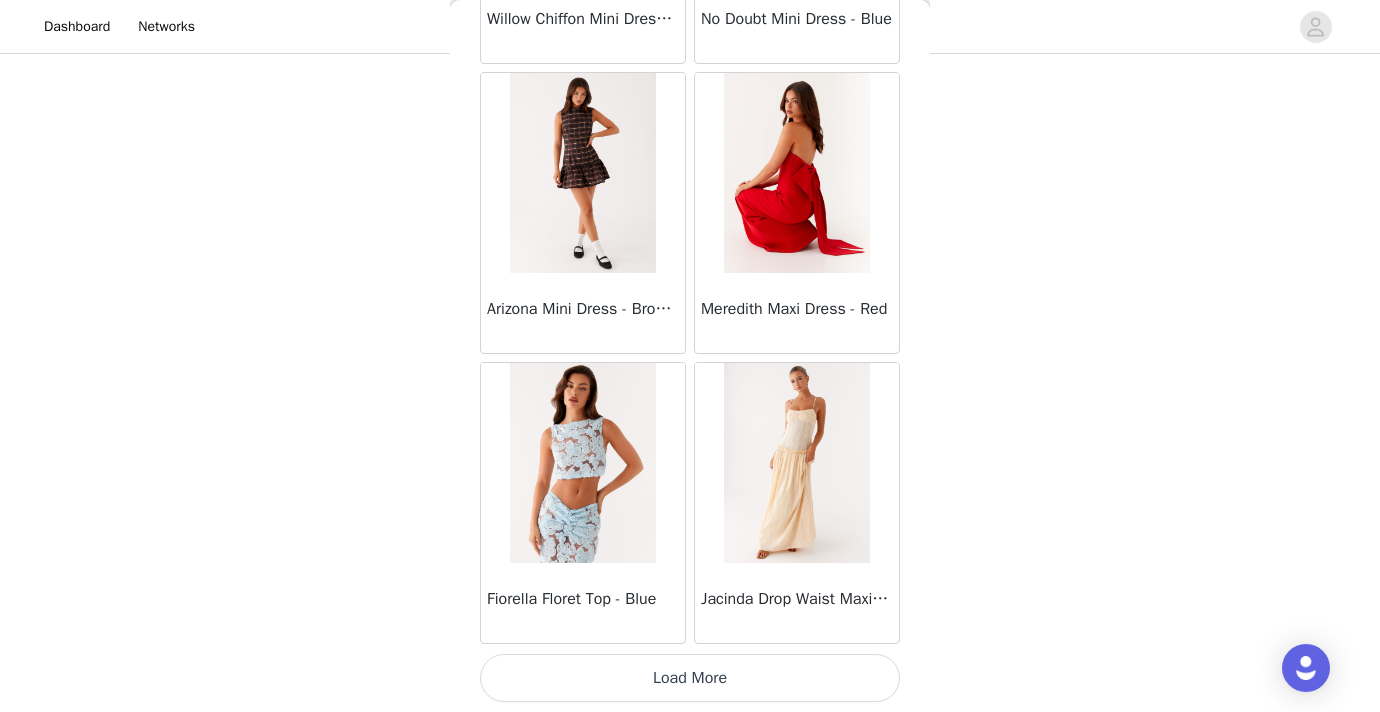 click on "Load More" at bounding box center [690, 678] 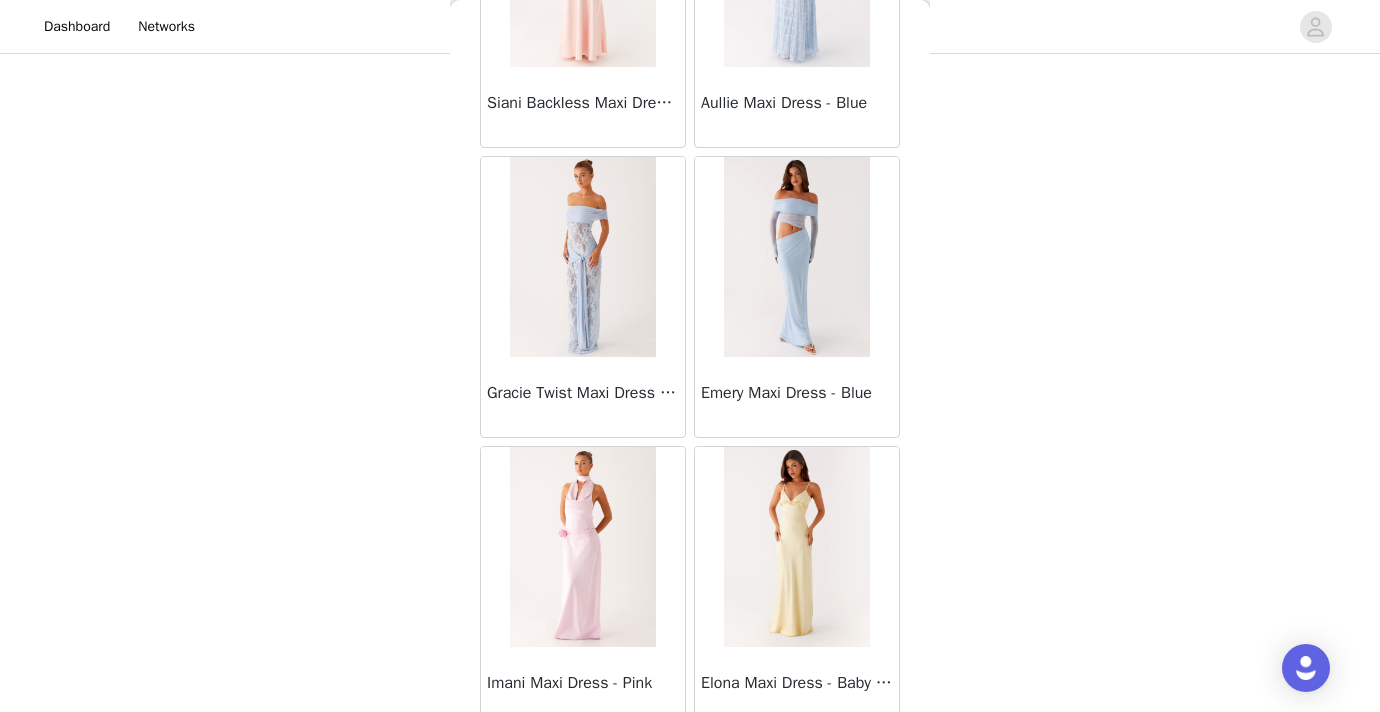 scroll, scrollTop: 31348, scrollLeft: 0, axis: vertical 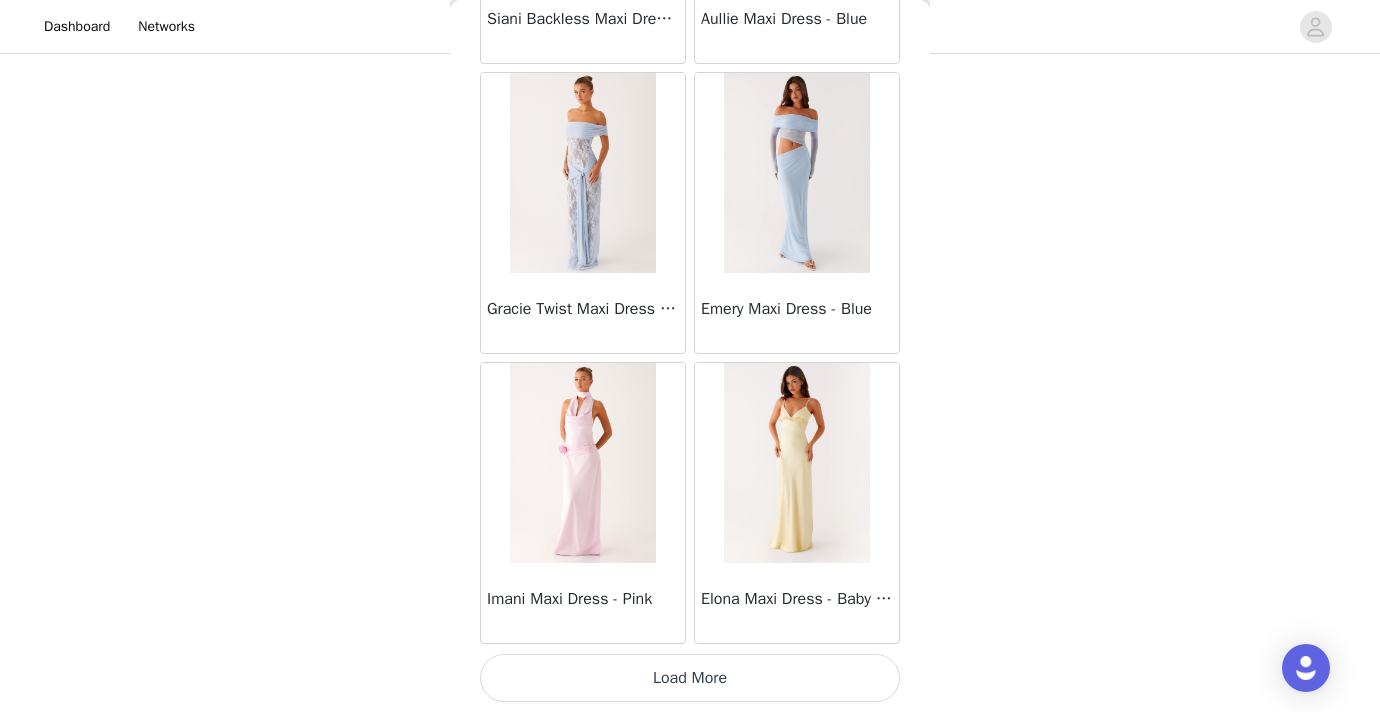 click on "Load More" at bounding box center [690, 678] 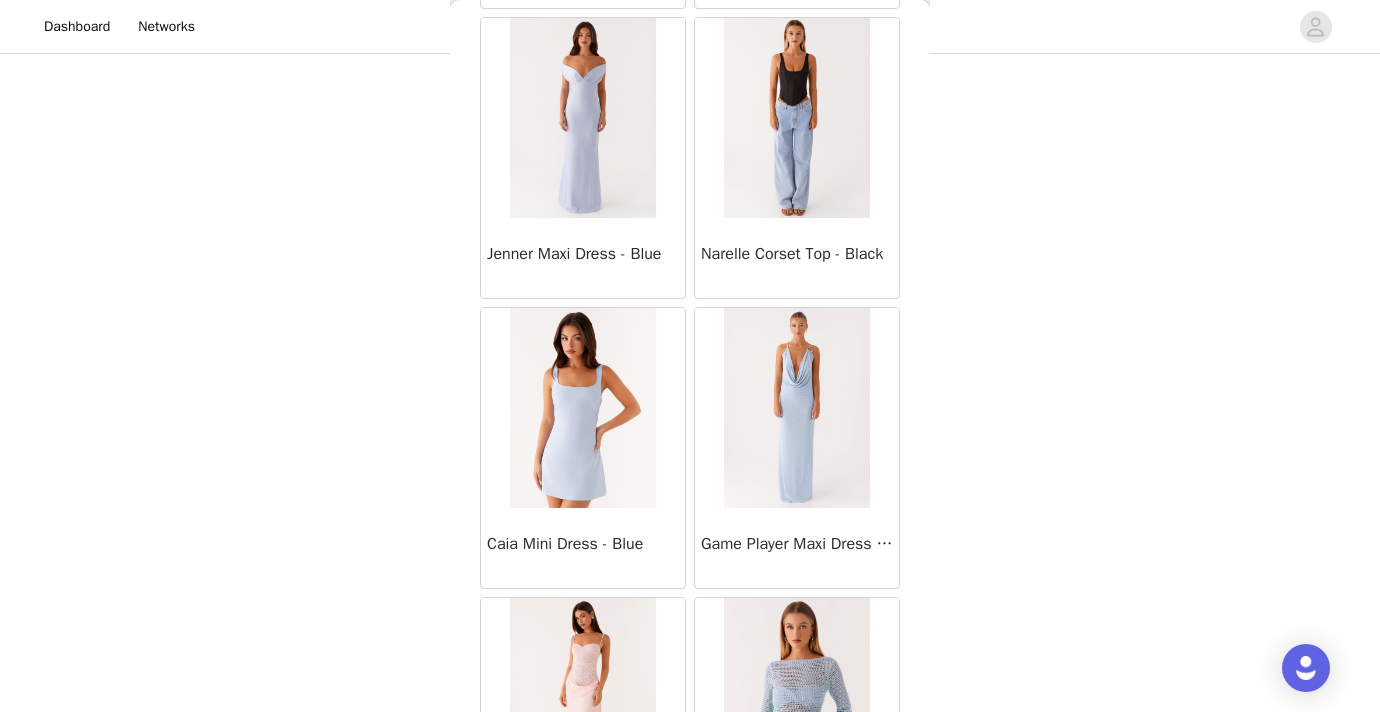 scroll, scrollTop: 34248, scrollLeft: 0, axis: vertical 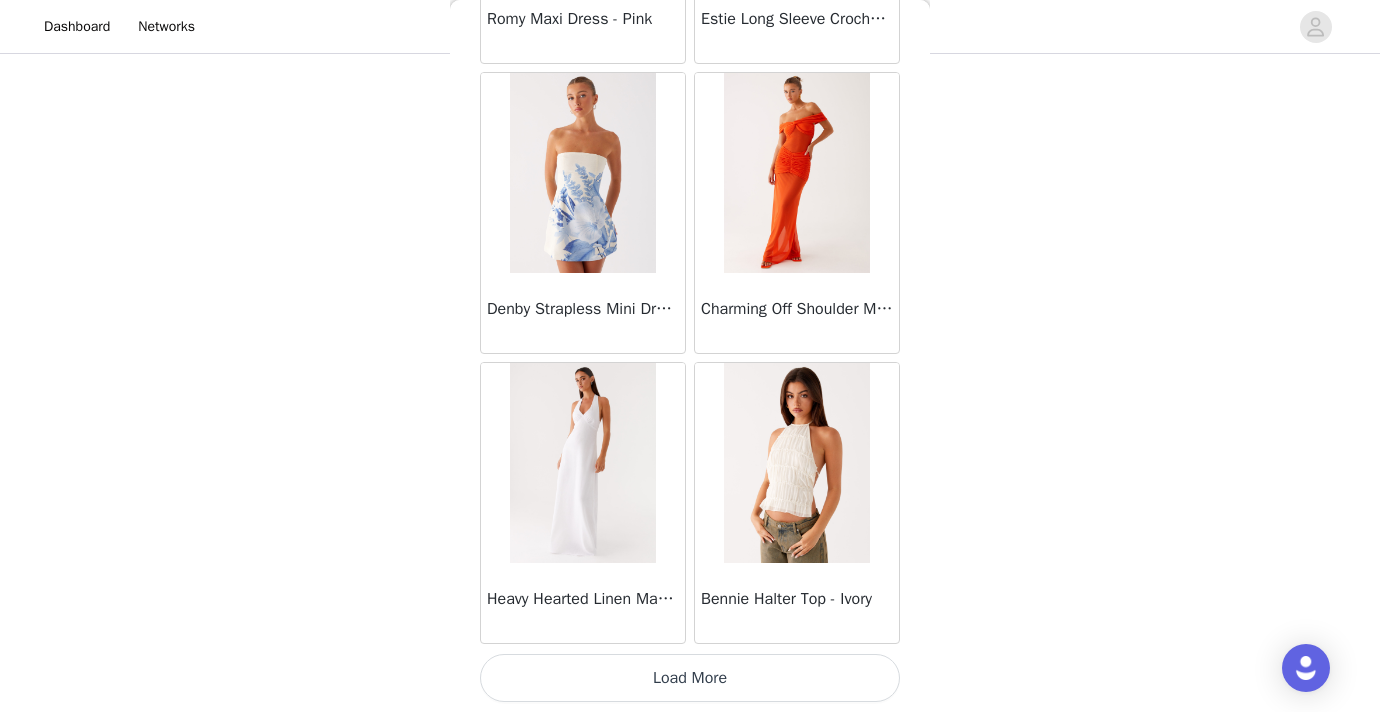 click on "Load More" at bounding box center [690, 678] 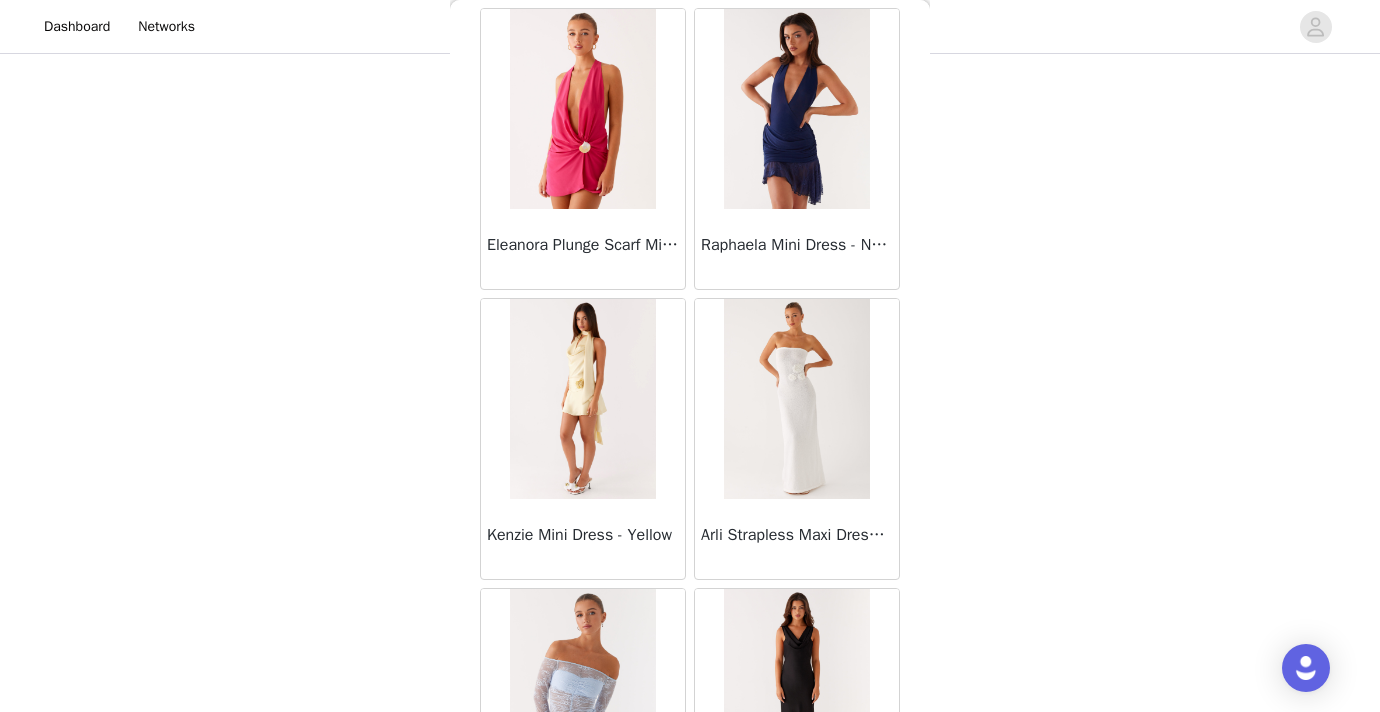 scroll, scrollTop: 37148, scrollLeft: 0, axis: vertical 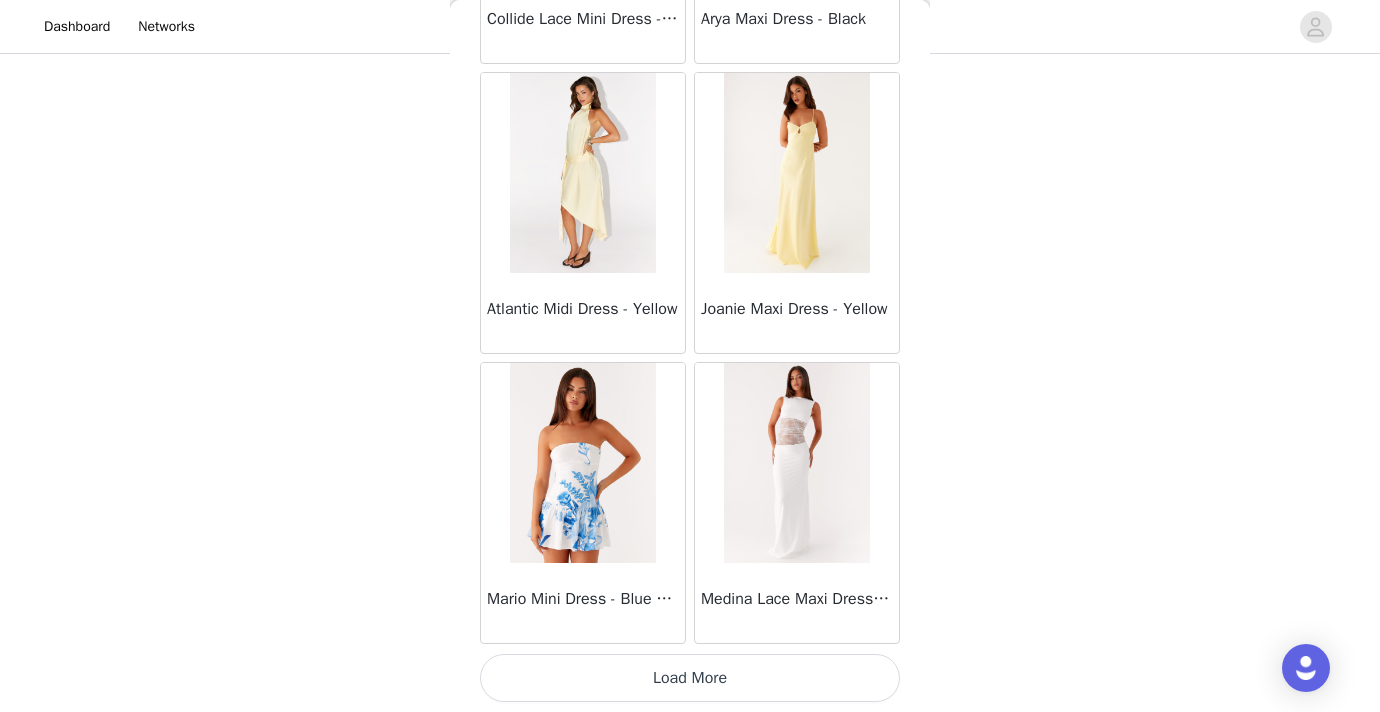 click on "Load More" at bounding box center (690, 678) 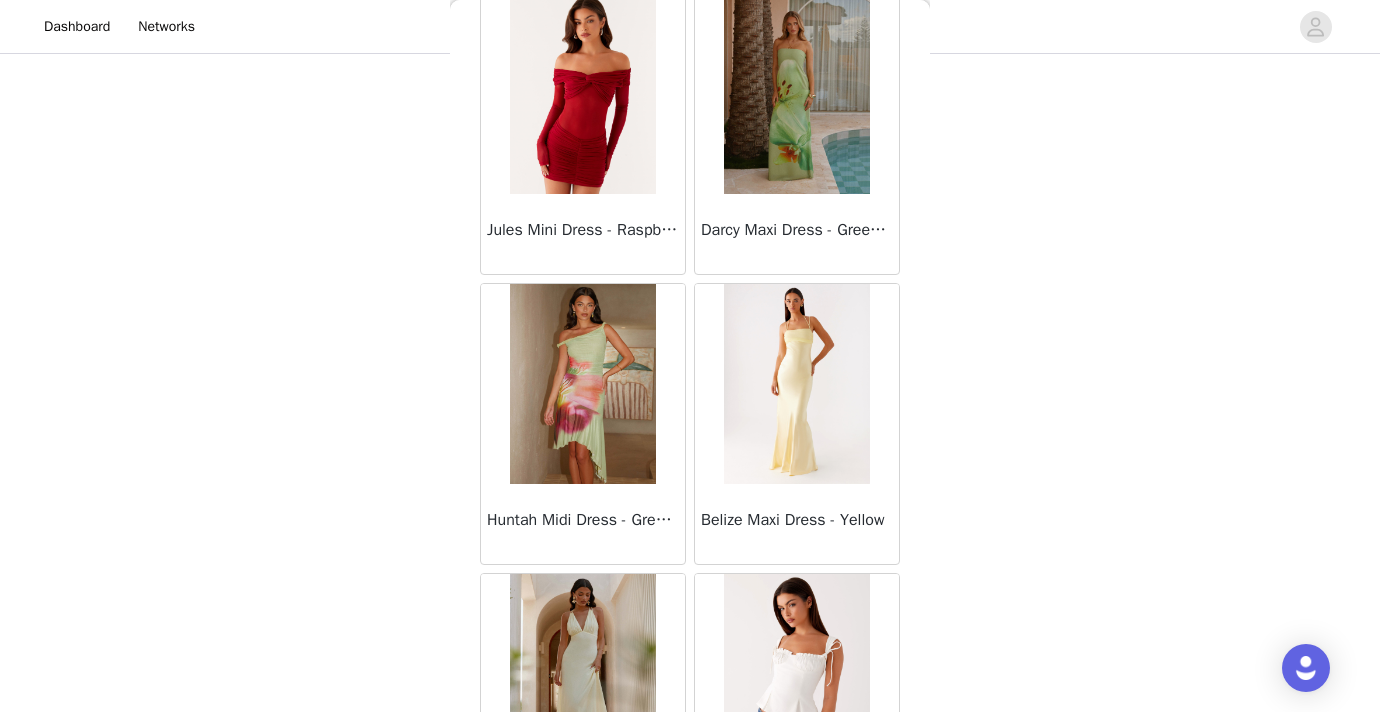 scroll, scrollTop: 40048, scrollLeft: 0, axis: vertical 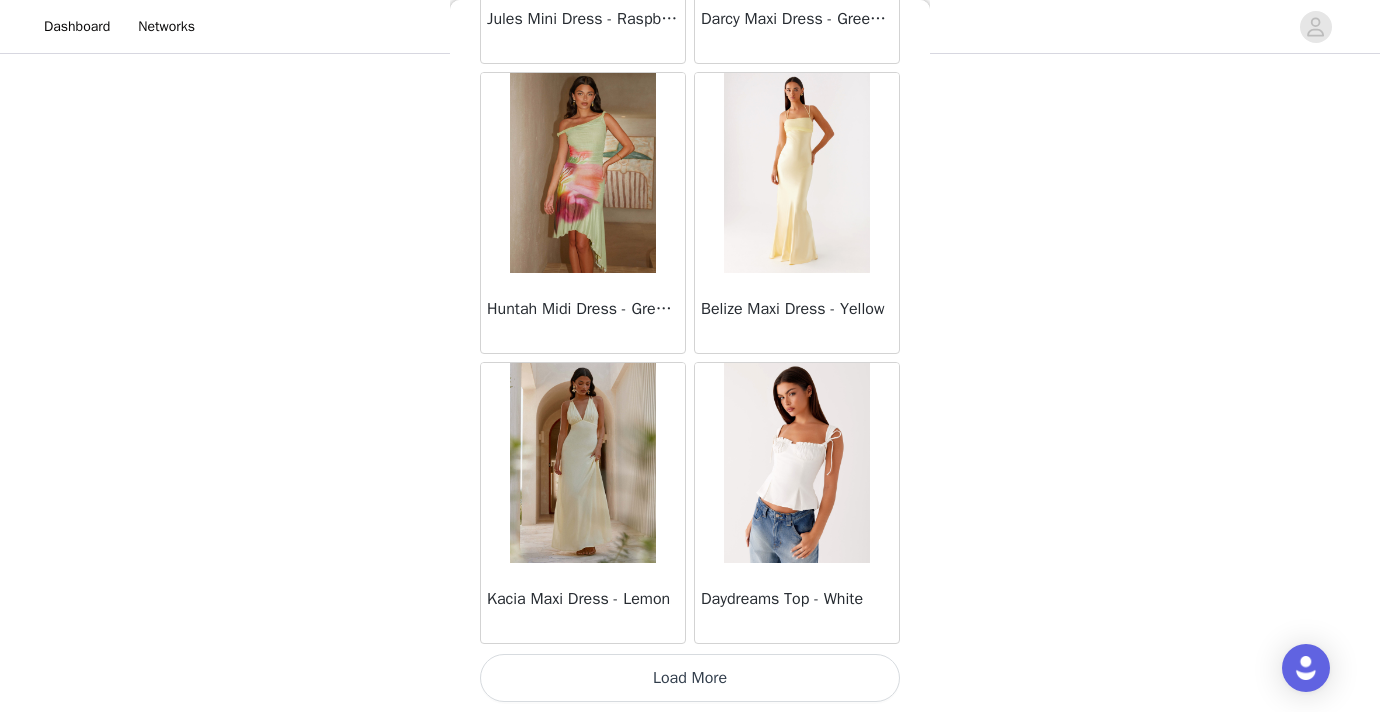 click on "Load More" at bounding box center [690, 678] 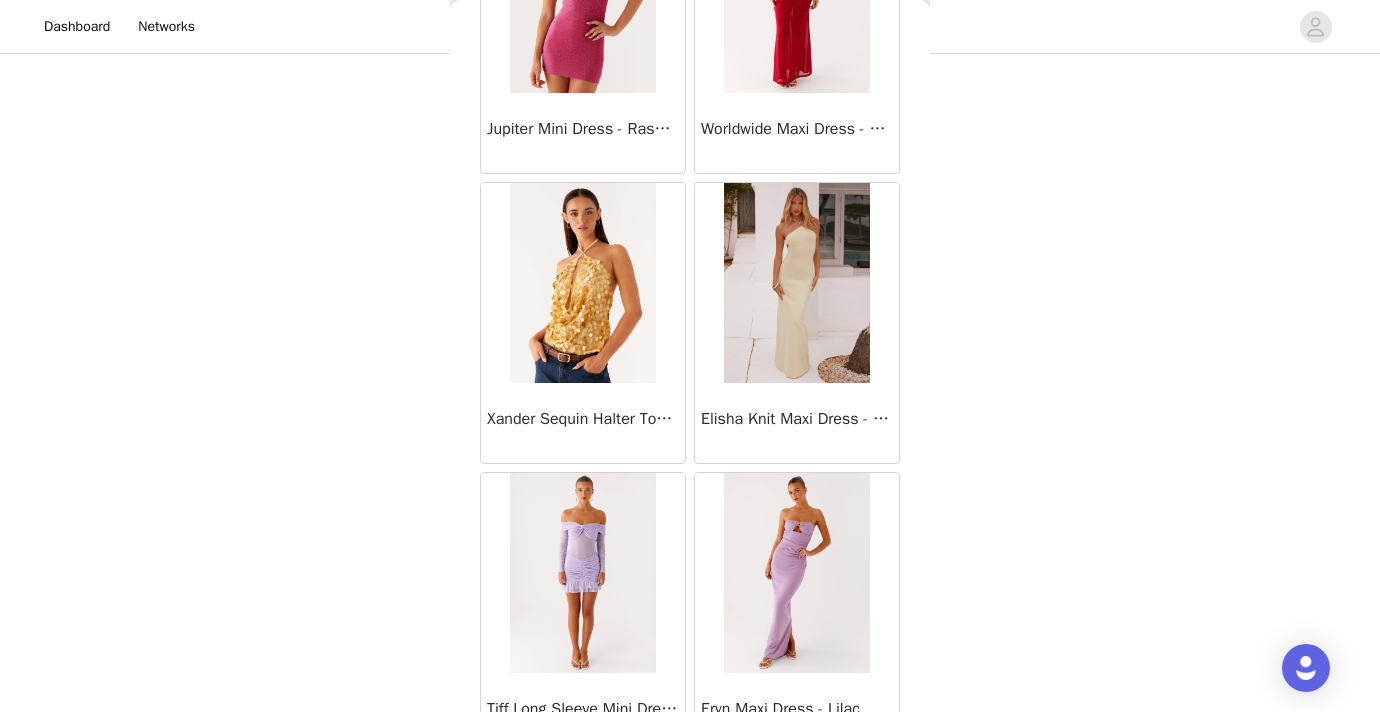 scroll, scrollTop: 42948, scrollLeft: 0, axis: vertical 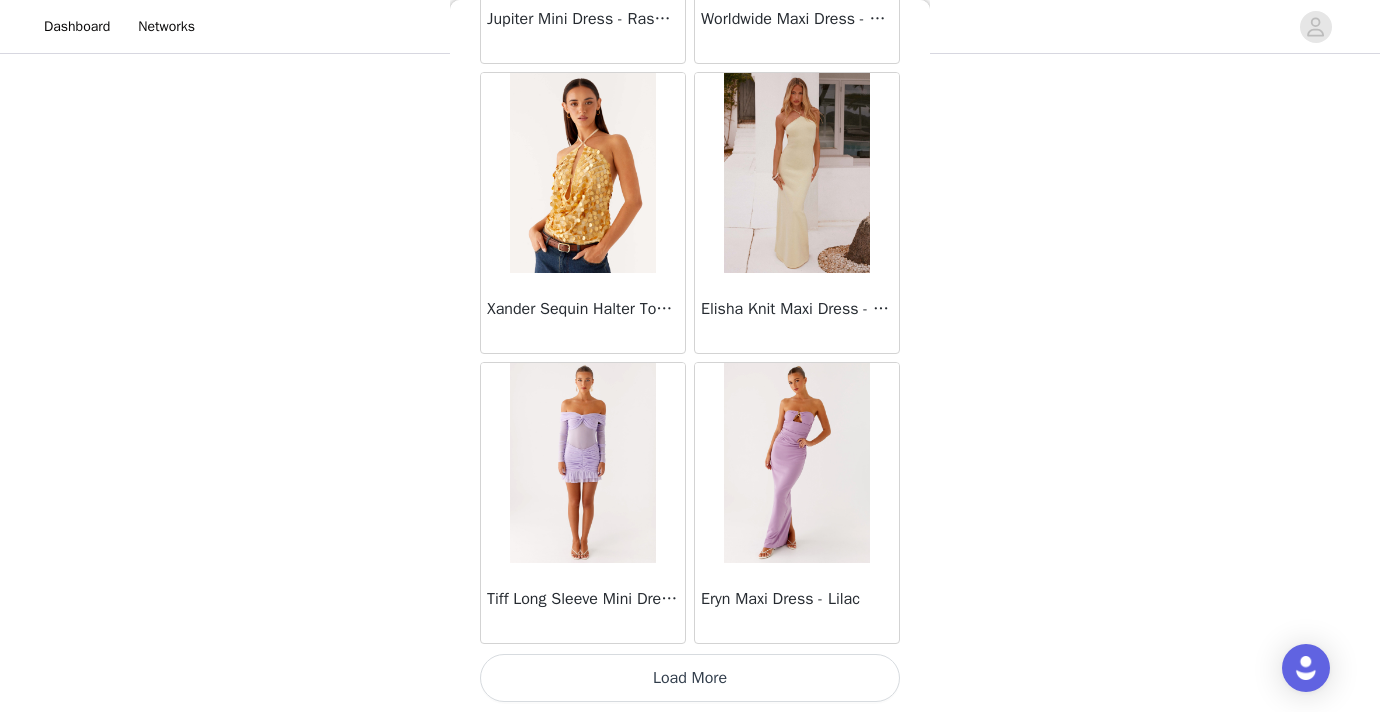click on "Load More" at bounding box center [690, 678] 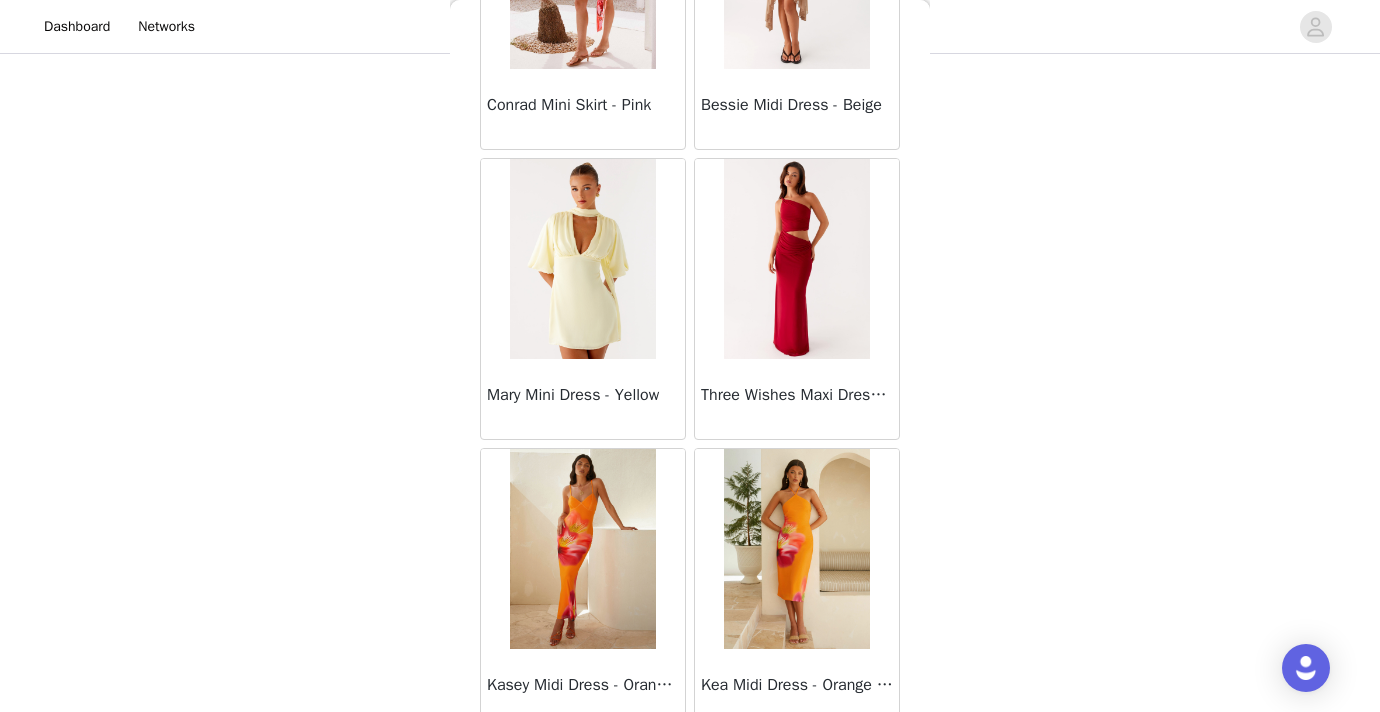 scroll, scrollTop: 45848, scrollLeft: 0, axis: vertical 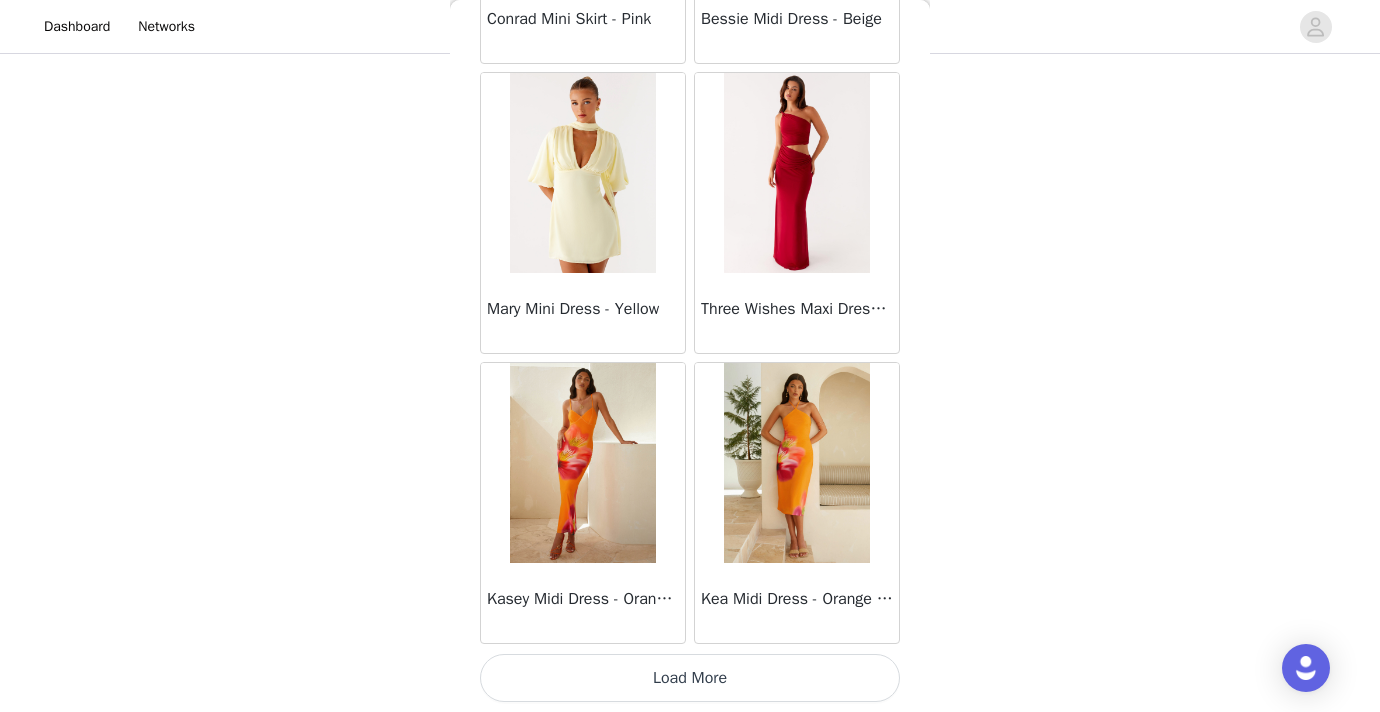 click on "Load More" at bounding box center (690, 678) 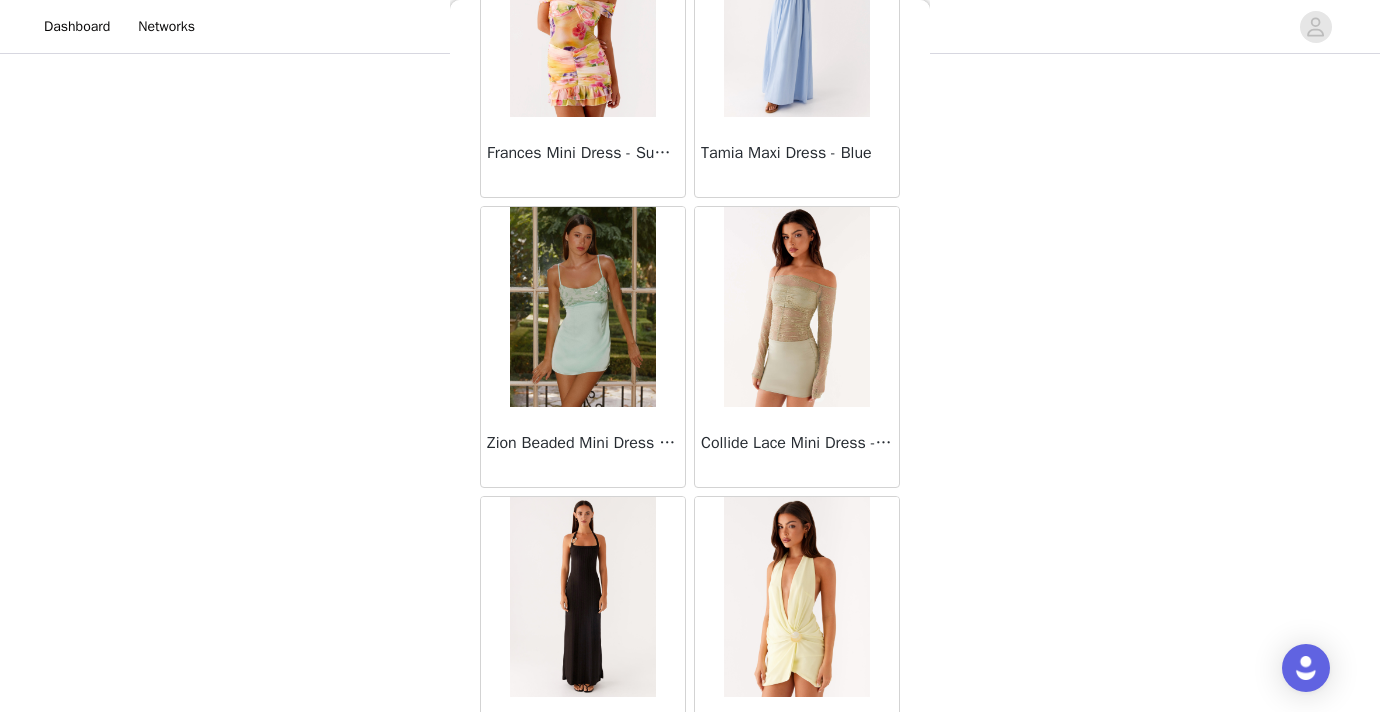 scroll, scrollTop: 48748, scrollLeft: 0, axis: vertical 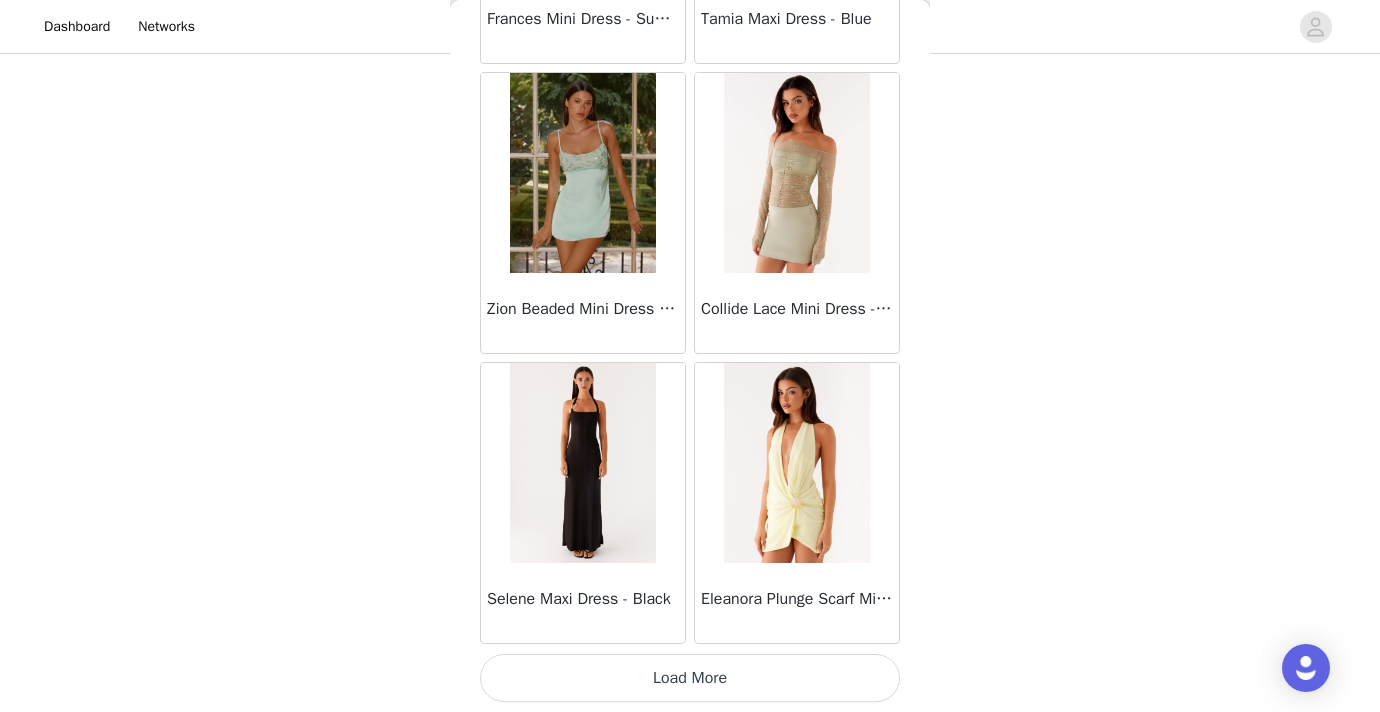 click on "Load More" at bounding box center (690, 678) 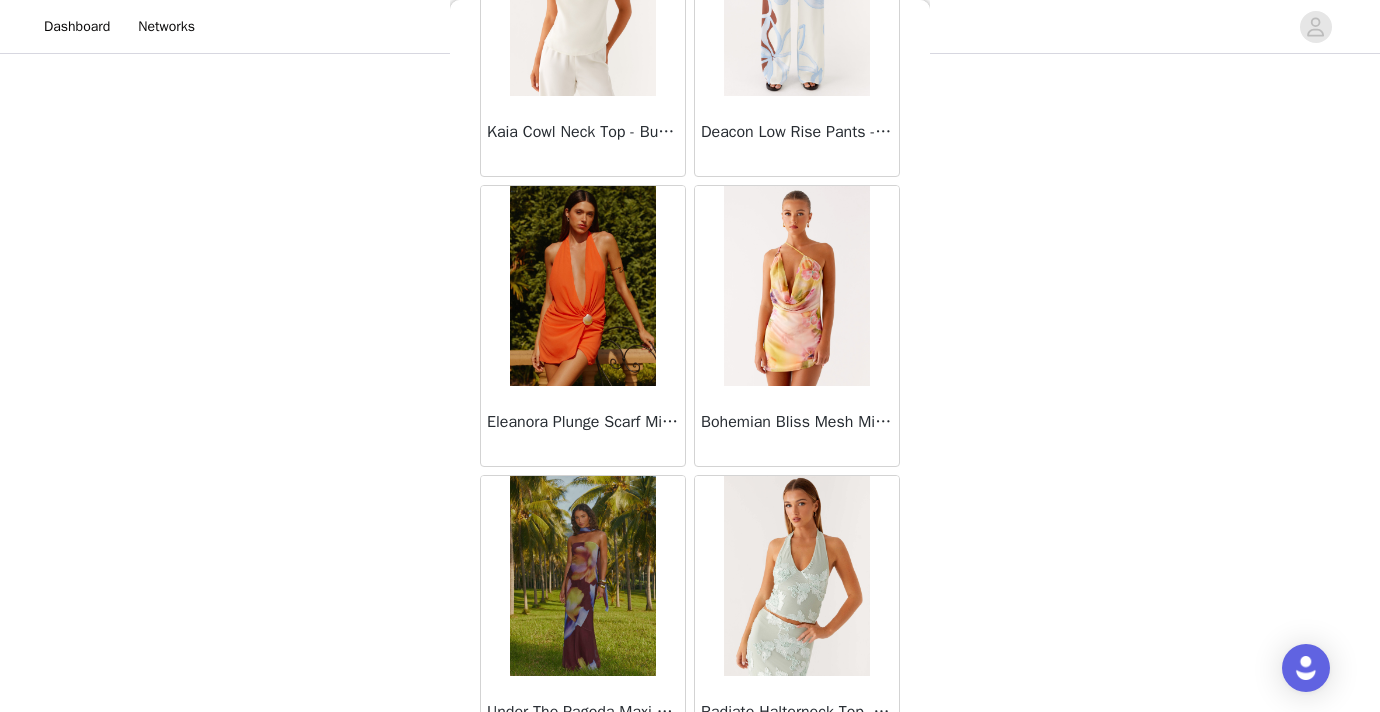 scroll, scrollTop: 51648, scrollLeft: 0, axis: vertical 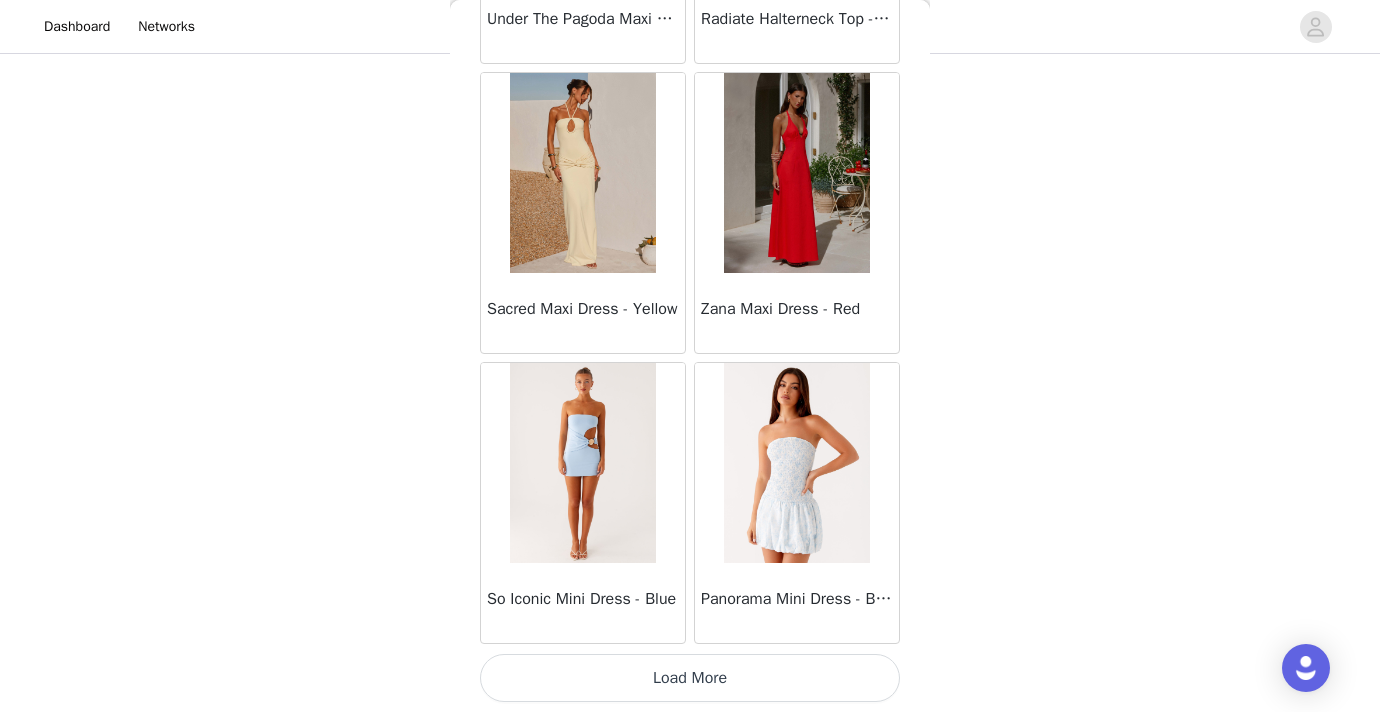 click on "Load More" at bounding box center [690, 678] 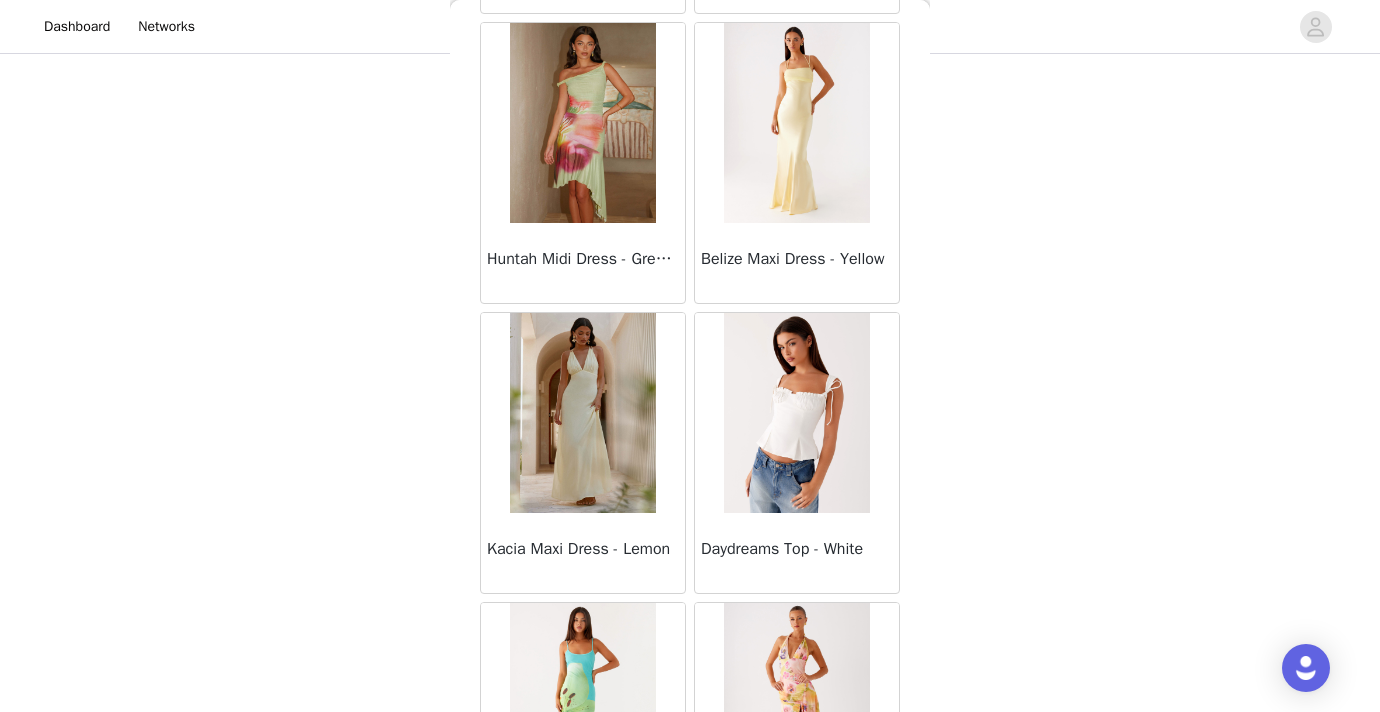 scroll, scrollTop: 40113, scrollLeft: 0, axis: vertical 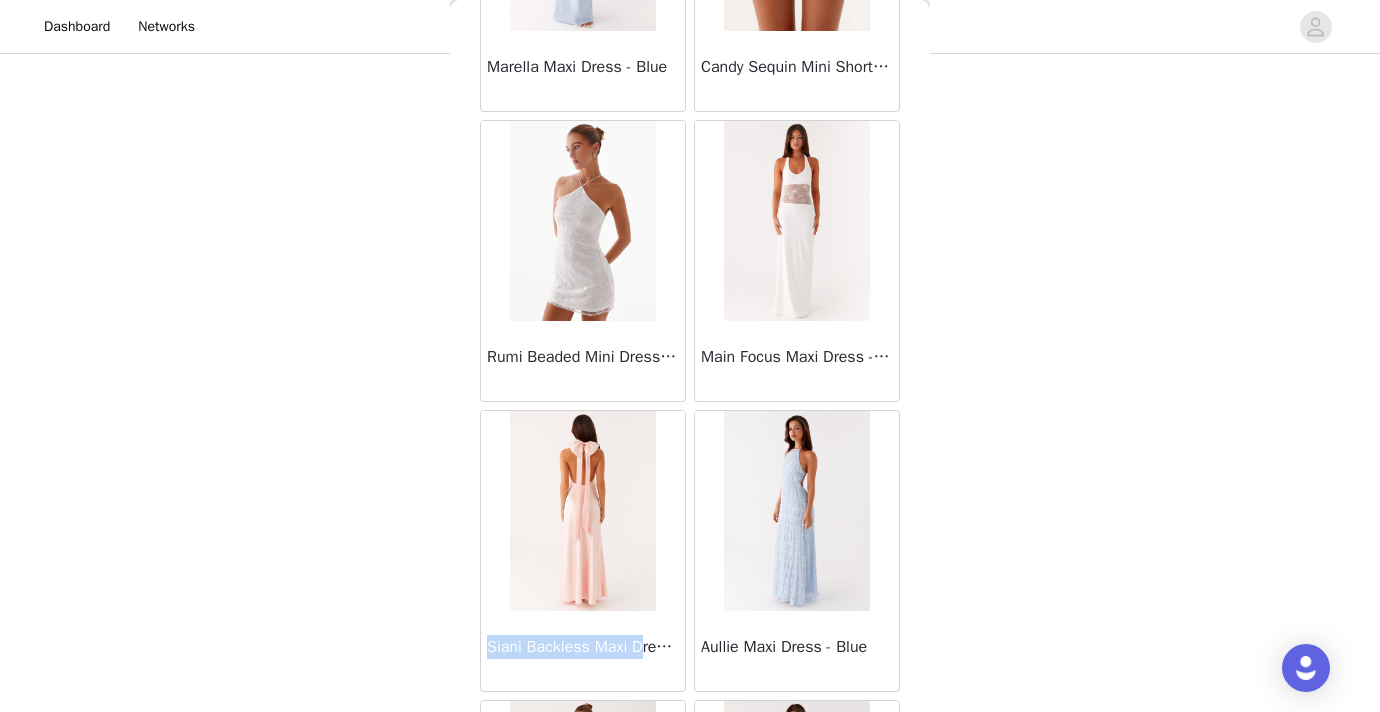 drag, startPoint x: 488, startPoint y: 643, endPoint x: 653, endPoint y: 654, distance: 165.36626 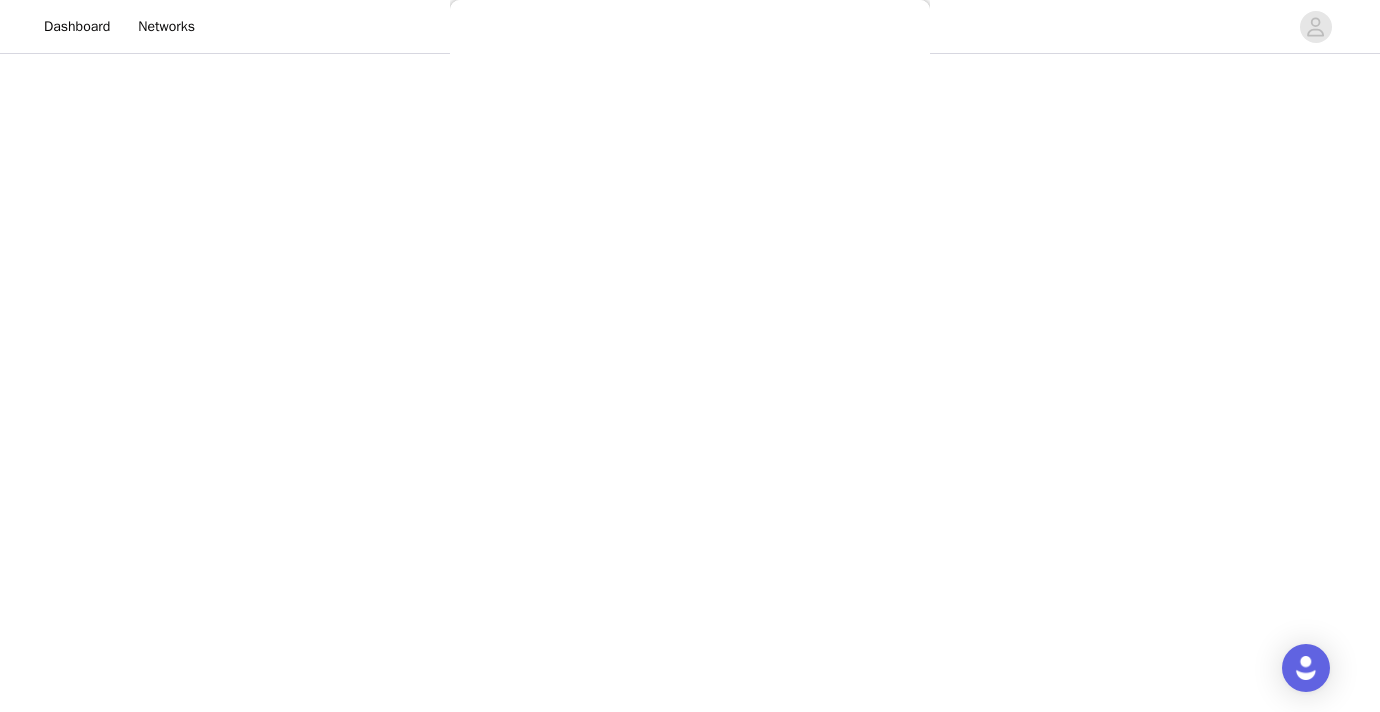 copy on "Siani Backless Maxi D" 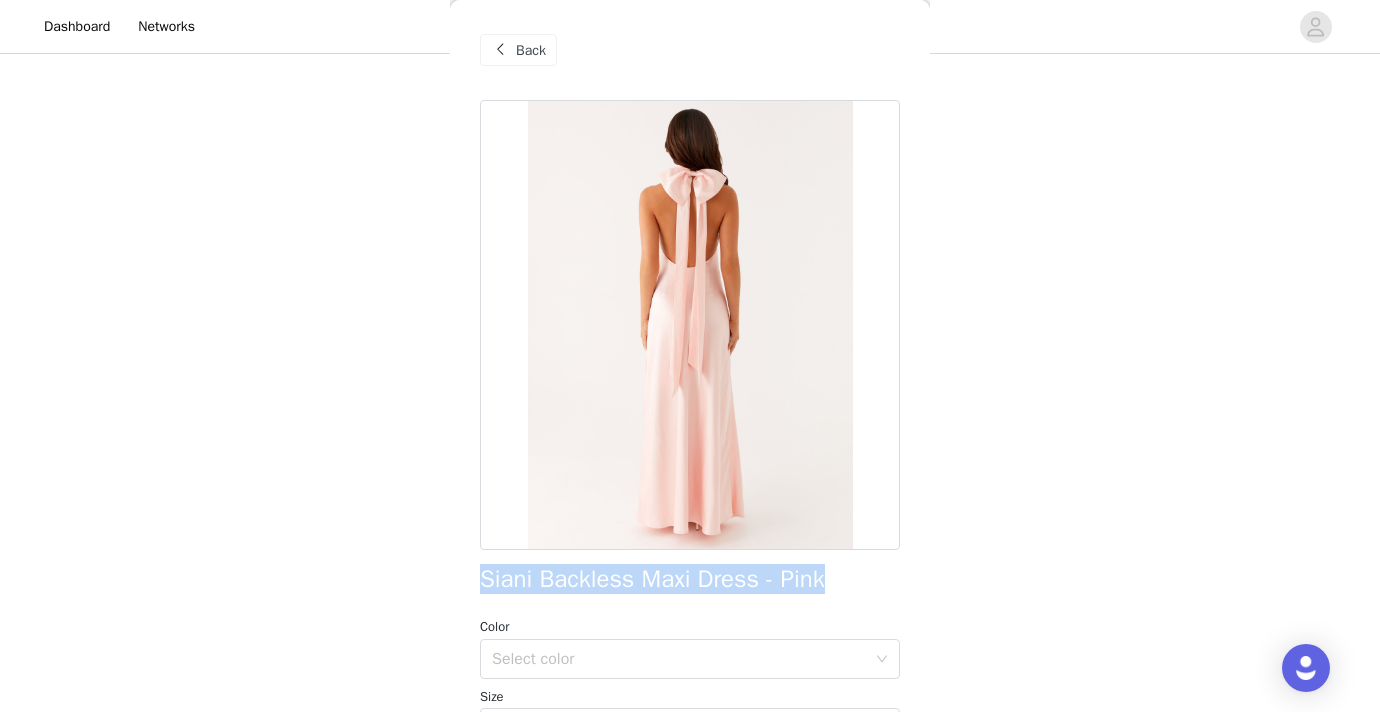 drag, startPoint x: 477, startPoint y: 577, endPoint x: 870, endPoint y: 574, distance: 393.01144 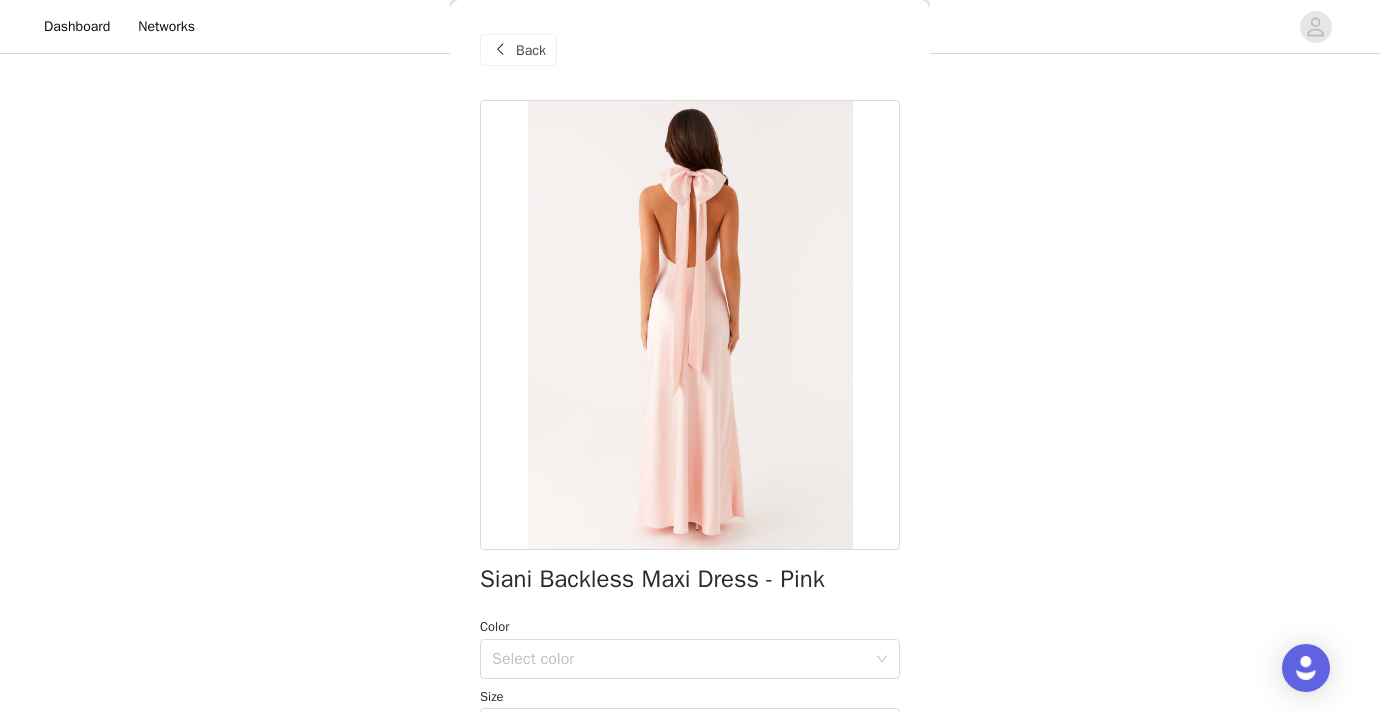 click on "Back" at bounding box center [531, 50] 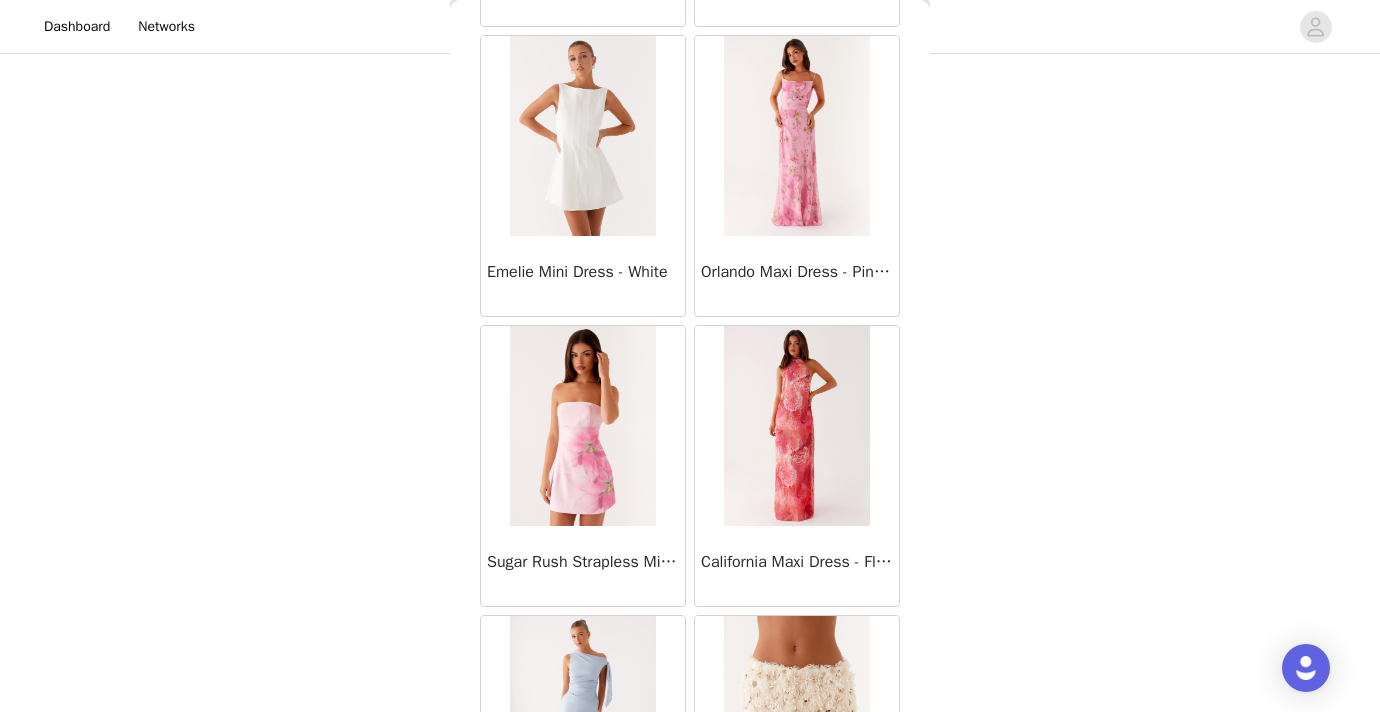 scroll, scrollTop: 29930, scrollLeft: 0, axis: vertical 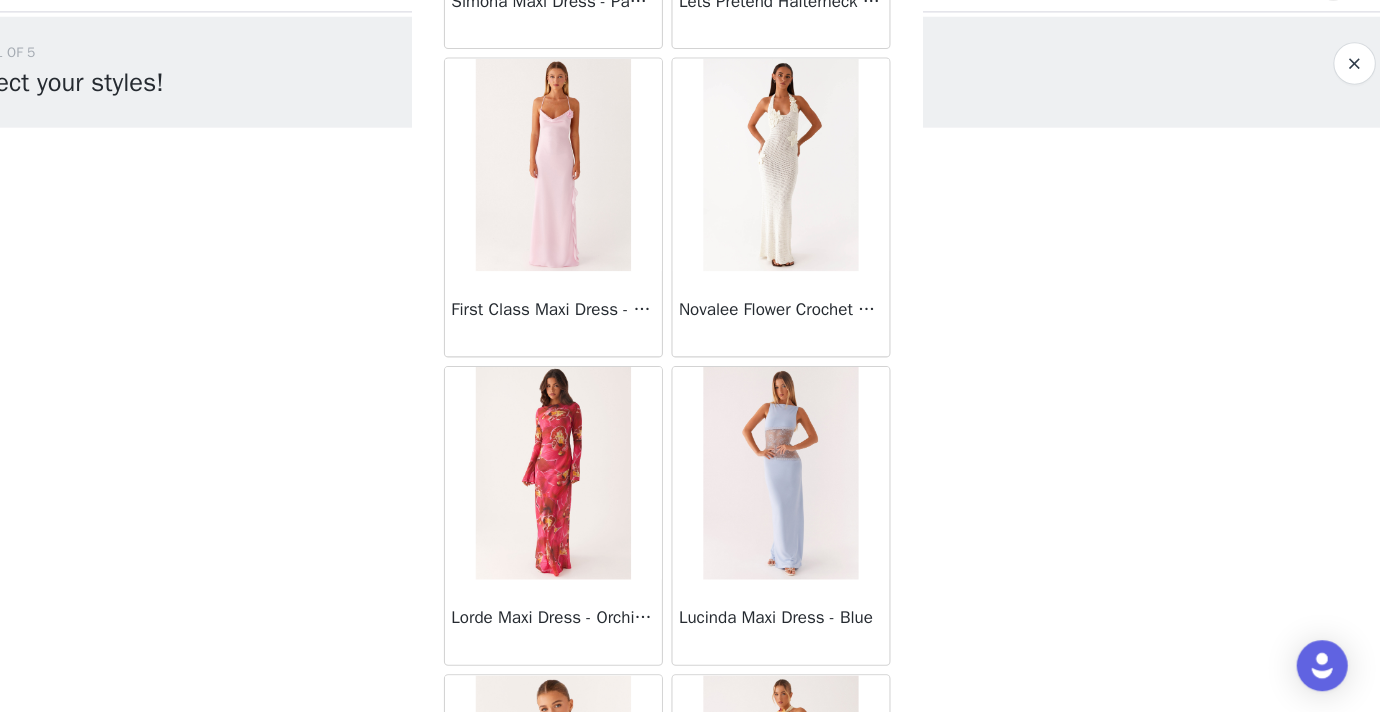 click at bounding box center [582, 487] 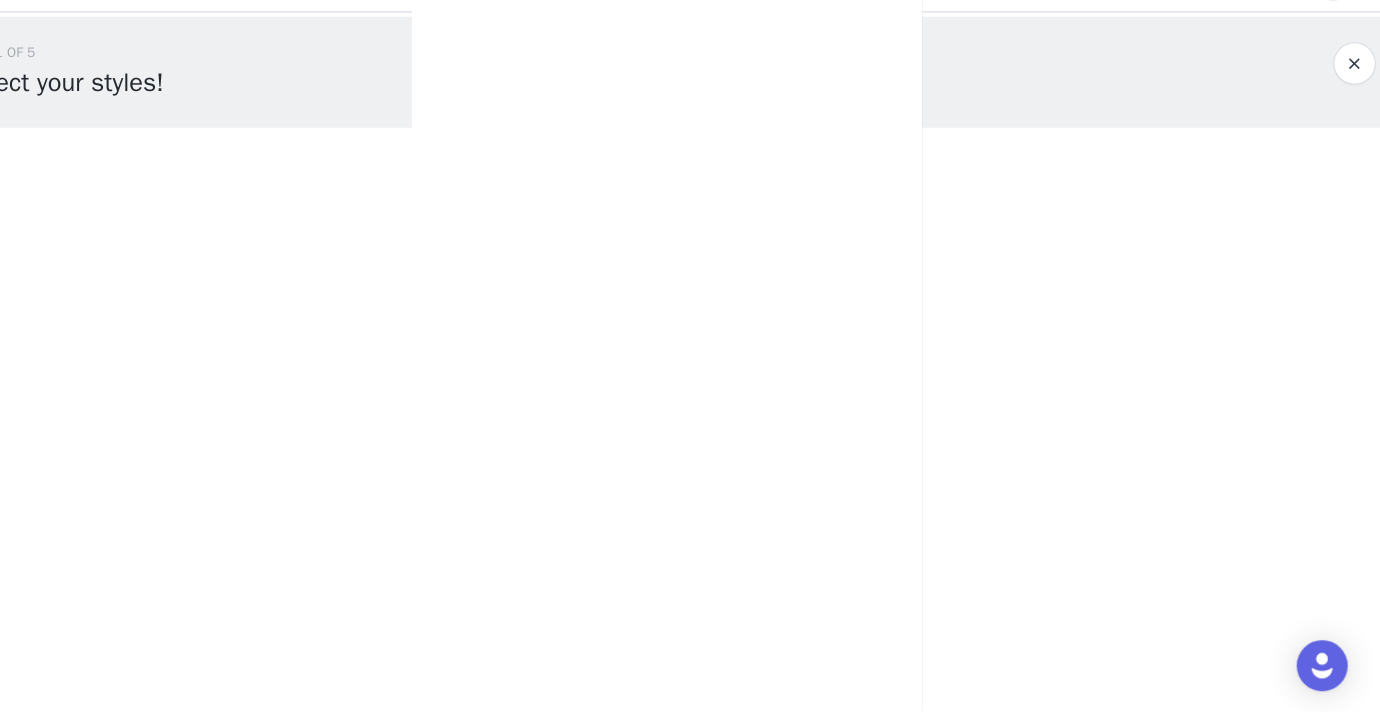 scroll, scrollTop: 0, scrollLeft: 0, axis: both 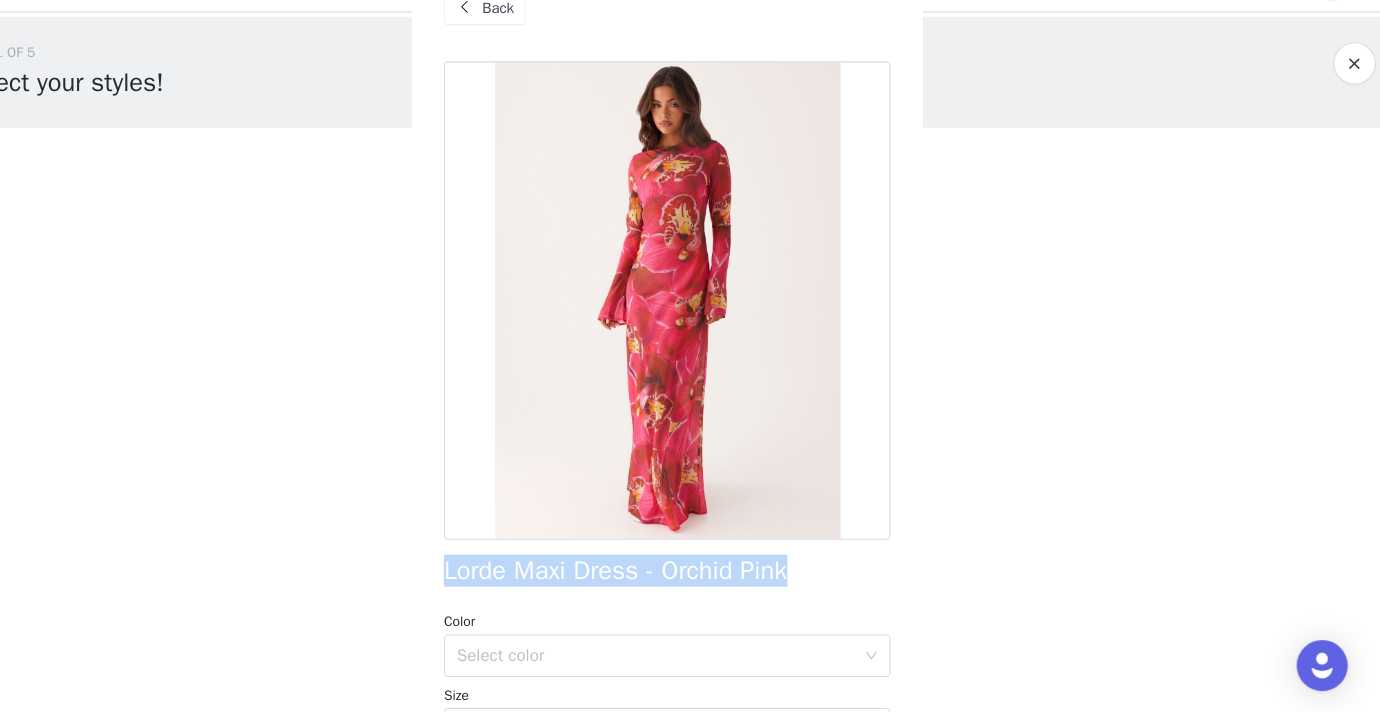 drag, startPoint x: 480, startPoint y: 575, endPoint x: 816, endPoint y: 572, distance: 336.0134 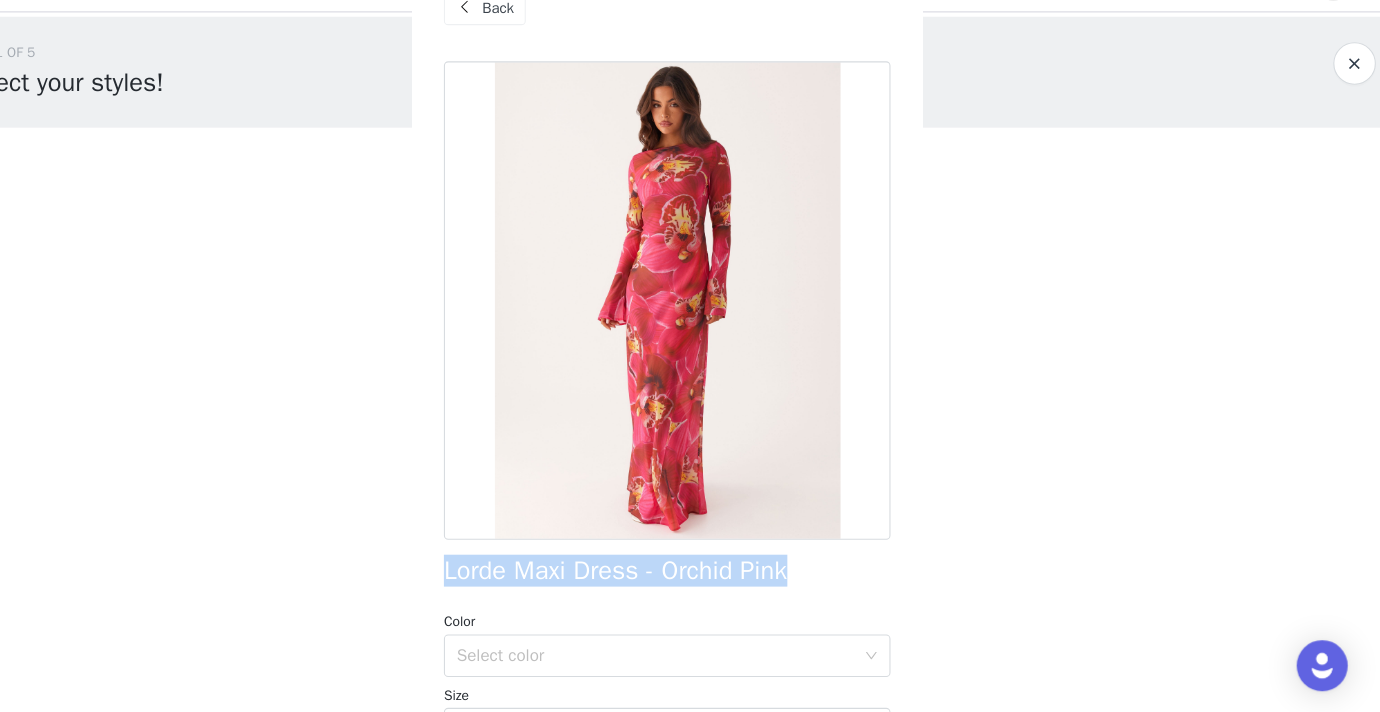 copy on "Lorde Maxi Dress - Orchid Pink" 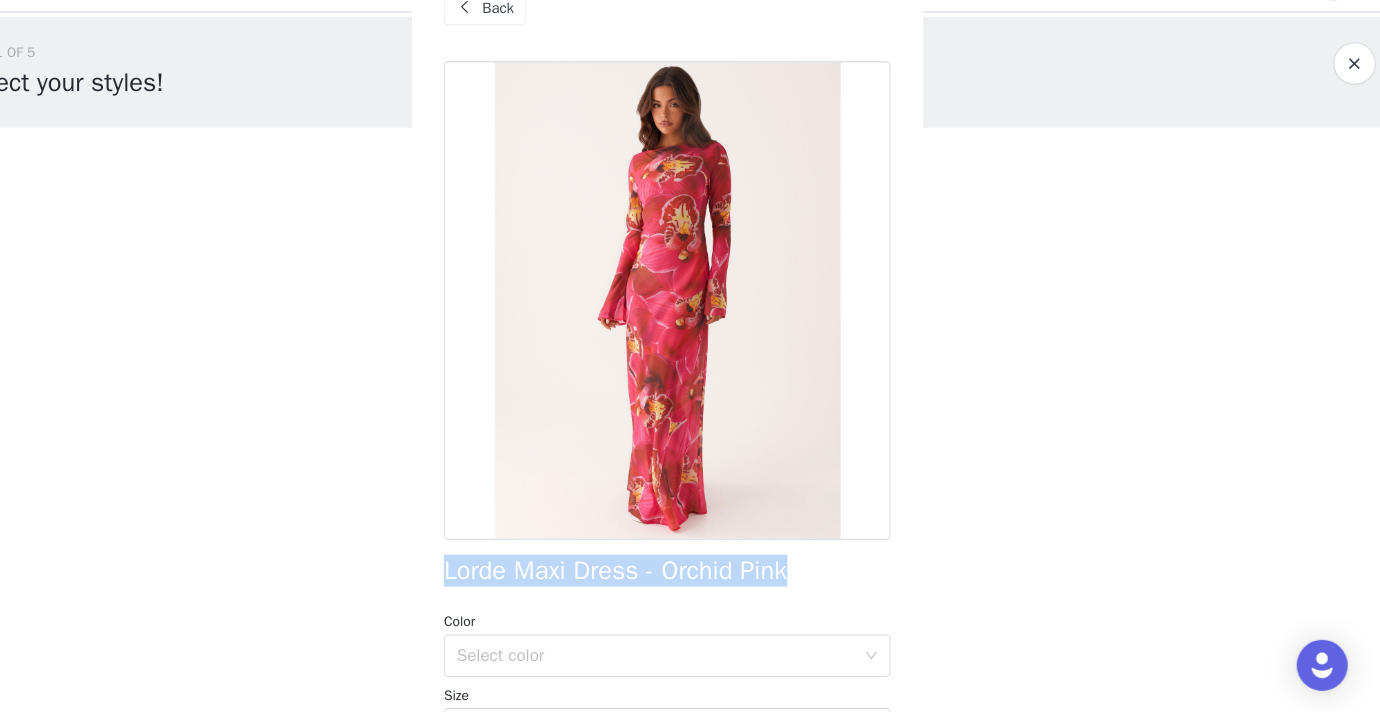 scroll, scrollTop: 0, scrollLeft: 0, axis: both 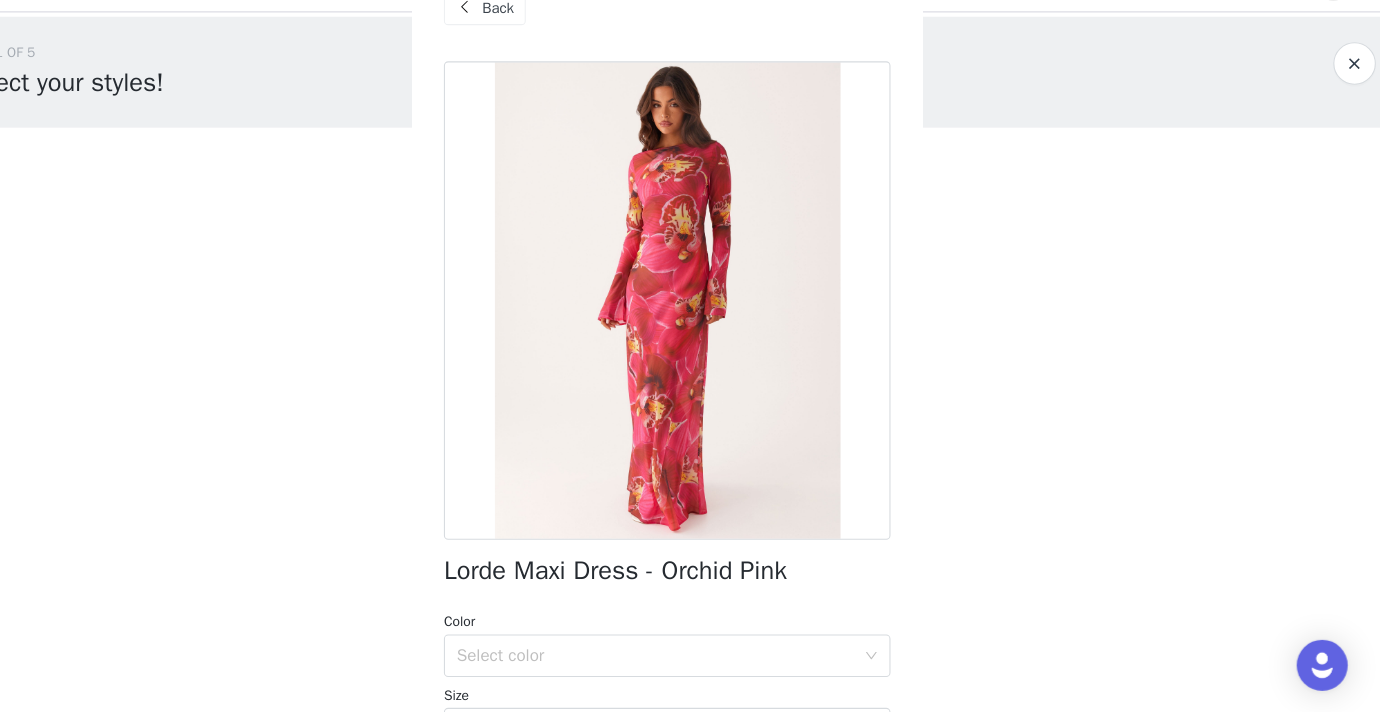 click on "Back" at bounding box center (518, 50) 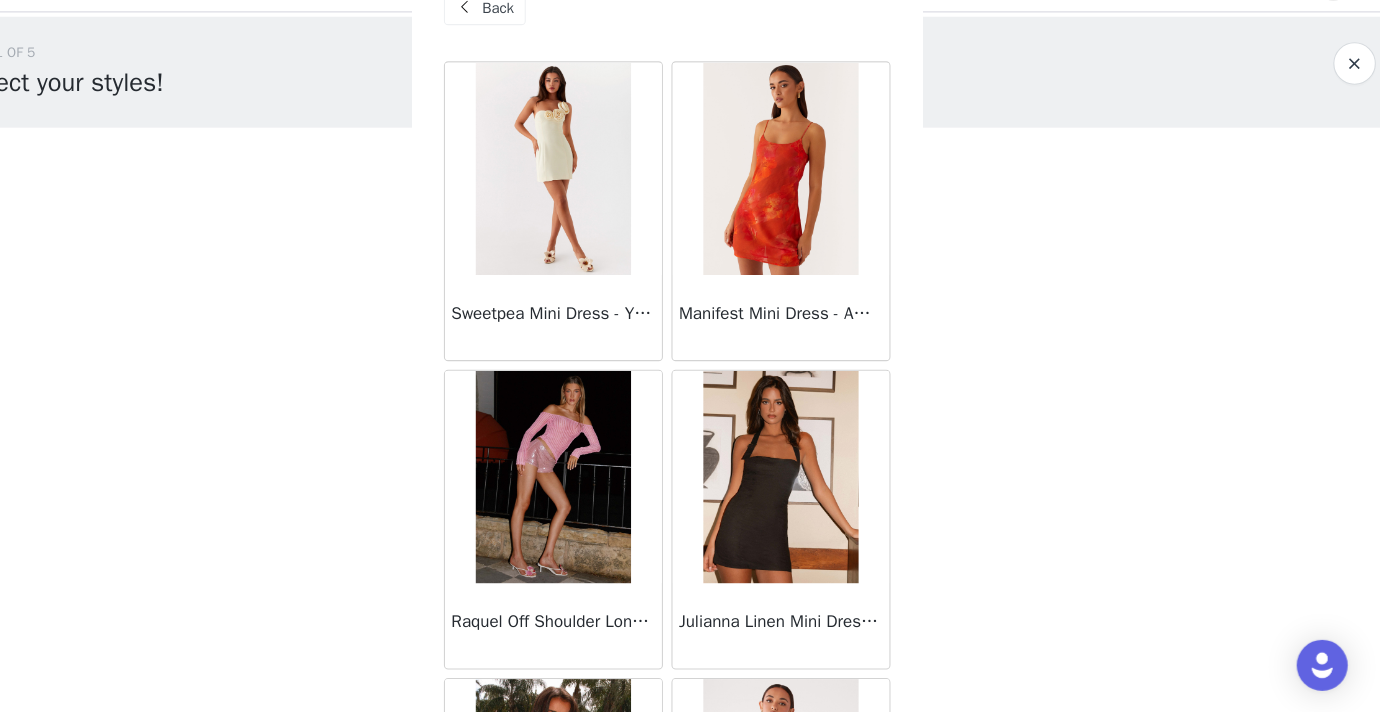 scroll, scrollTop: 0, scrollLeft: 0, axis: both 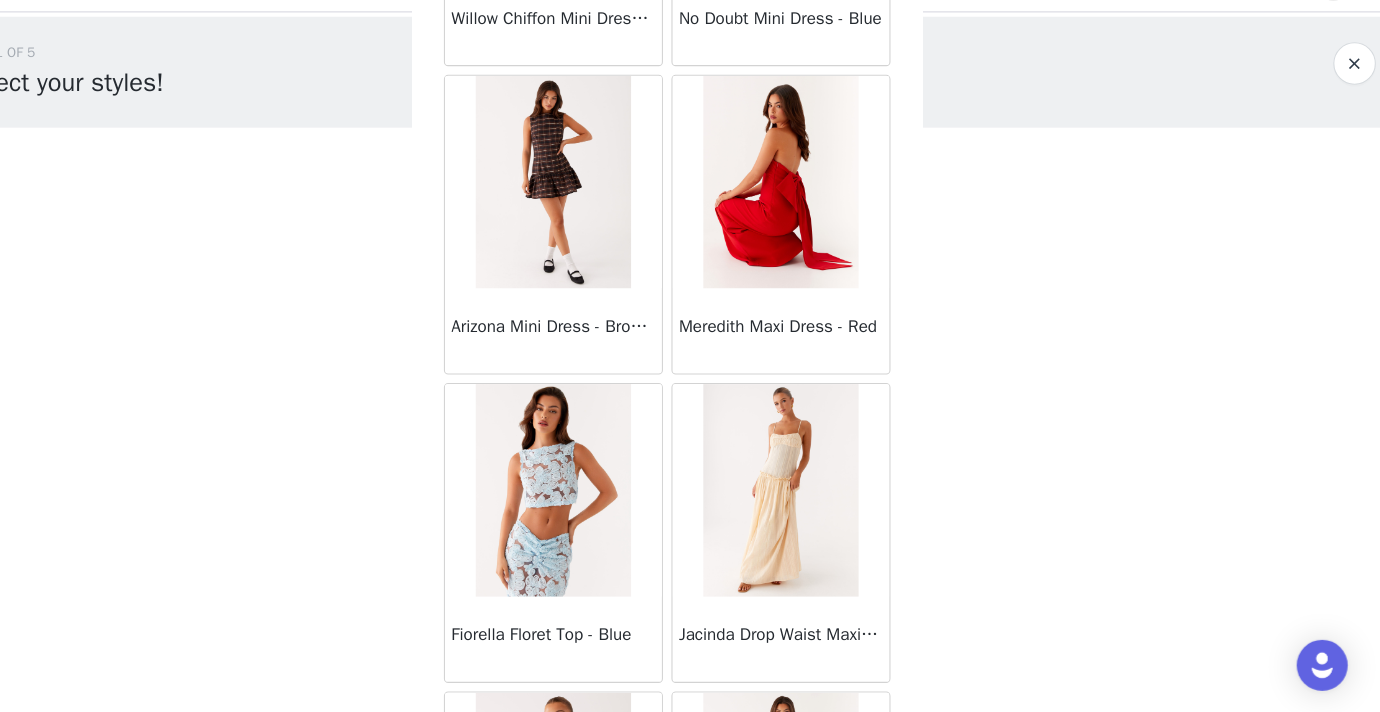 click at bounding box center (582, 214) 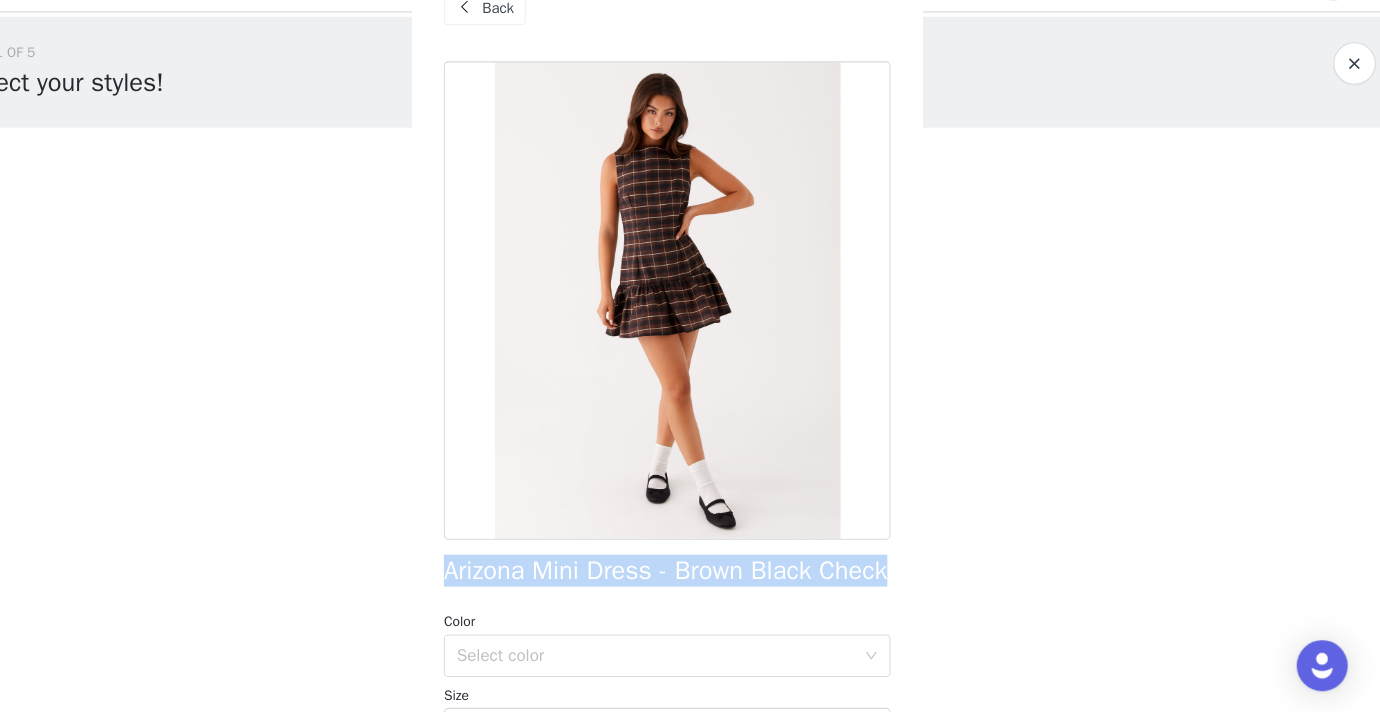 drag, startPoint x: 480, startPoint y: 574, endPoint x: 583, endPoint y: 607, distance: 108.157295 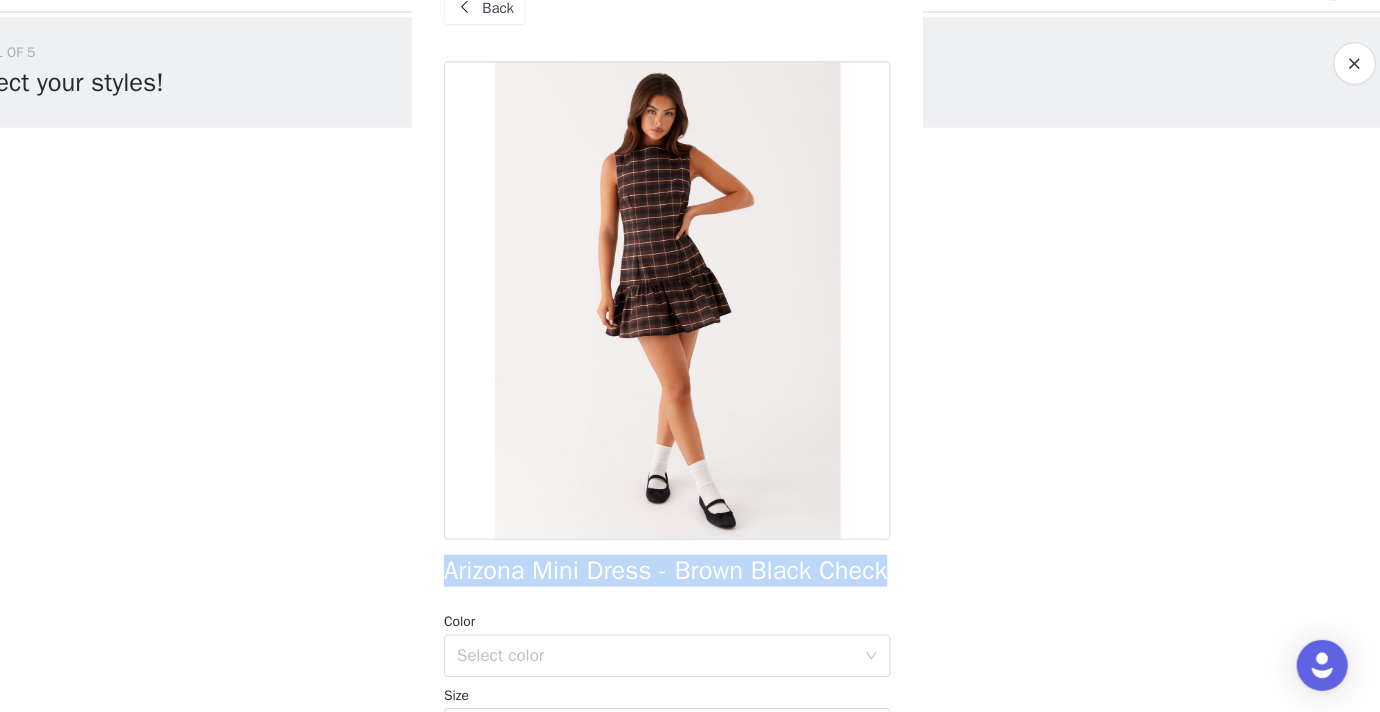 click on "Arizona Mini Dress - Brown Black Check" at bounding box center [688, 579] 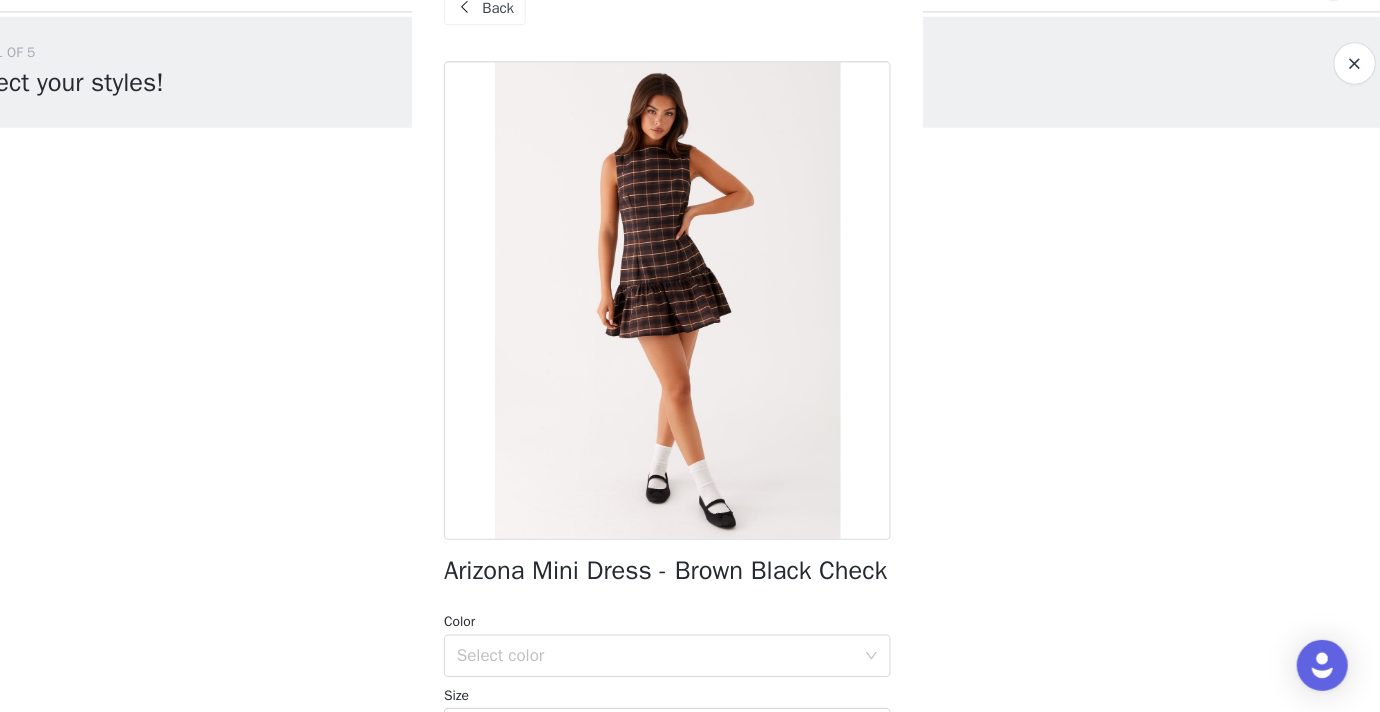 click at bounding box center [500, 50] 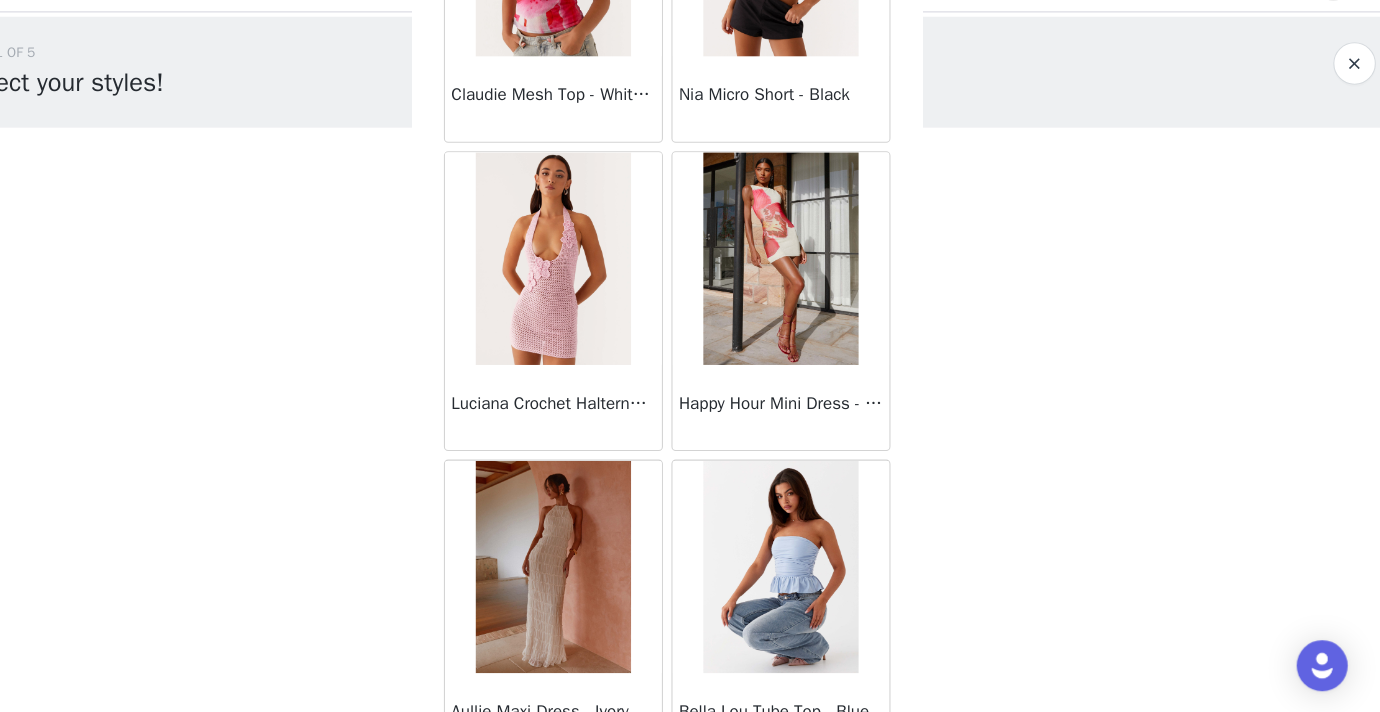 scroll, scrollTop: 0, scrollLeft: 0, axis: both 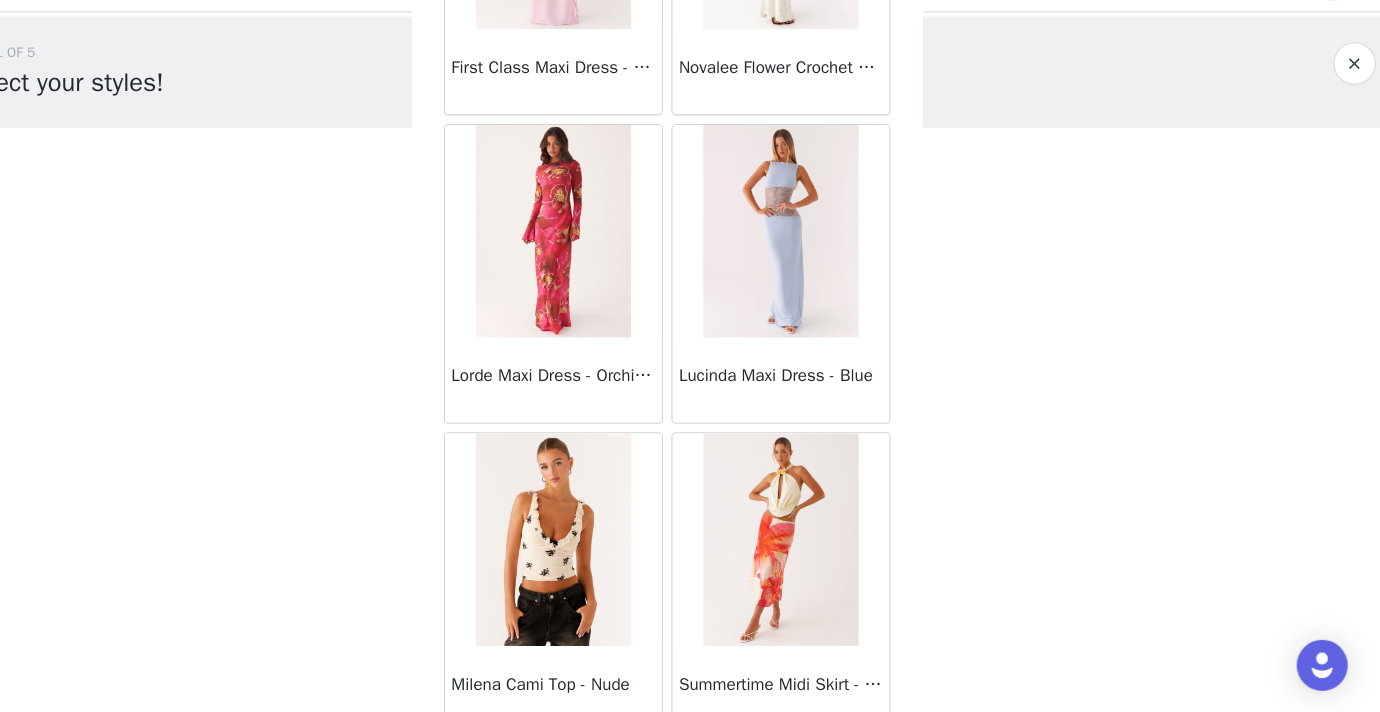 click at bounding box center [582, 260] 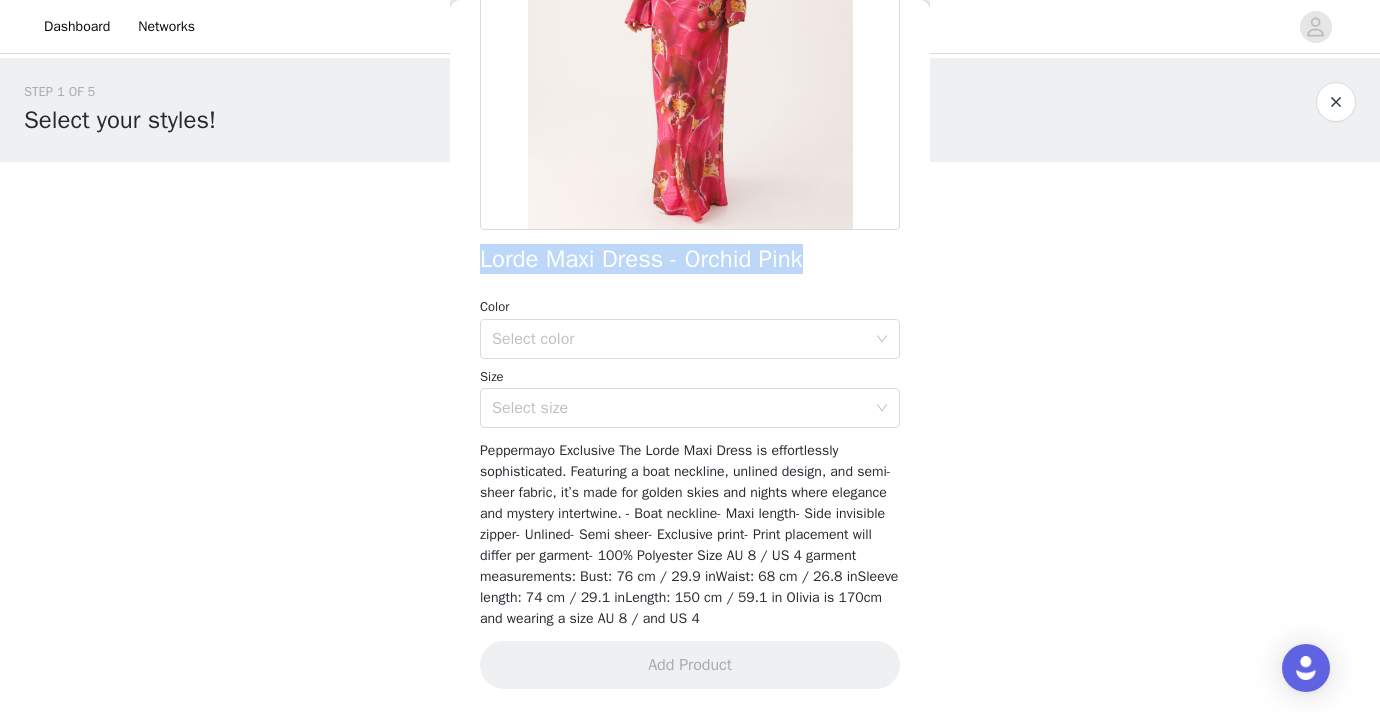 drag, startPoint x: 477, startPoint y: 263, endPoint x: 823, endPoint y: 261, distance: 346.00577 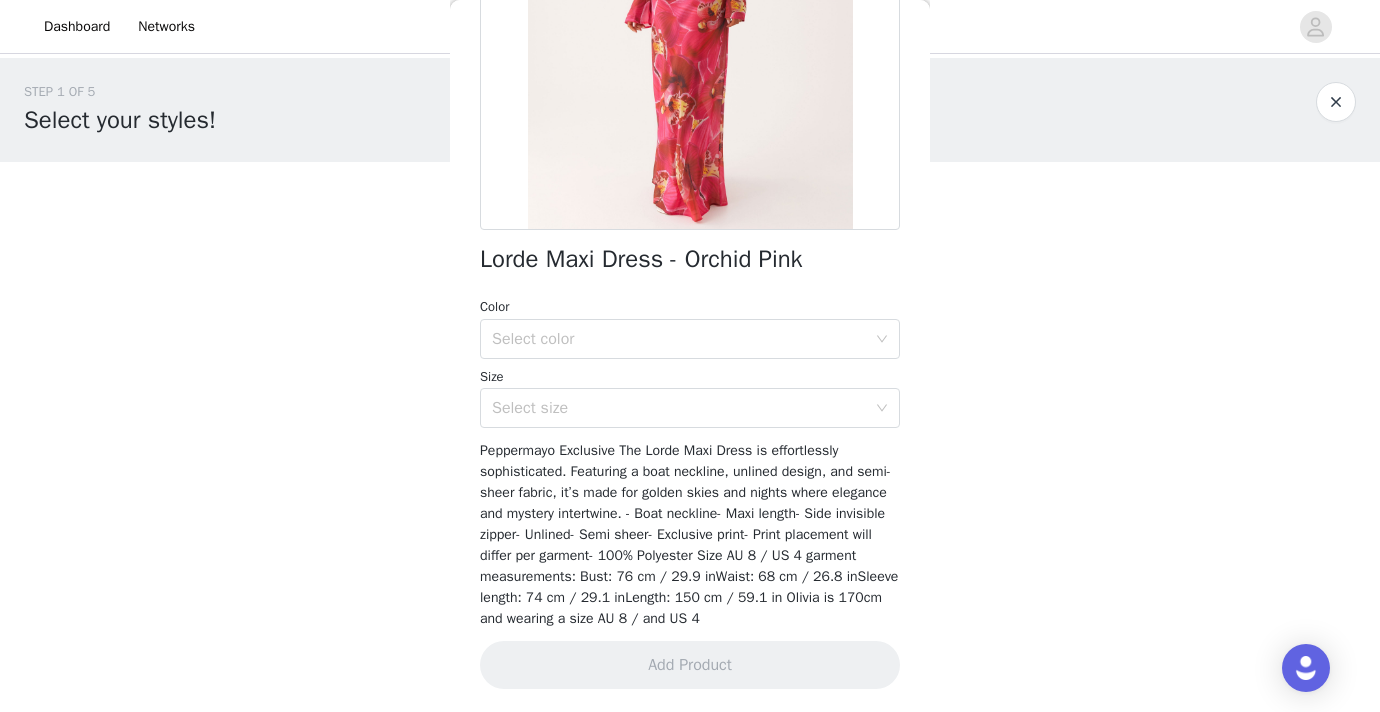 click on "Color" at bounding box center (690, 307) 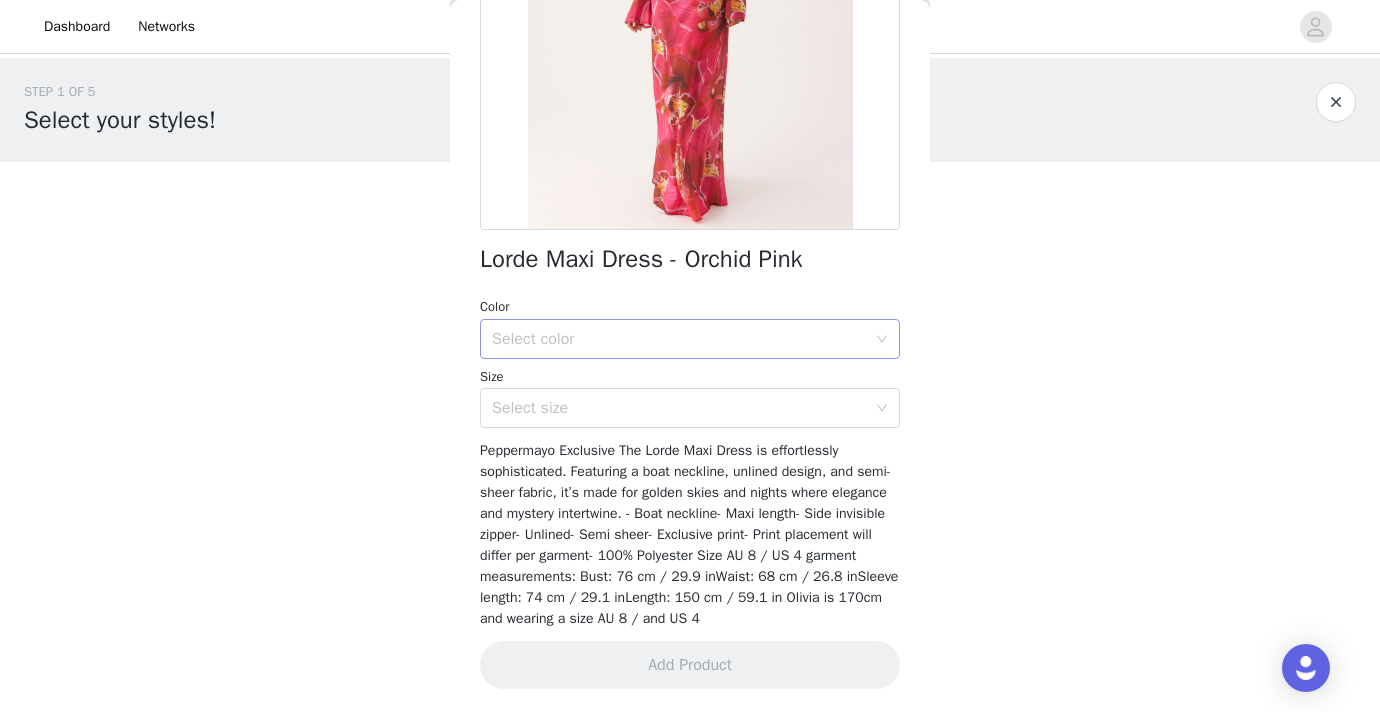 click on "Select color" at bounding box center [683, 339] 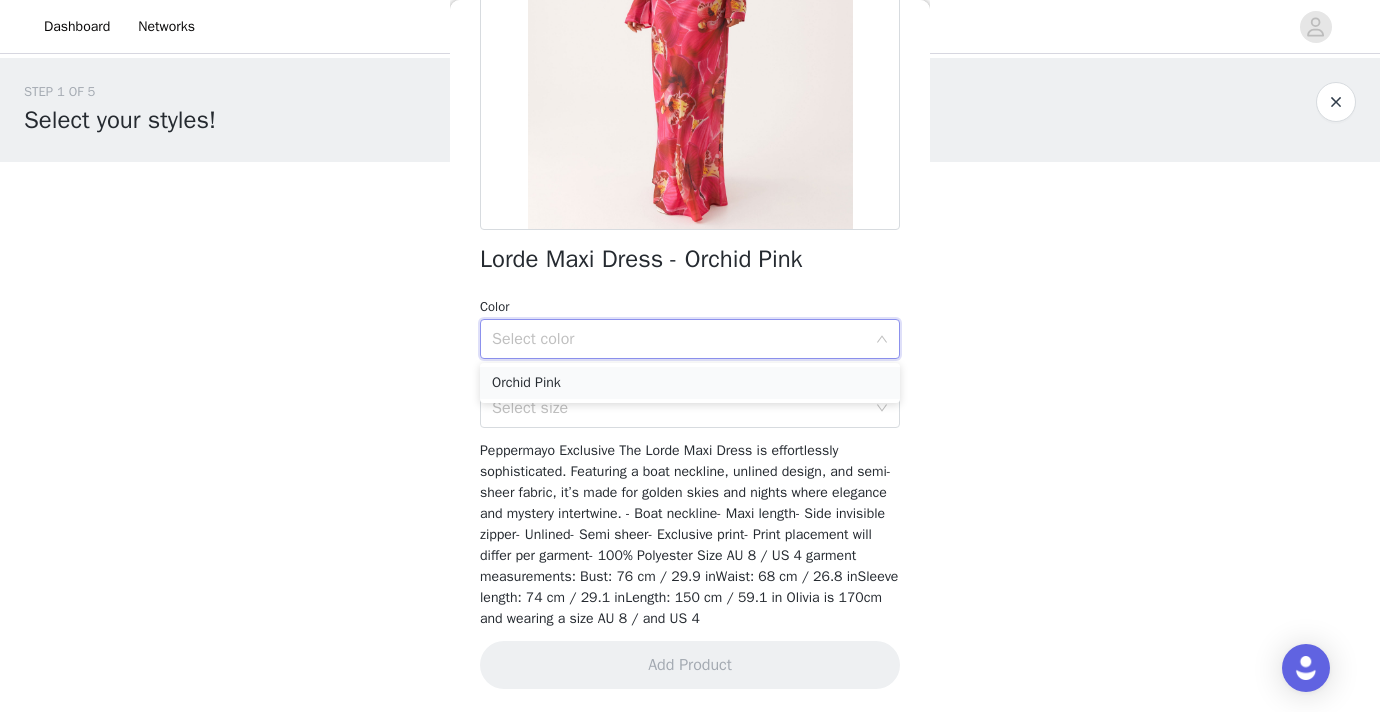 click on "Orchid Pink" at bounding box center (690, 383) 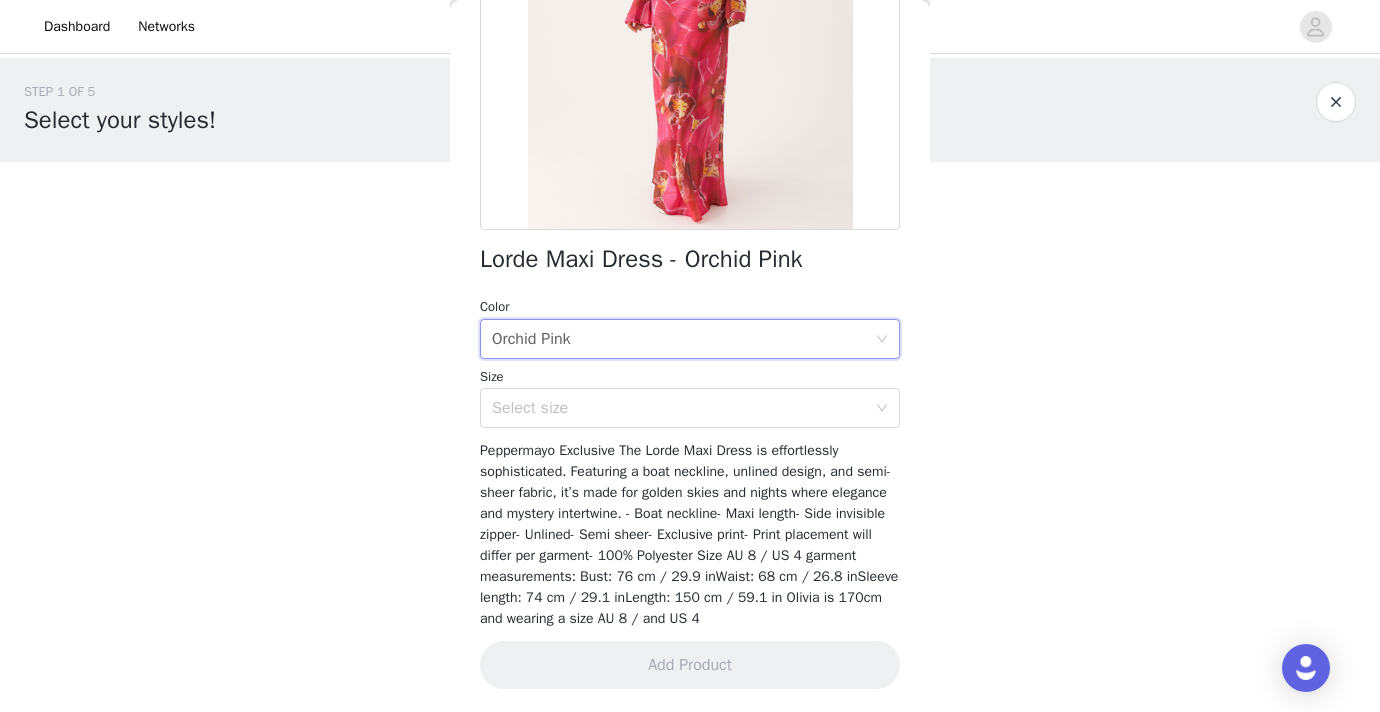 click on "Size" at bounding box center (690, 377) 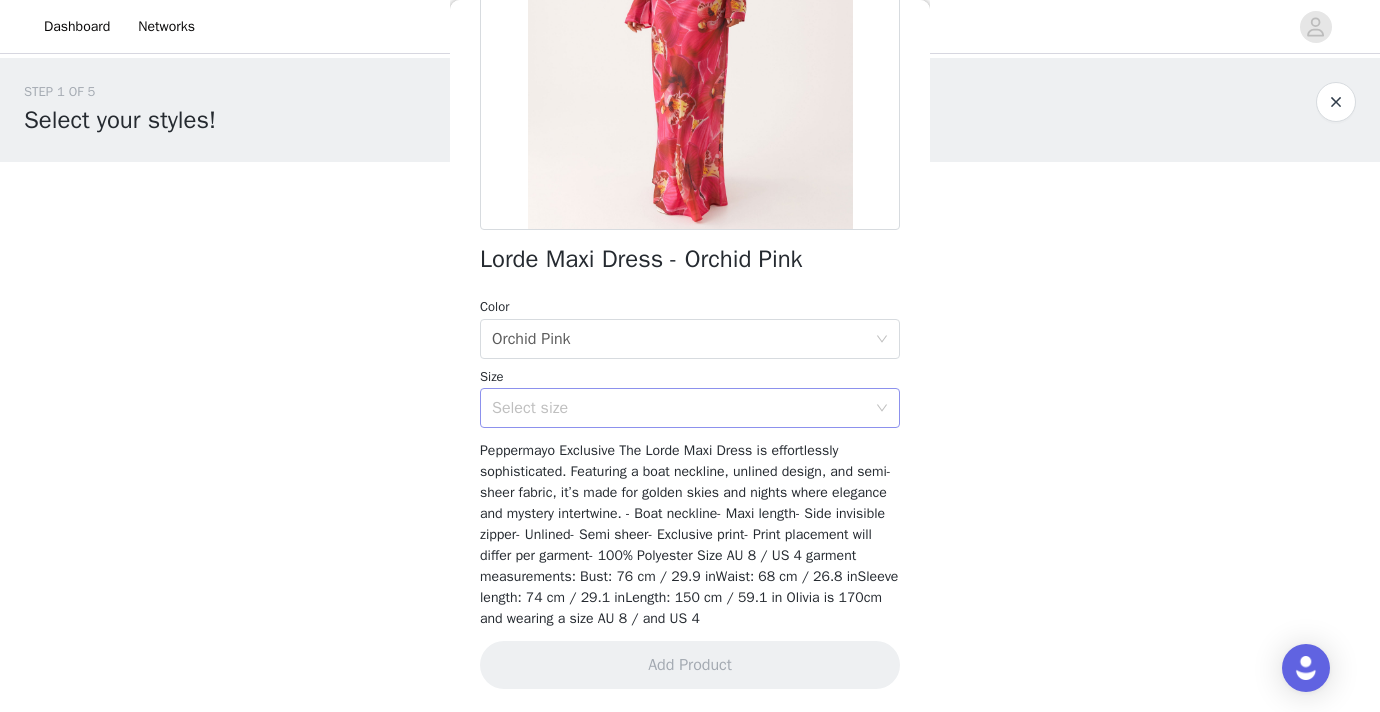 click on "Select size" at bounding box center [679, 408] 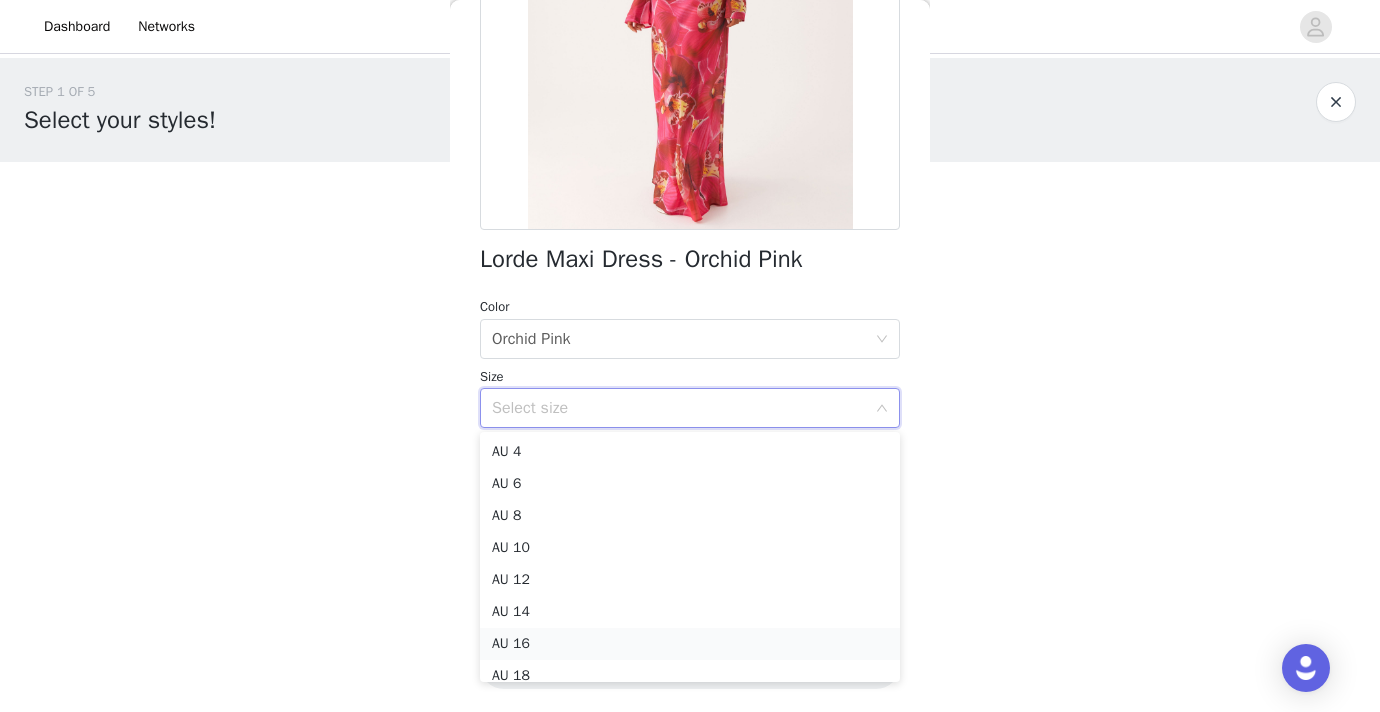 click on "AU 16" at bounding box center (690, 644) 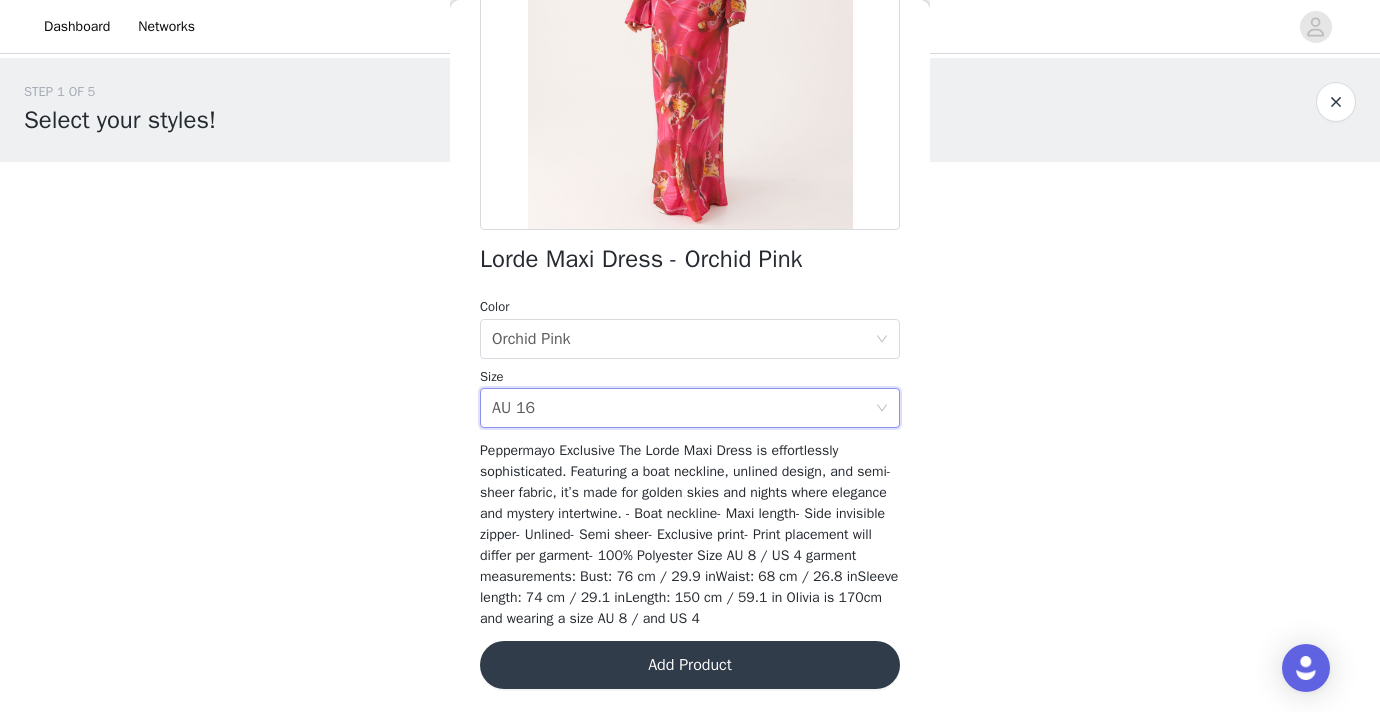 click on "Add Product" at bounding box center [690, 665] 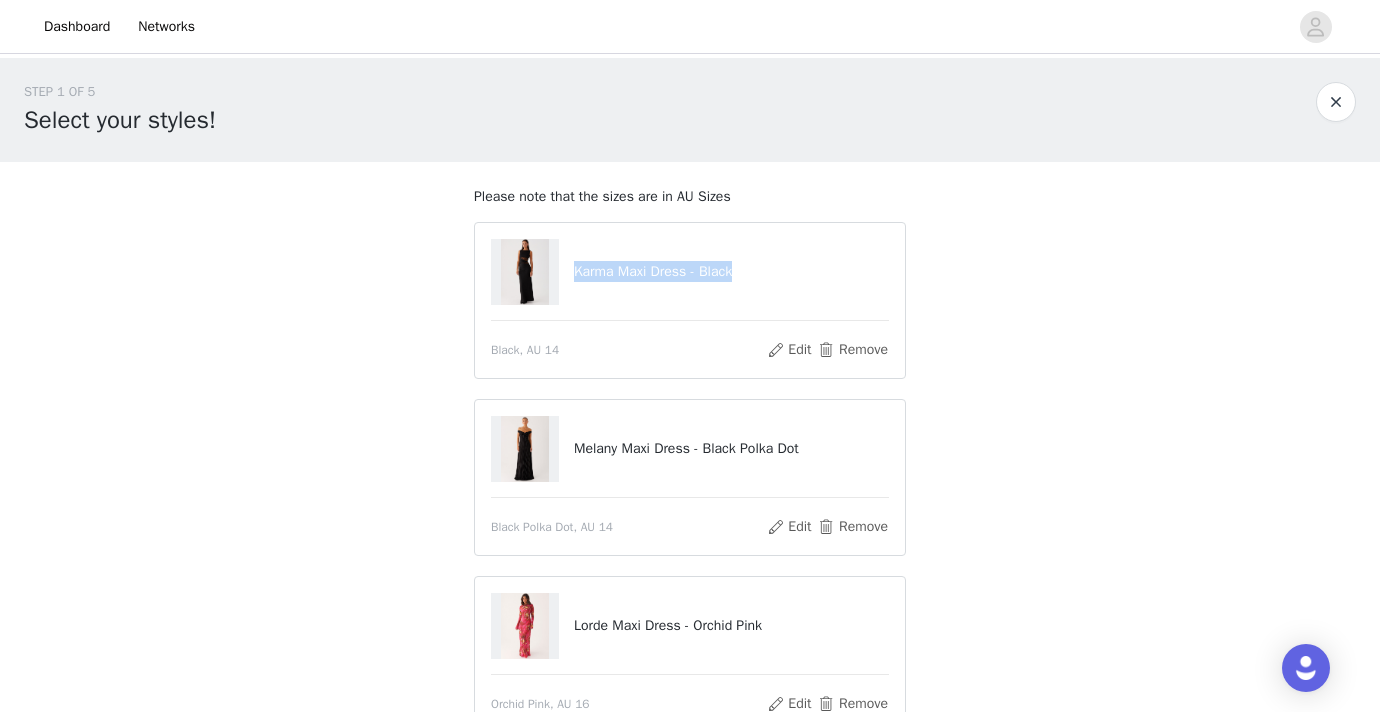 drag, startPoint x: 573, startPoint y: 272, endPoint x: 752, endPoint y: 269, distance: 179.02513 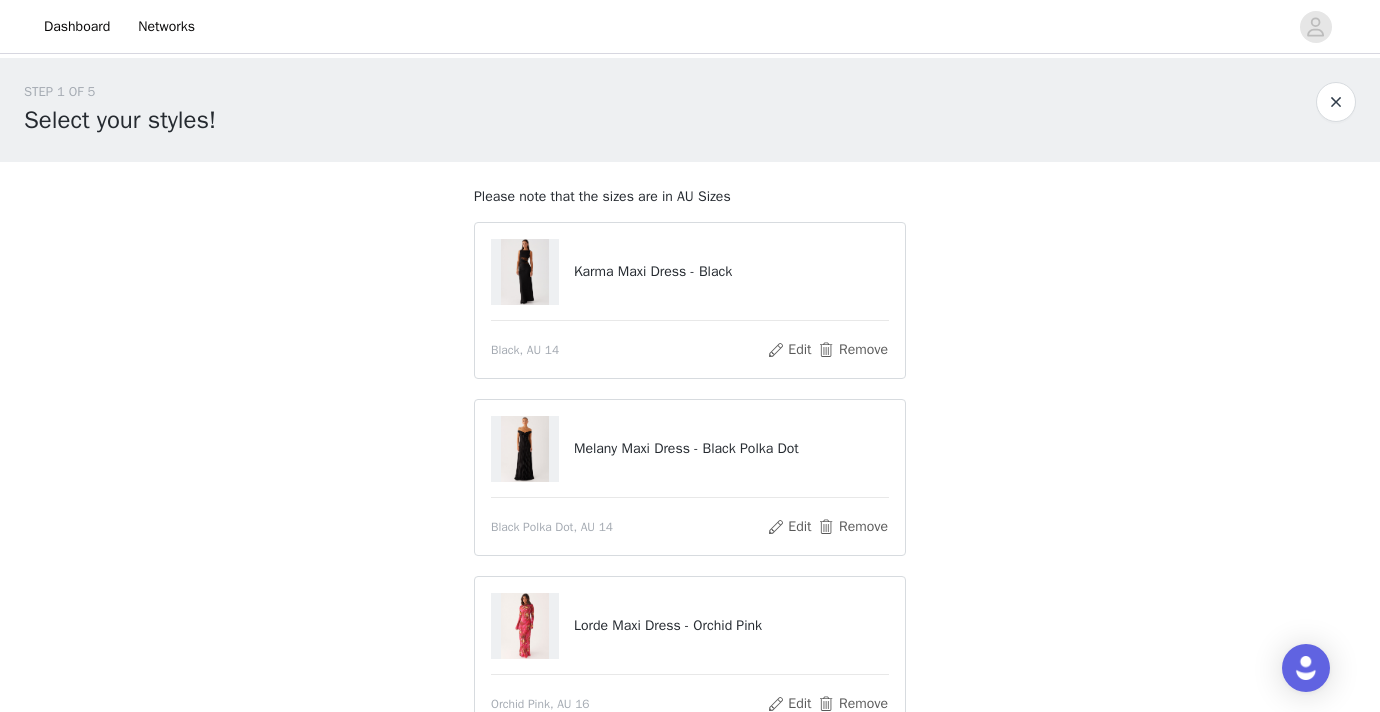 click on "Please note that the sizes are in AU Sizes                 Karma Maxi Dress - Black           Black, AU 14       Edit   Remove     Melany Maxi Dress - Black Polka Dot           Black Polka Dot, AU 14       Edit   Remove     Lorde Maxi Dress - Orchid Pink           Orchid Pink, AU 16       Edit   Remove" at bounding box center [690, 469] 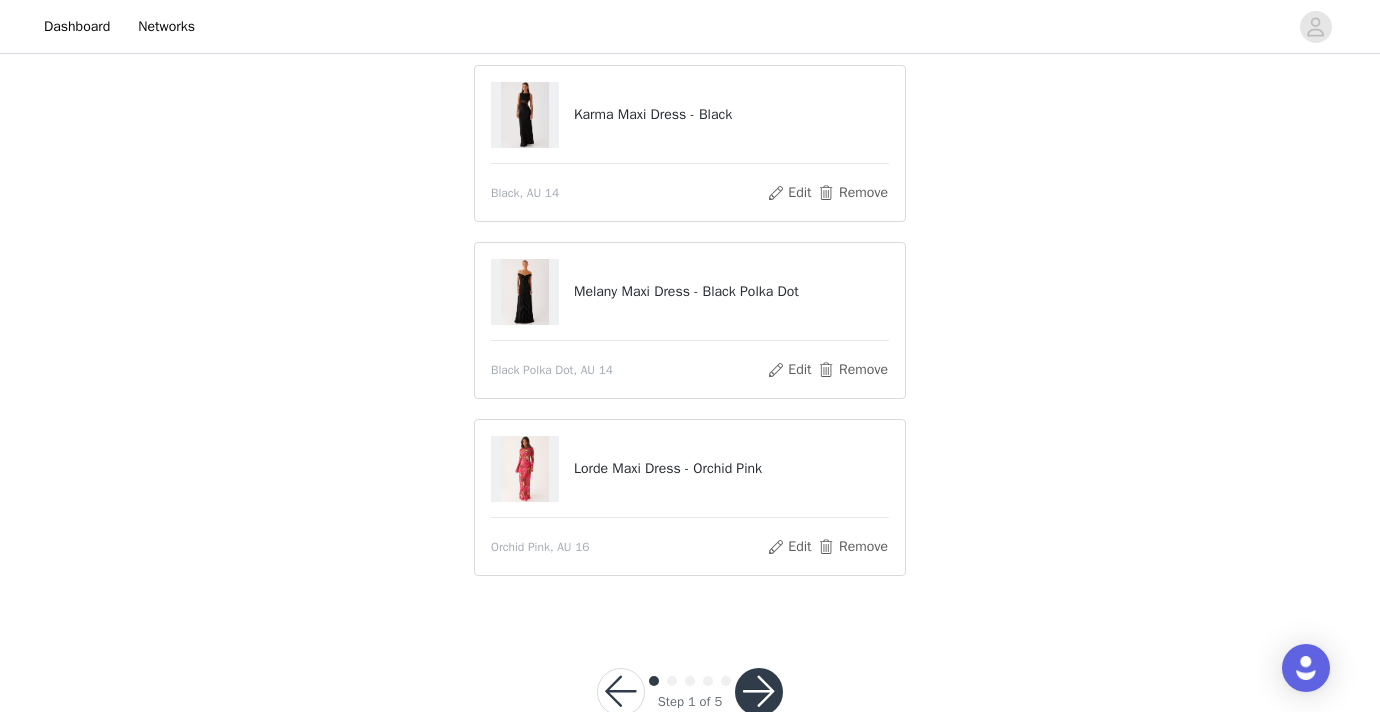 scroll, scrollTop: 208, scrollLeft: 0, axis: vertical 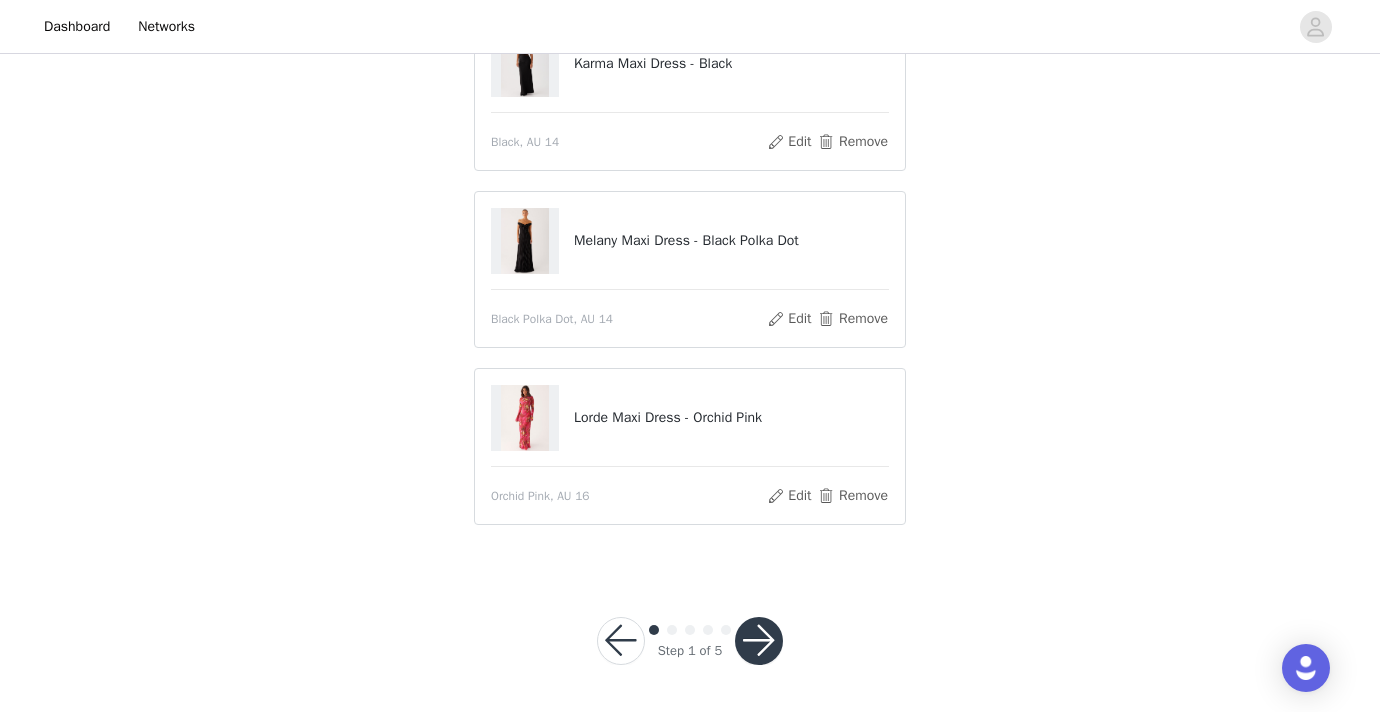 click at bounding box center (759, 641) 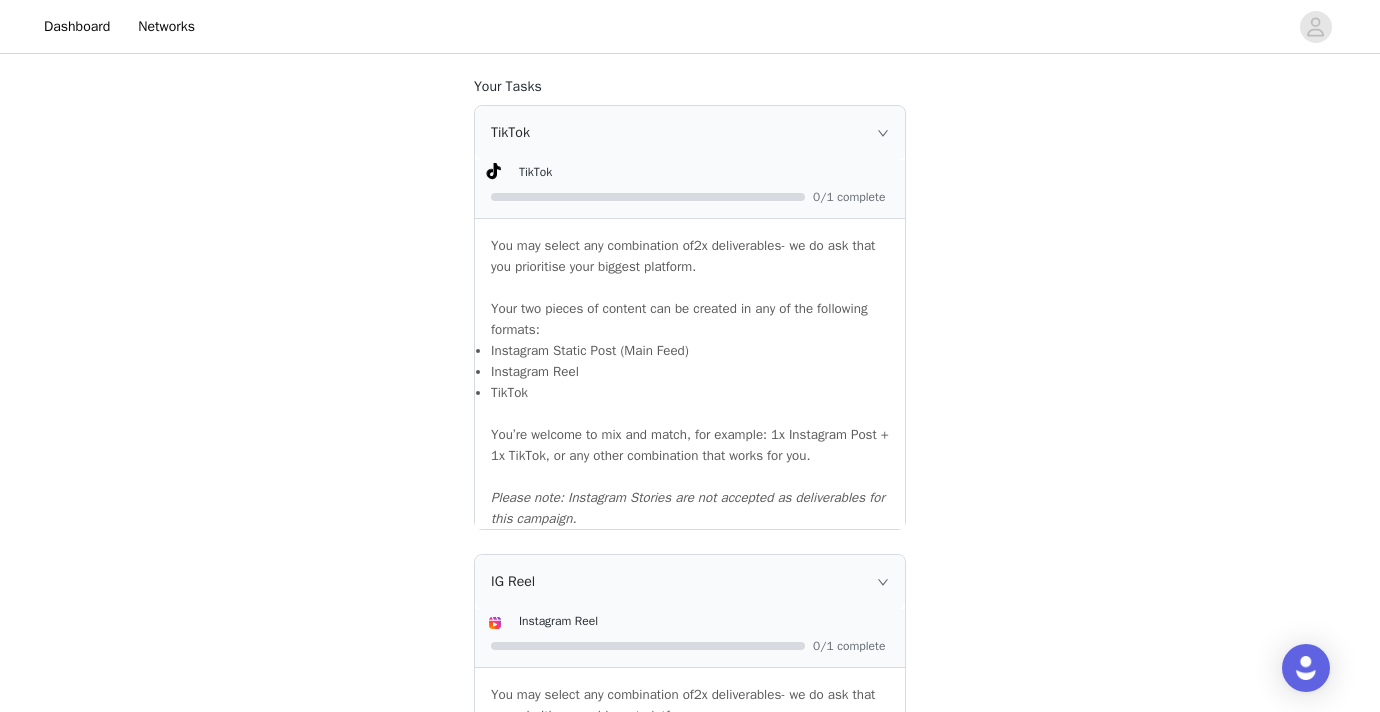 scroll, scrollTop: 1384, scrollLeft: 0, axis: vertical 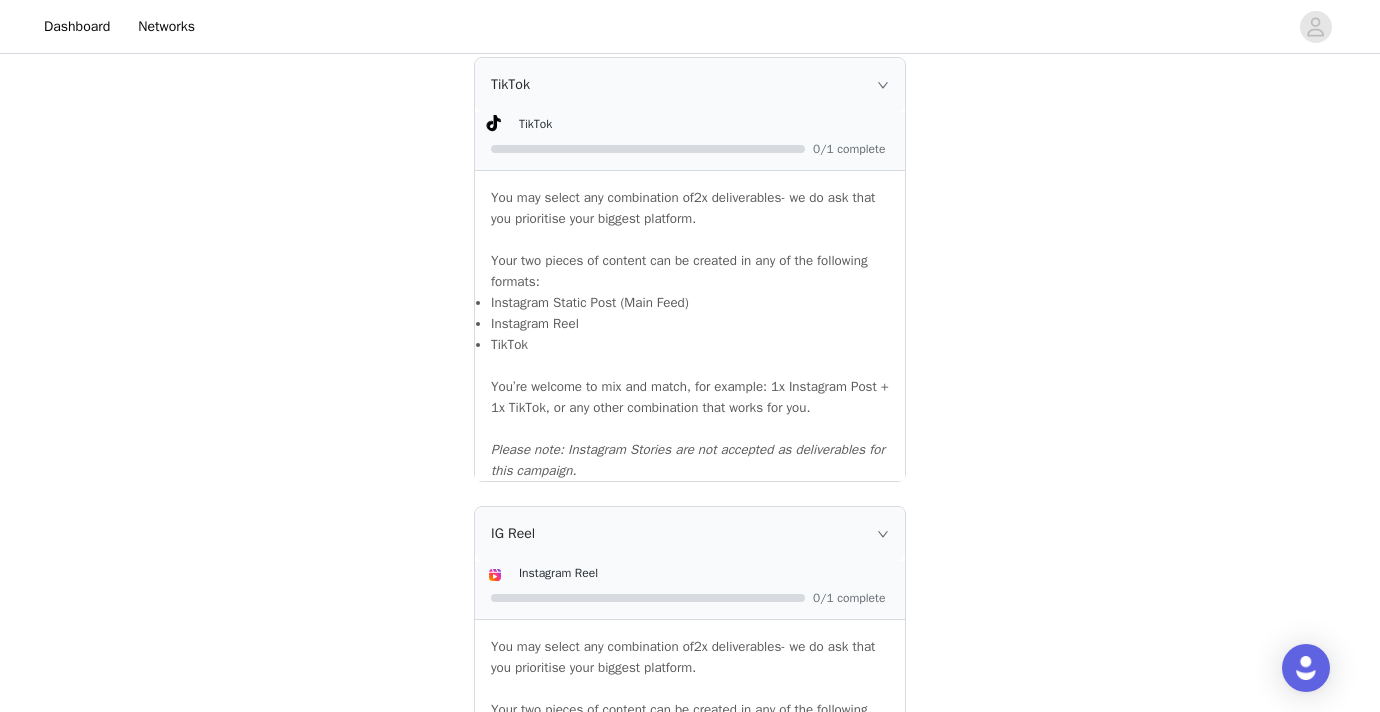 click on "TikTok" at bounding box center (706, 123) 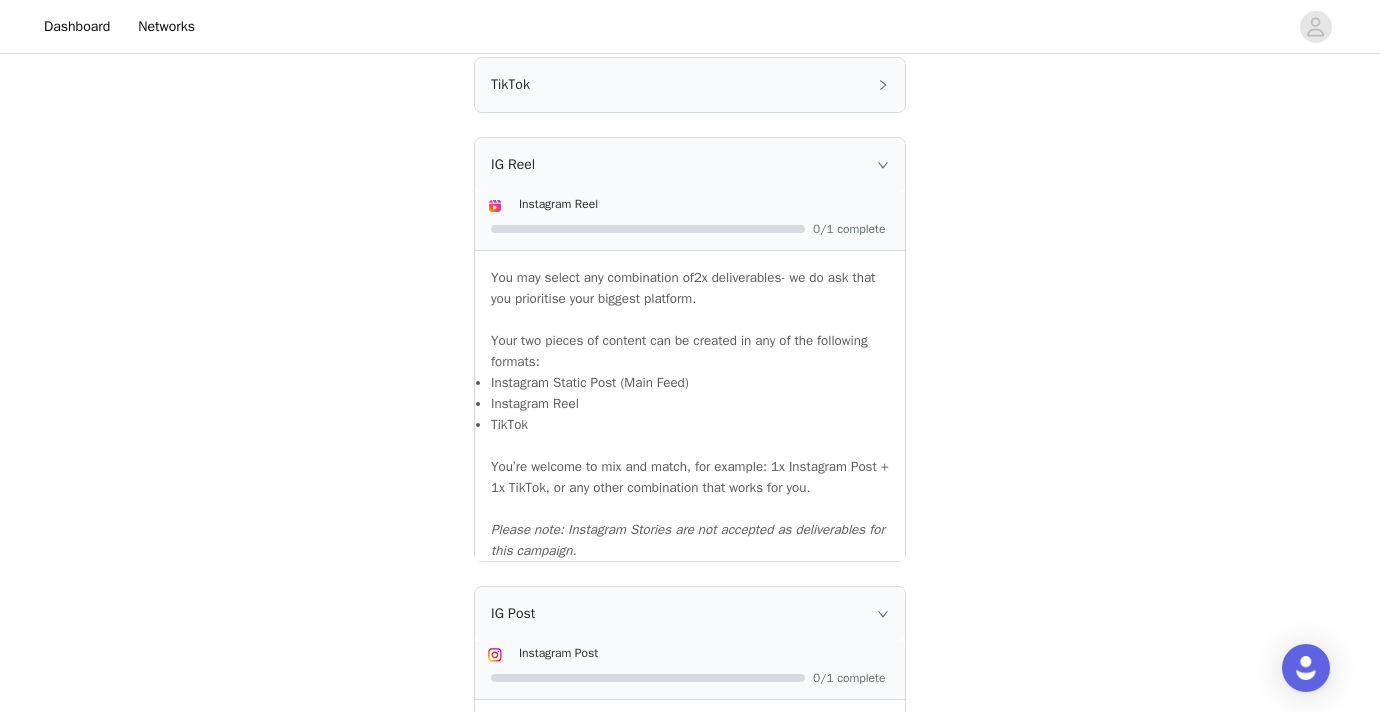 click on "TikTok" at bounding box center (690, 85) 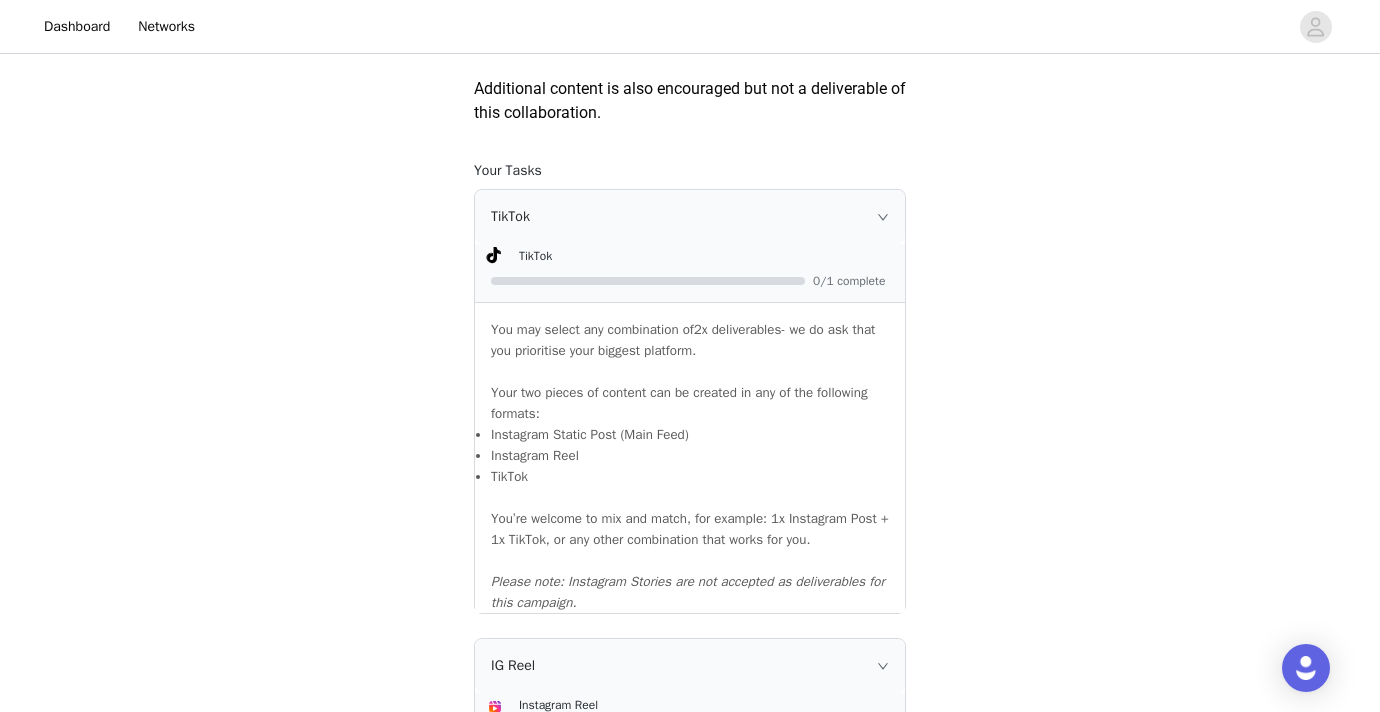 scroll, scrollTop: 1260, scrollLeft: 0, axis: vertical 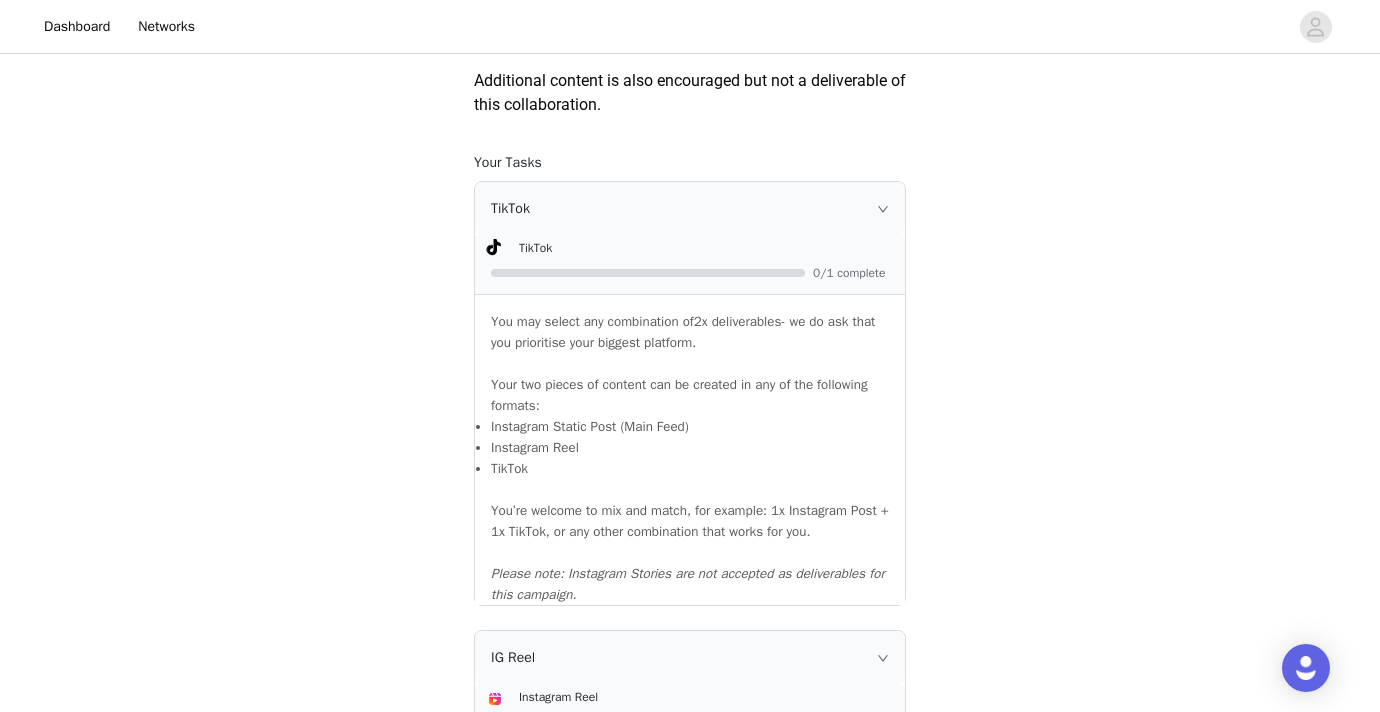 click on "You may select any combination of  2x deliverables  - we do ask that you prioritise your biggest platform." at bounding box center (683, 332) 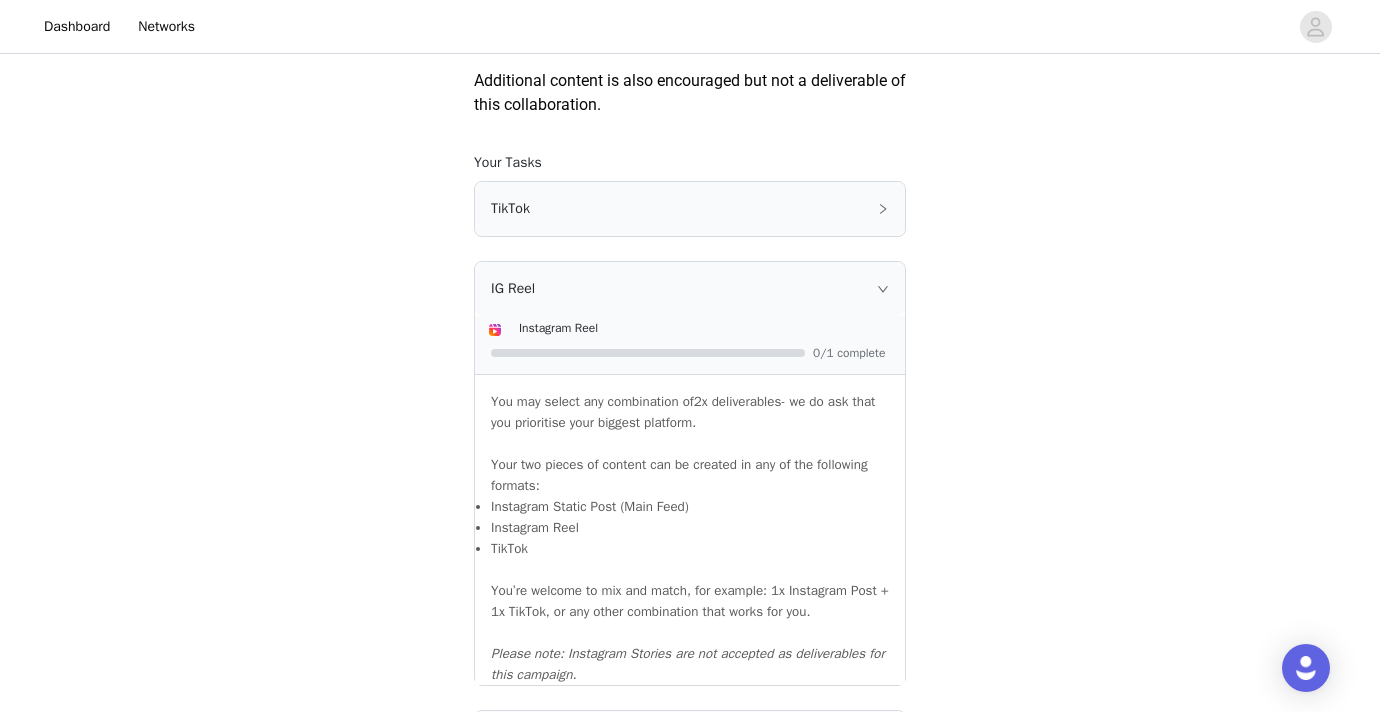 click on "TikTok" at bounding box center [690, 209] 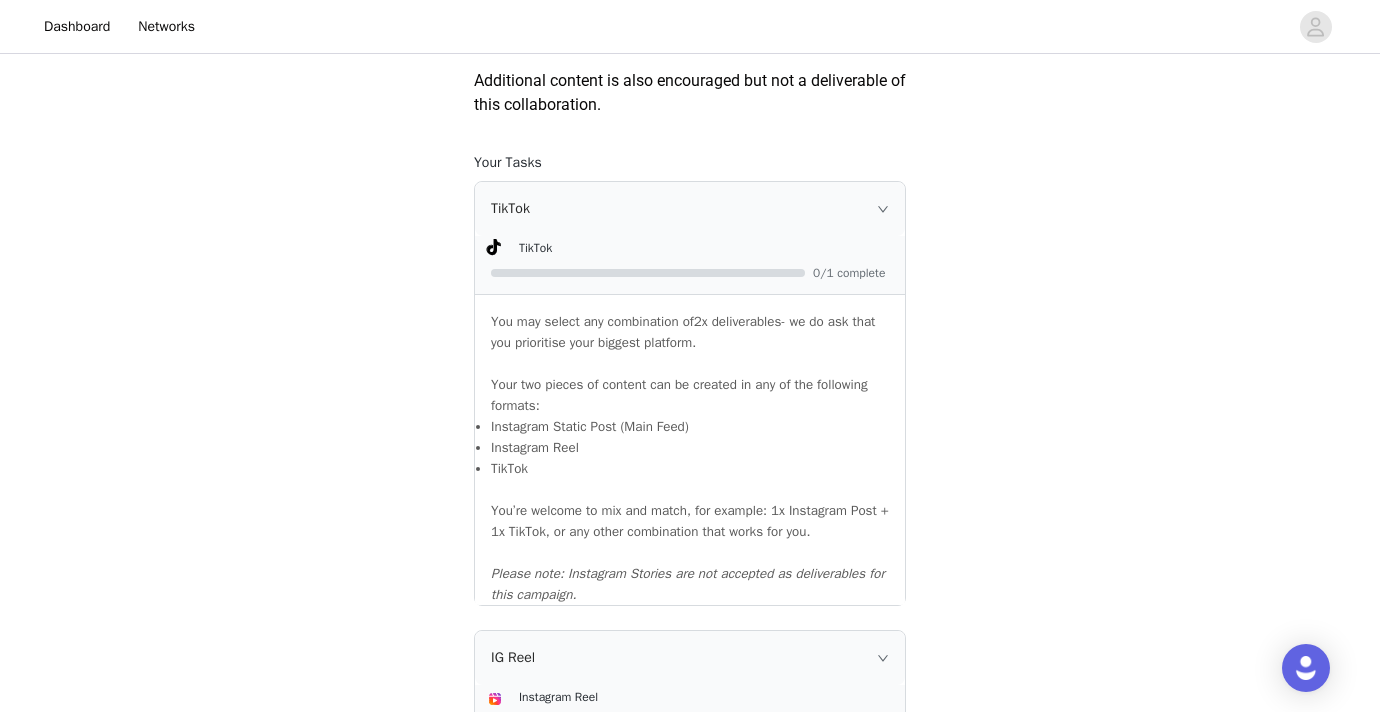 click 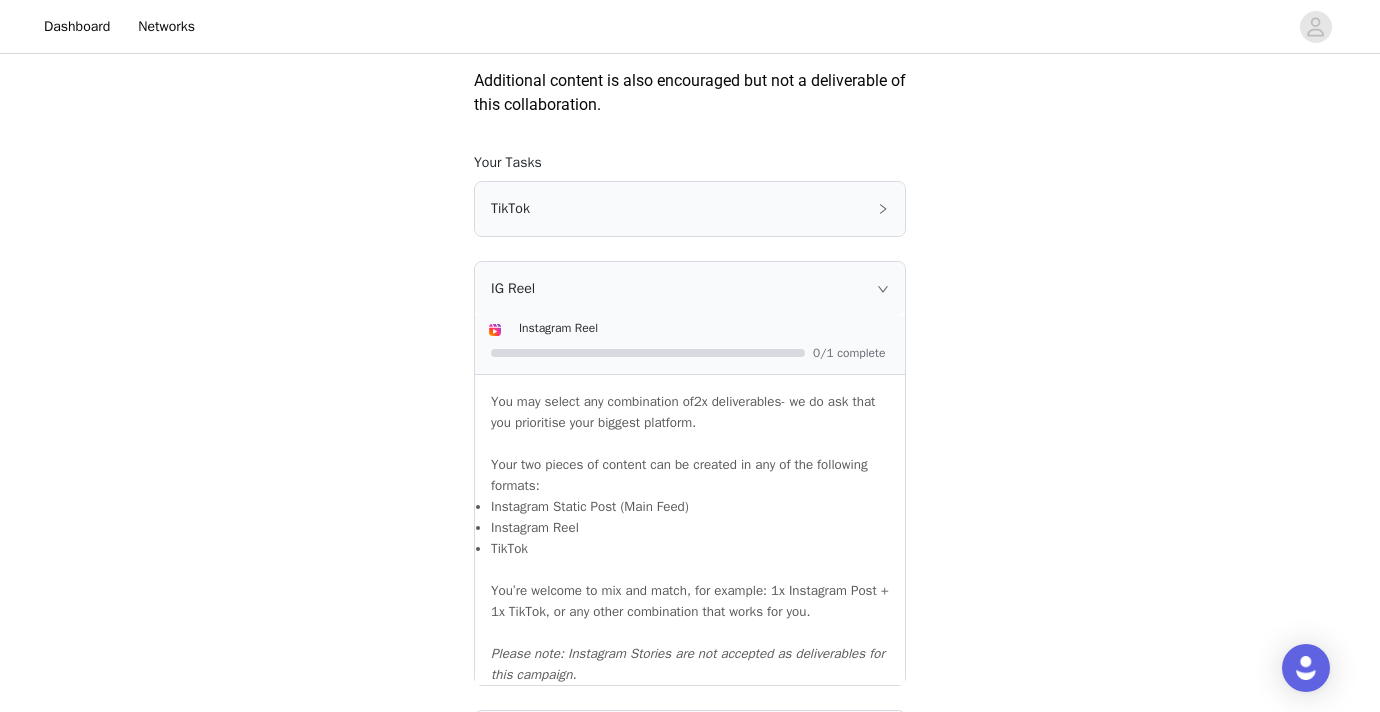 click on "TikTok" at bounding box center [690, 209] 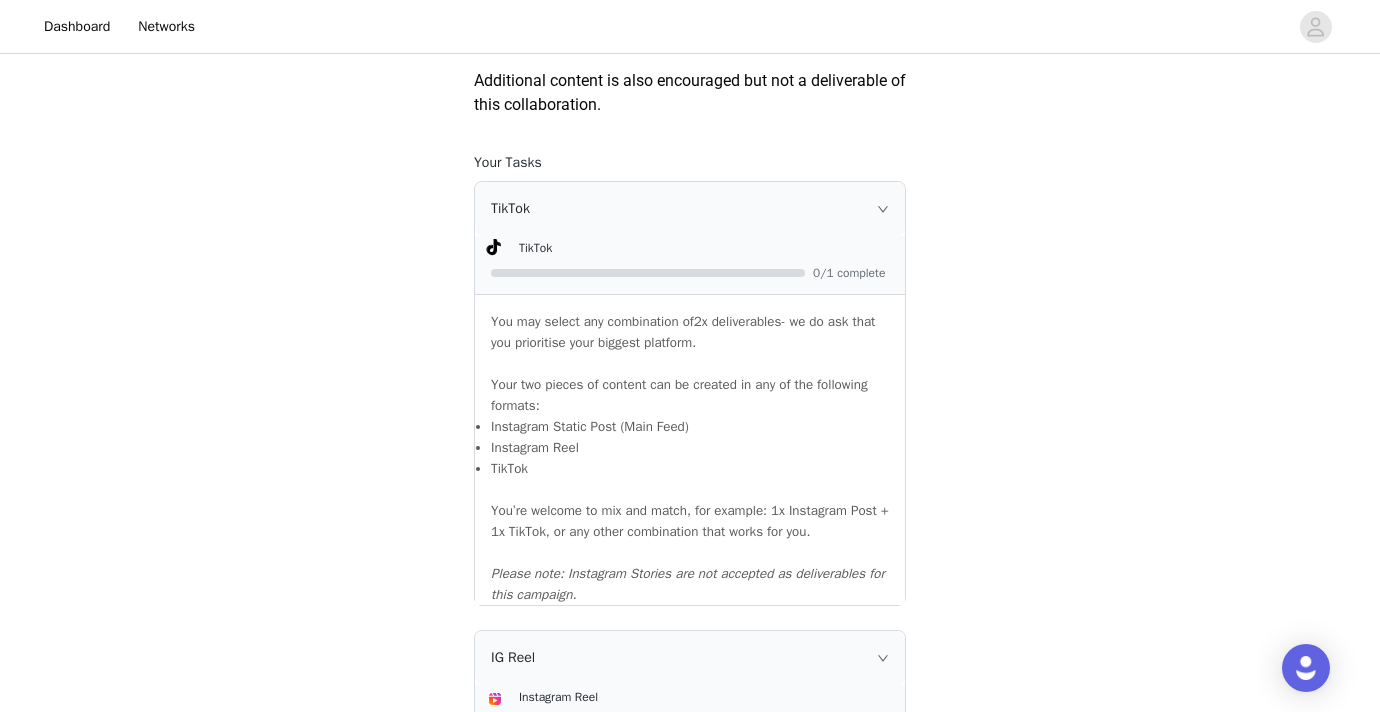 click on "TikTok" at bounding box center (690, 209) 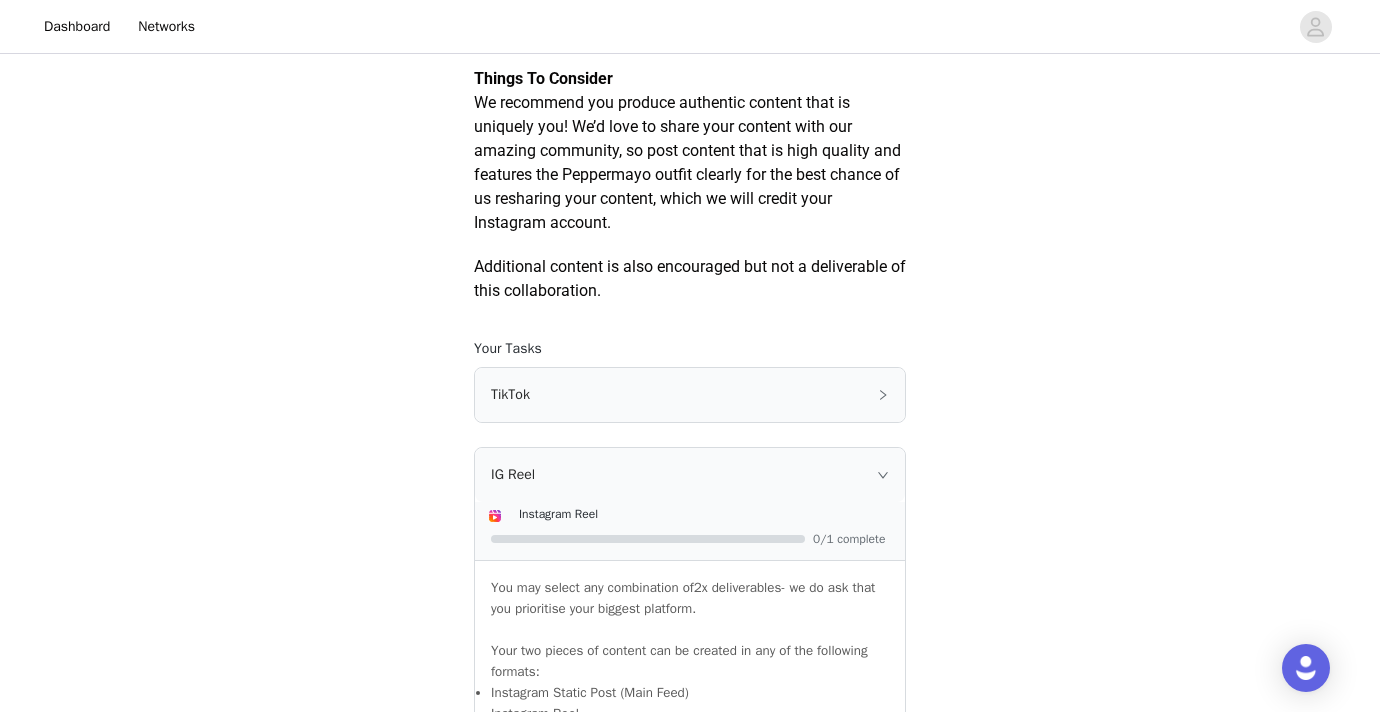 scroll, scrollTop: 1087, scrollLeft: 0, axis: vertical 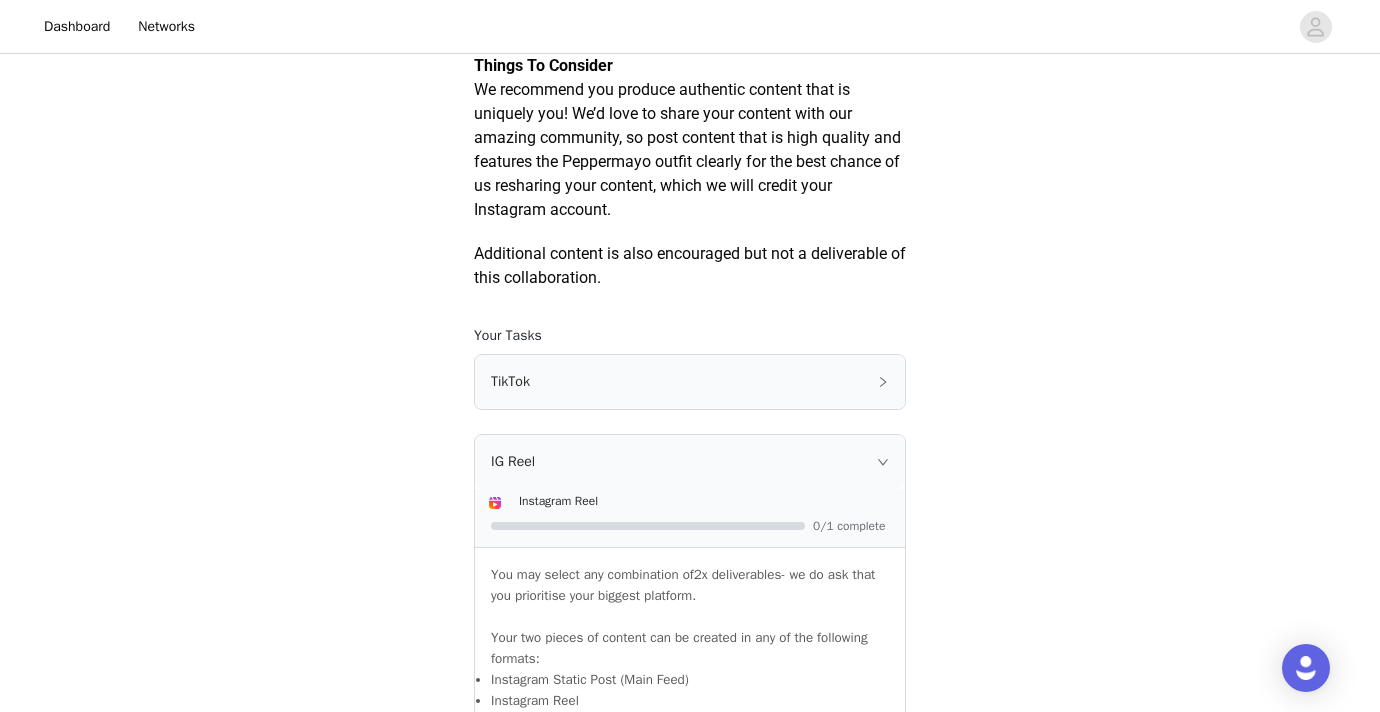click on "TikTok" at bounding box center (690, 382) 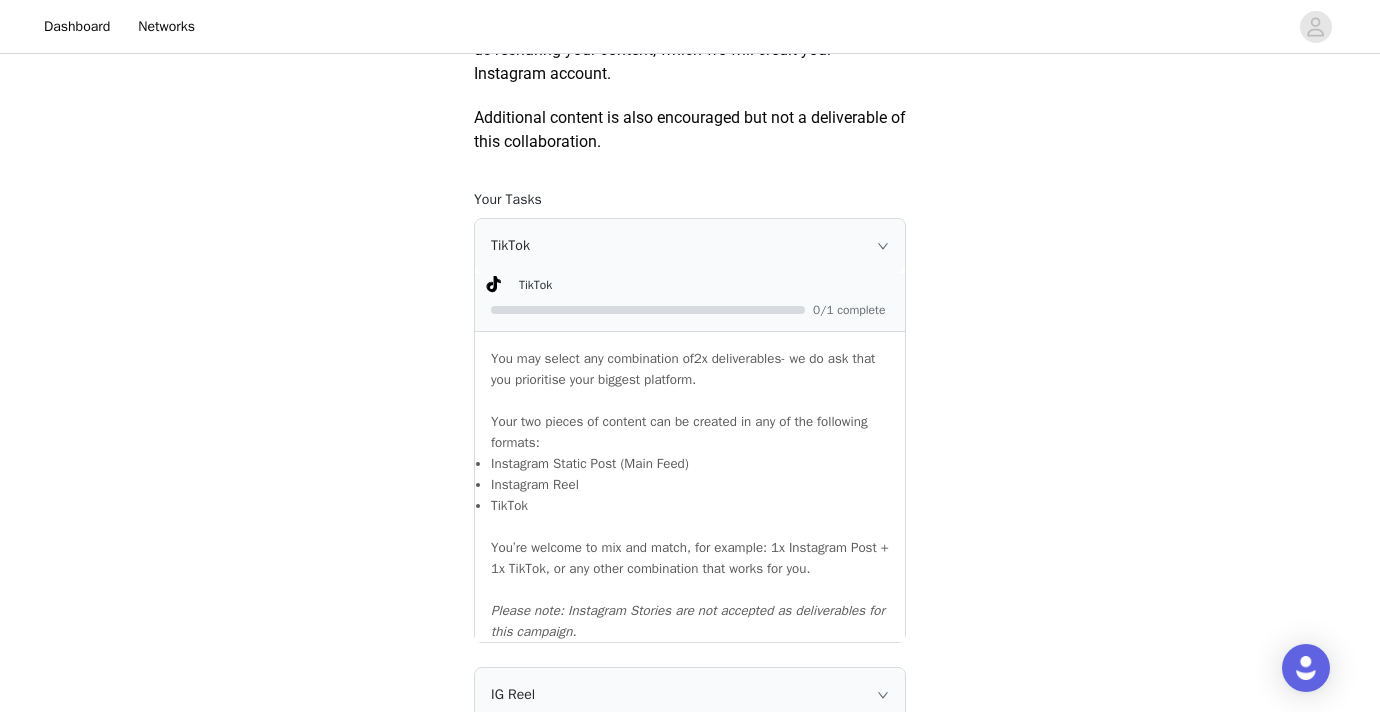 scroll, scrollTop: 1216, scrollLeft: 0, axis: vertical 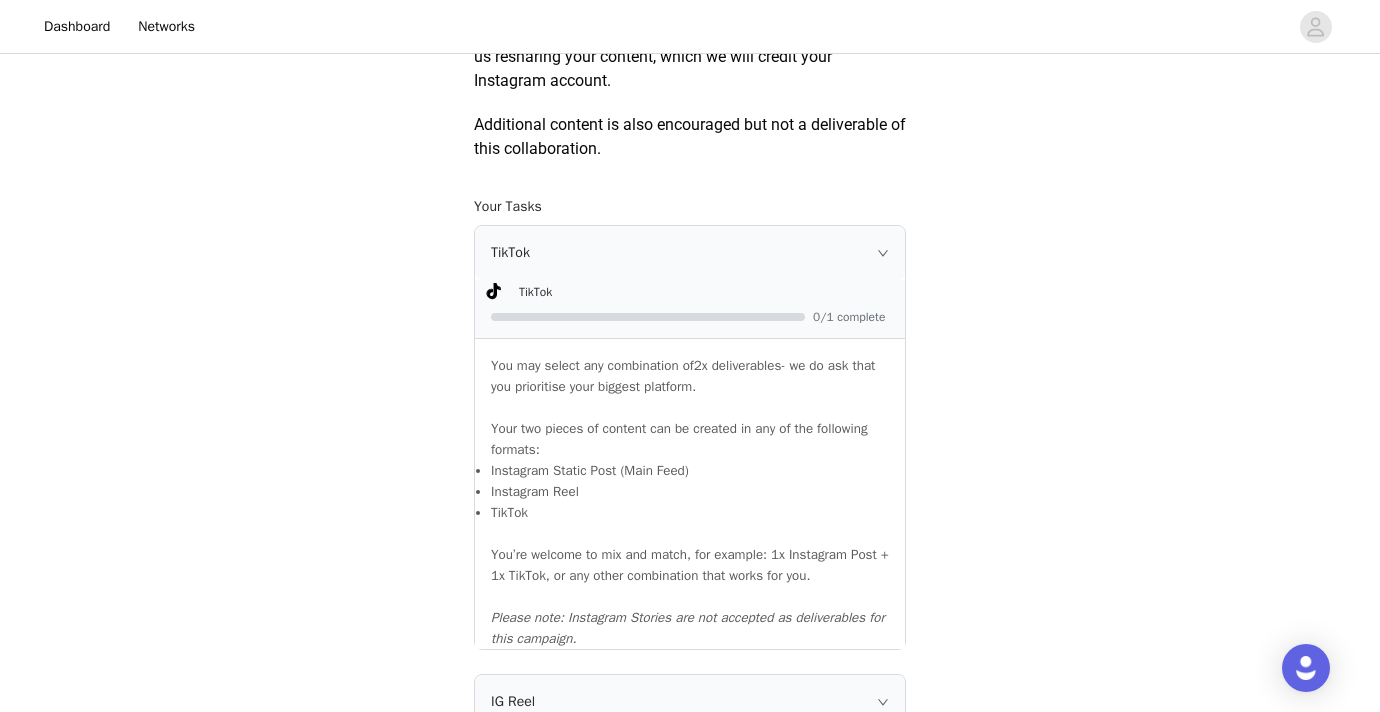 click on "TikTok" at bounding box center [690, 253] 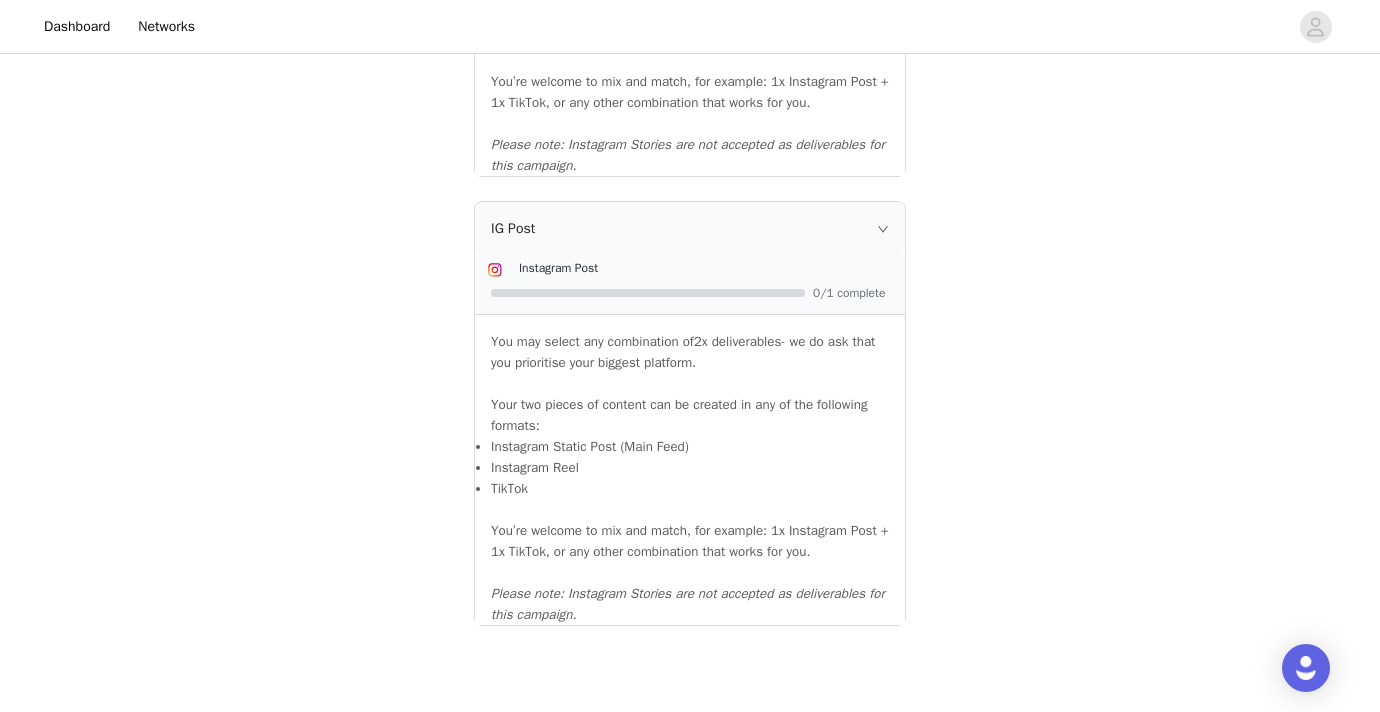 scroll, scrollTop: 1875, scrollLeft: 0, axis: vertical 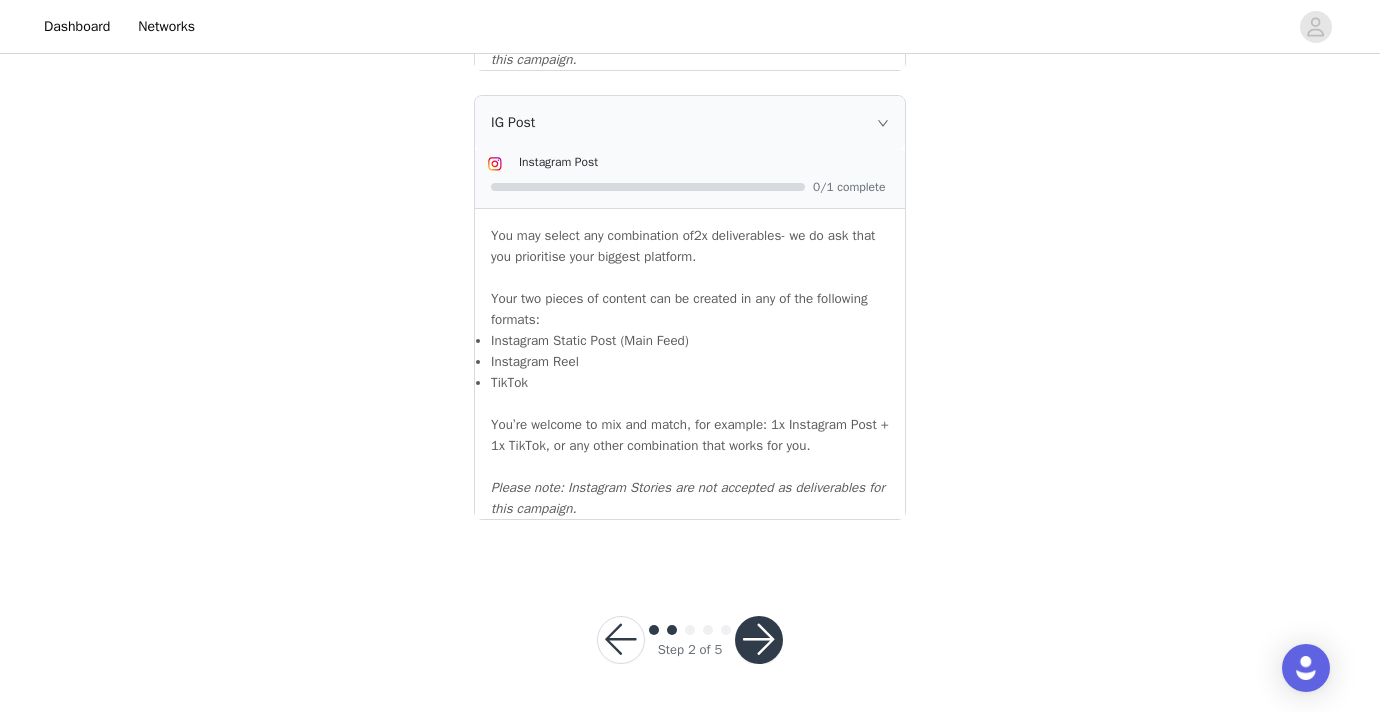 click at bounding box center [759, 640] 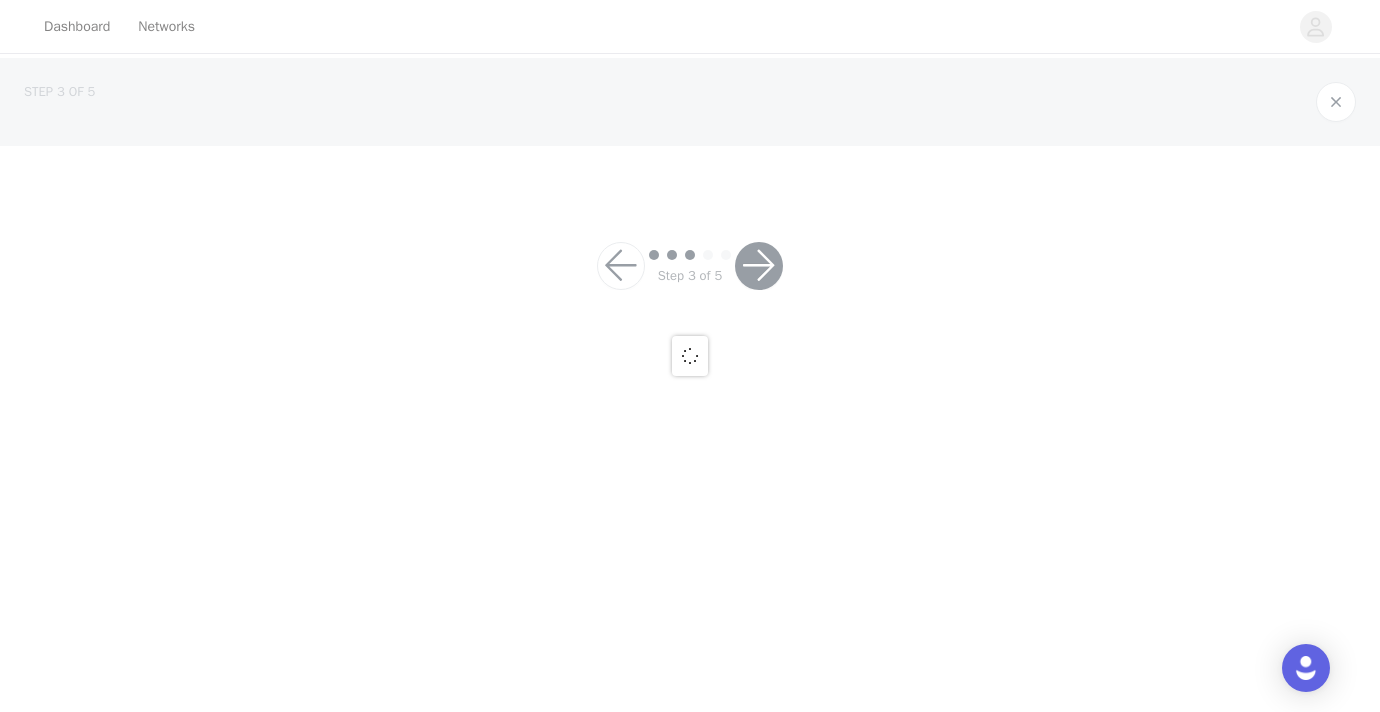 scroll, scrollTop: 0, scrollLeft: 0, axis: both 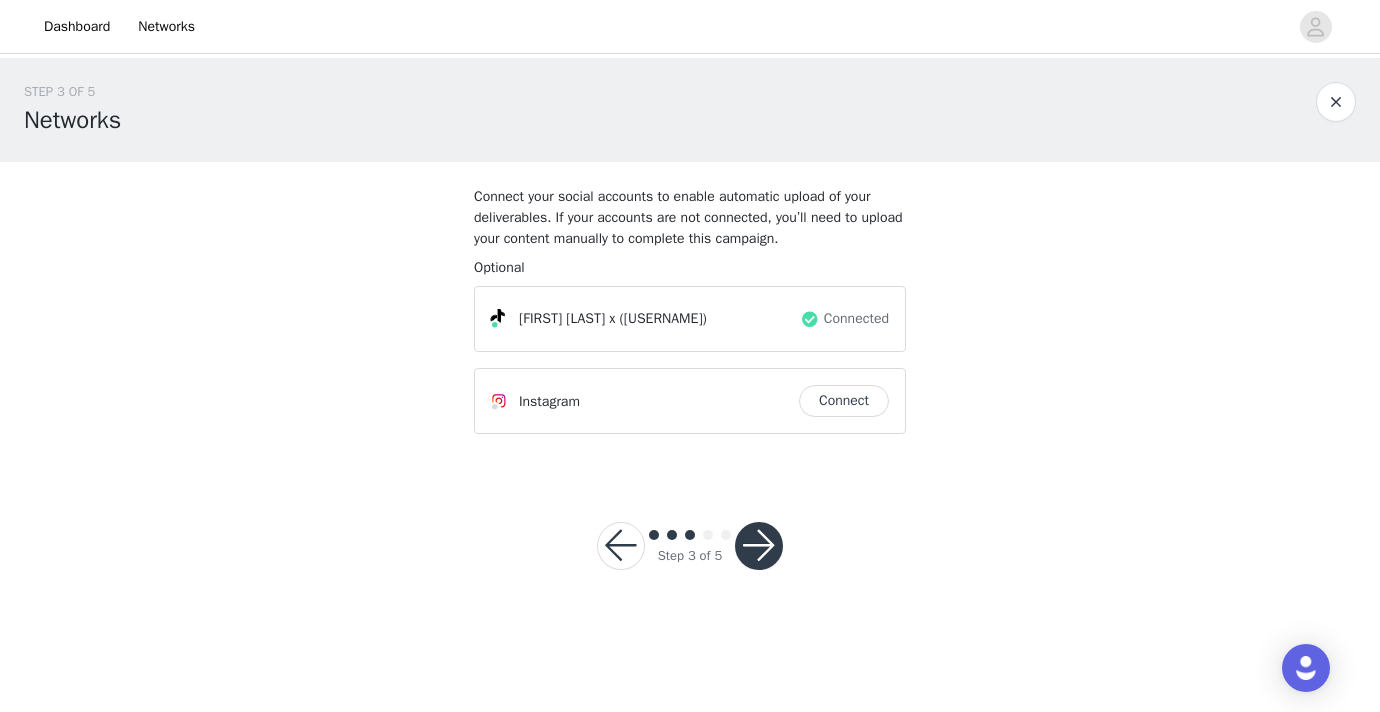click on "Connect" at bounding box center [844, 401] 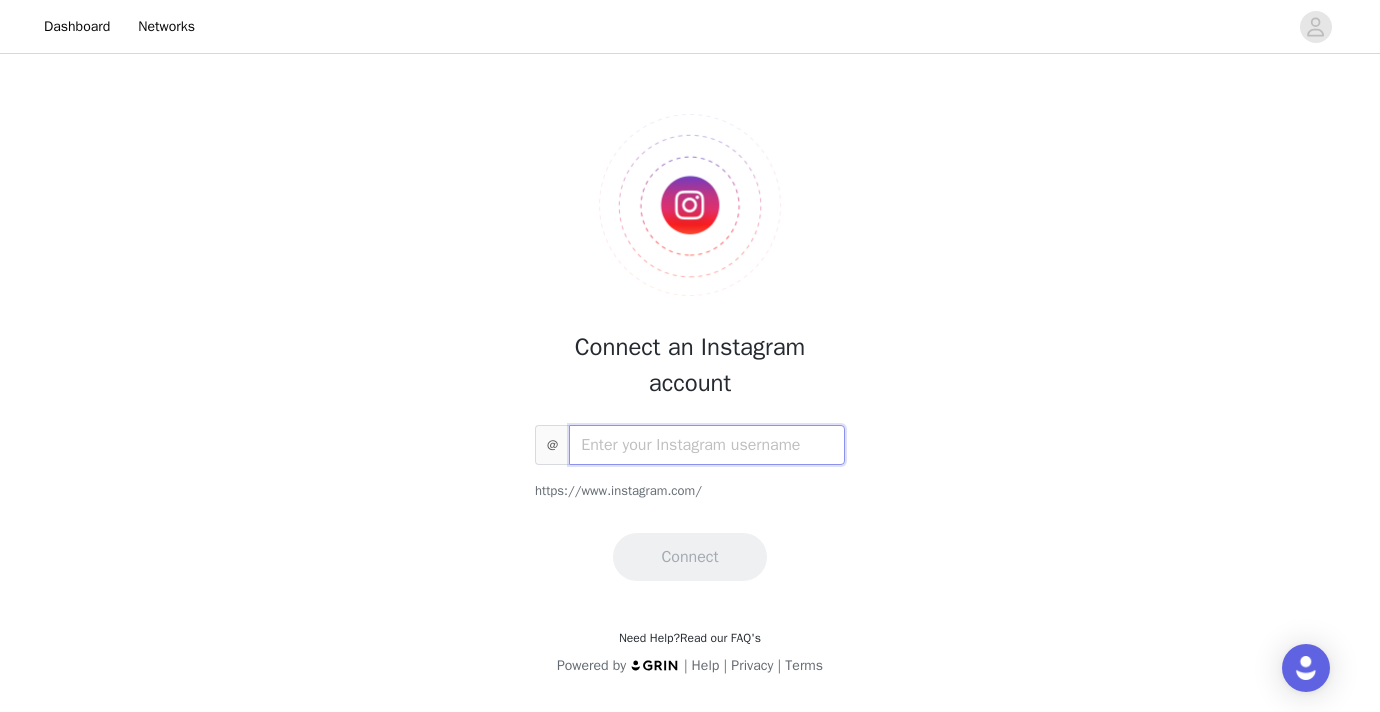 click at bounding box center (707, 445) 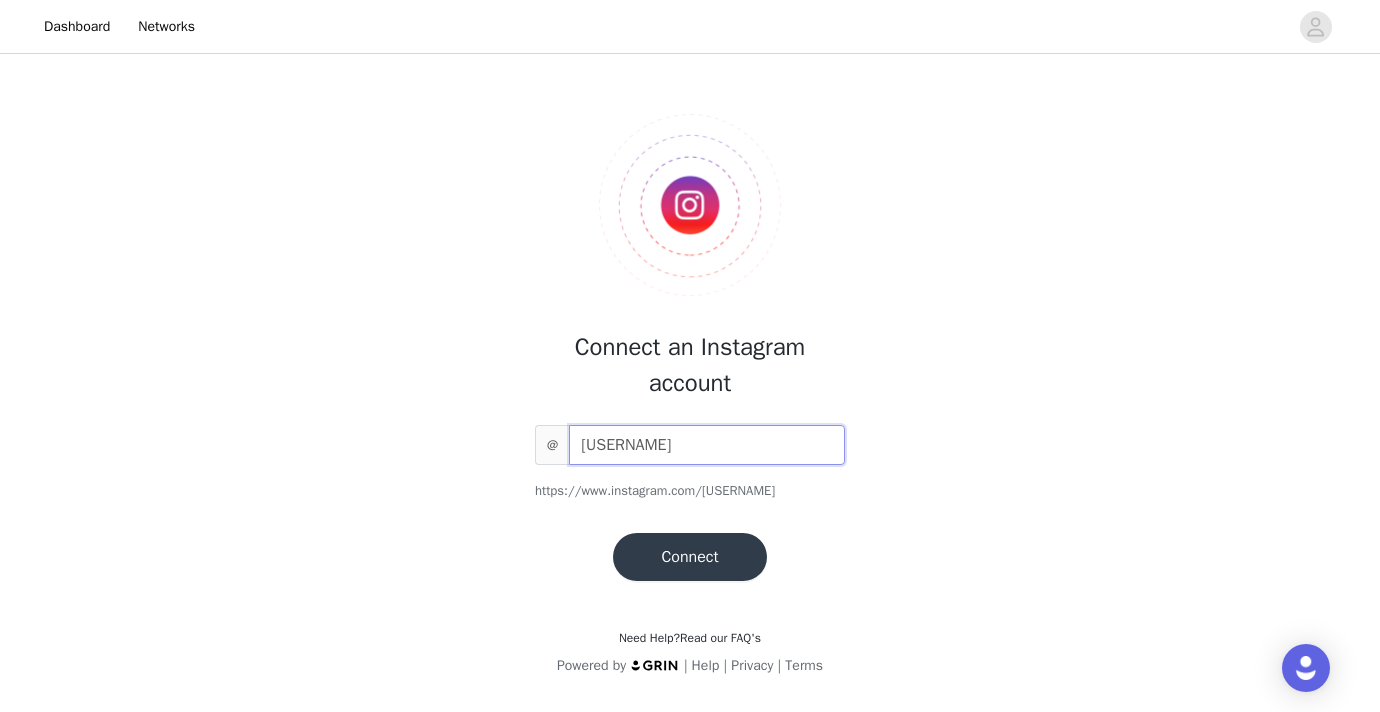 type on "[USERNAME]" 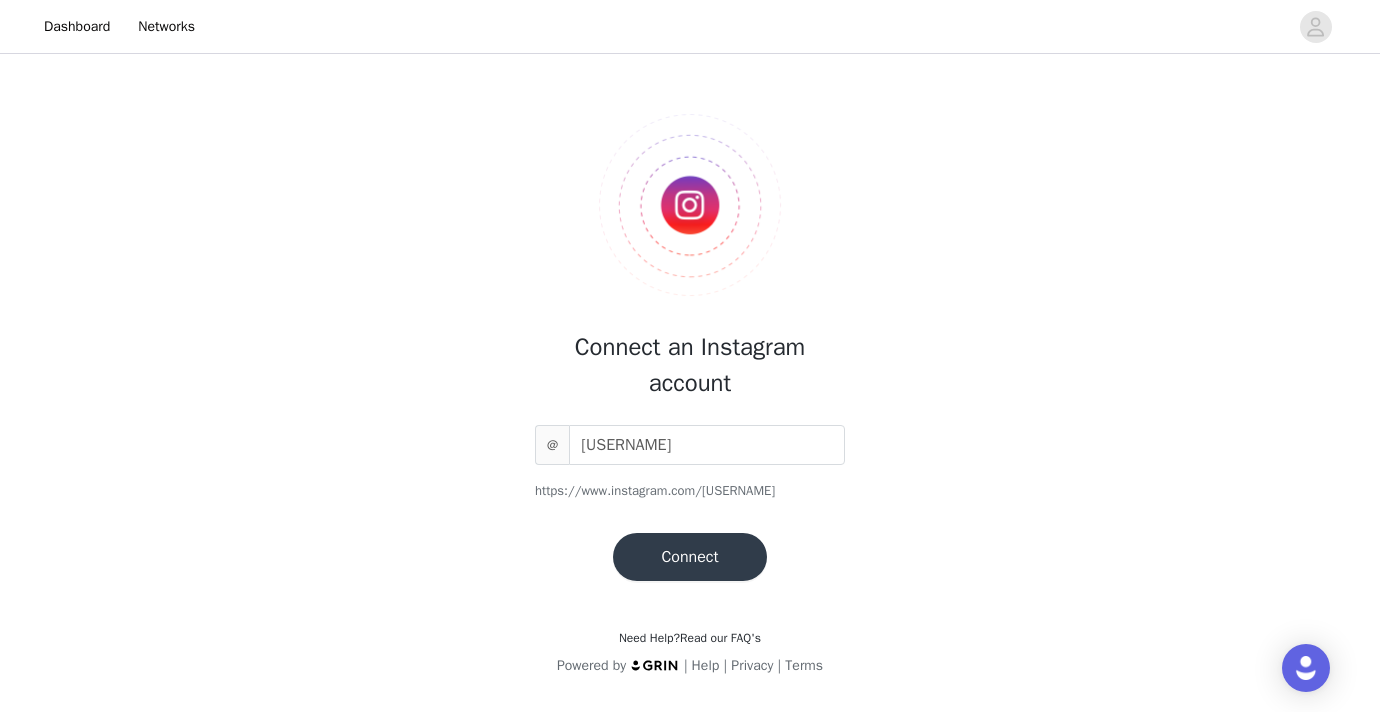 click on "Connect" at bounding box center [689, 557] 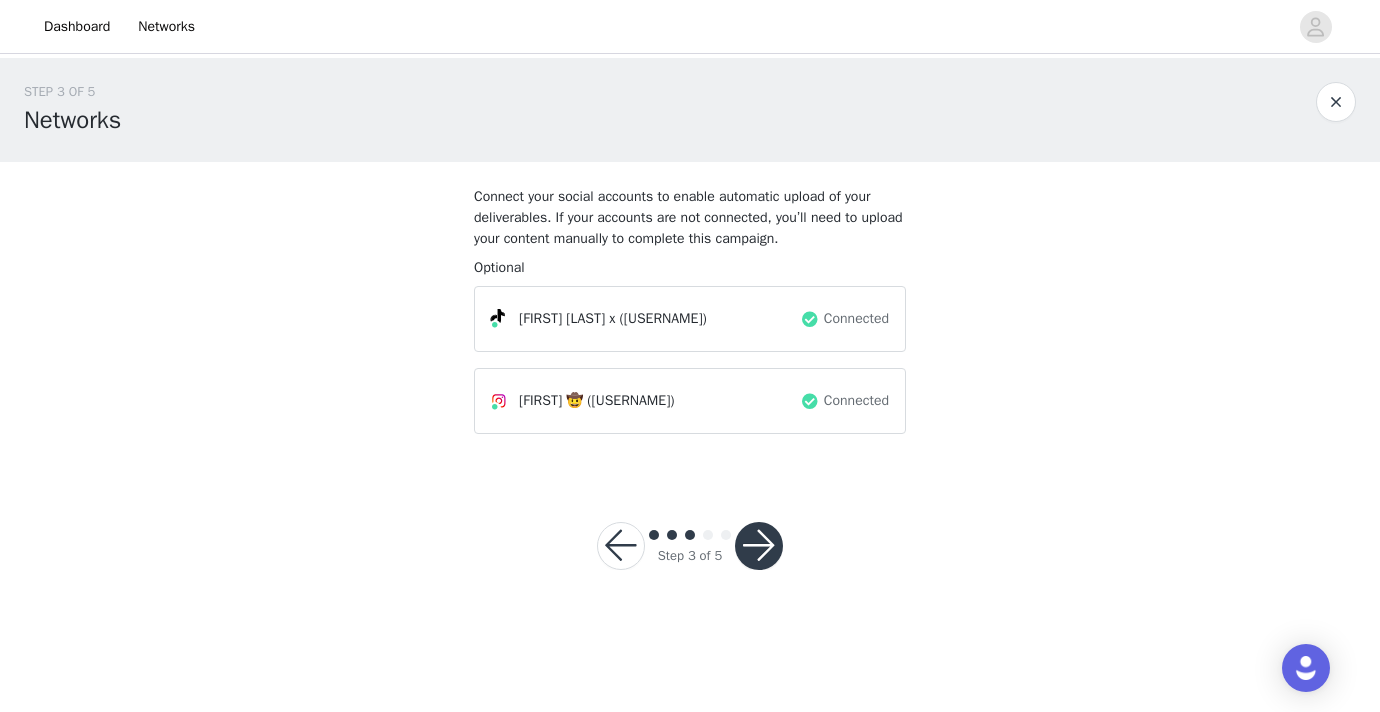 click at bounding box center (759, 546) 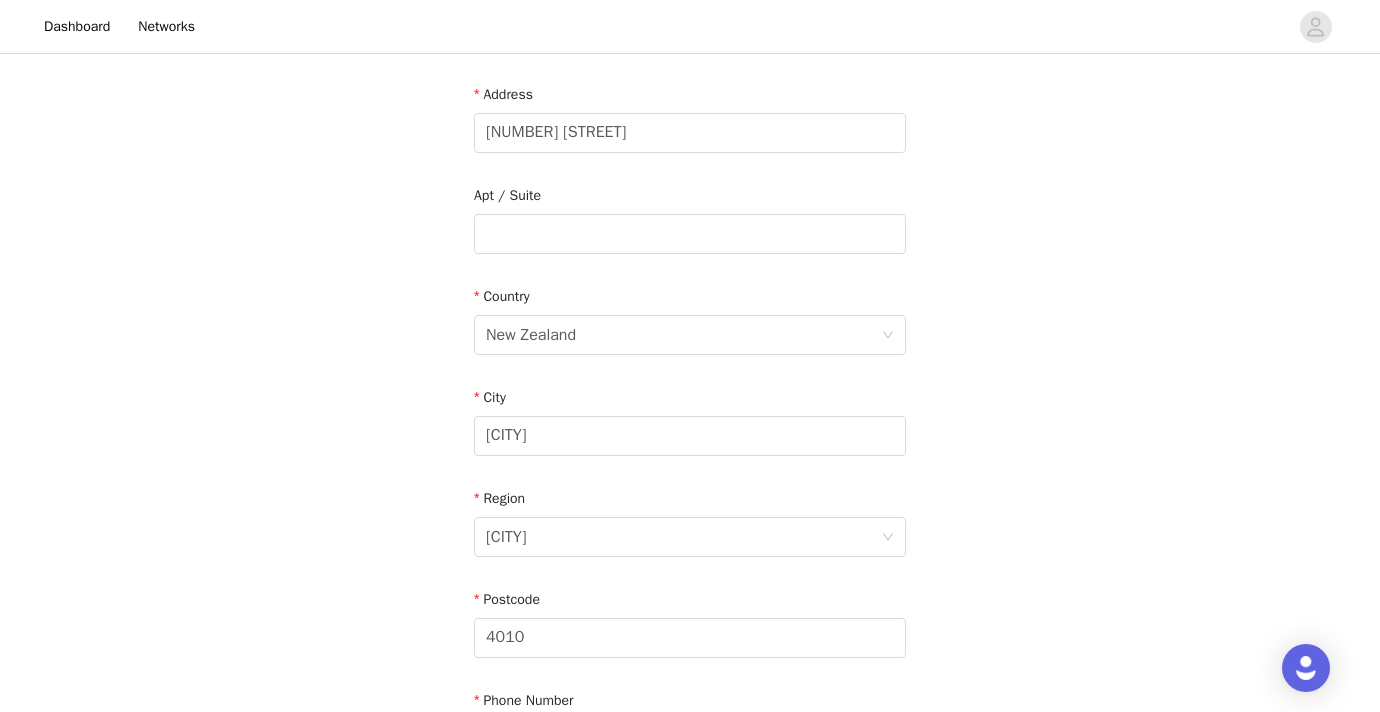 scroll, scrollTop: 693, scrollLeft: 0, axis: vertical 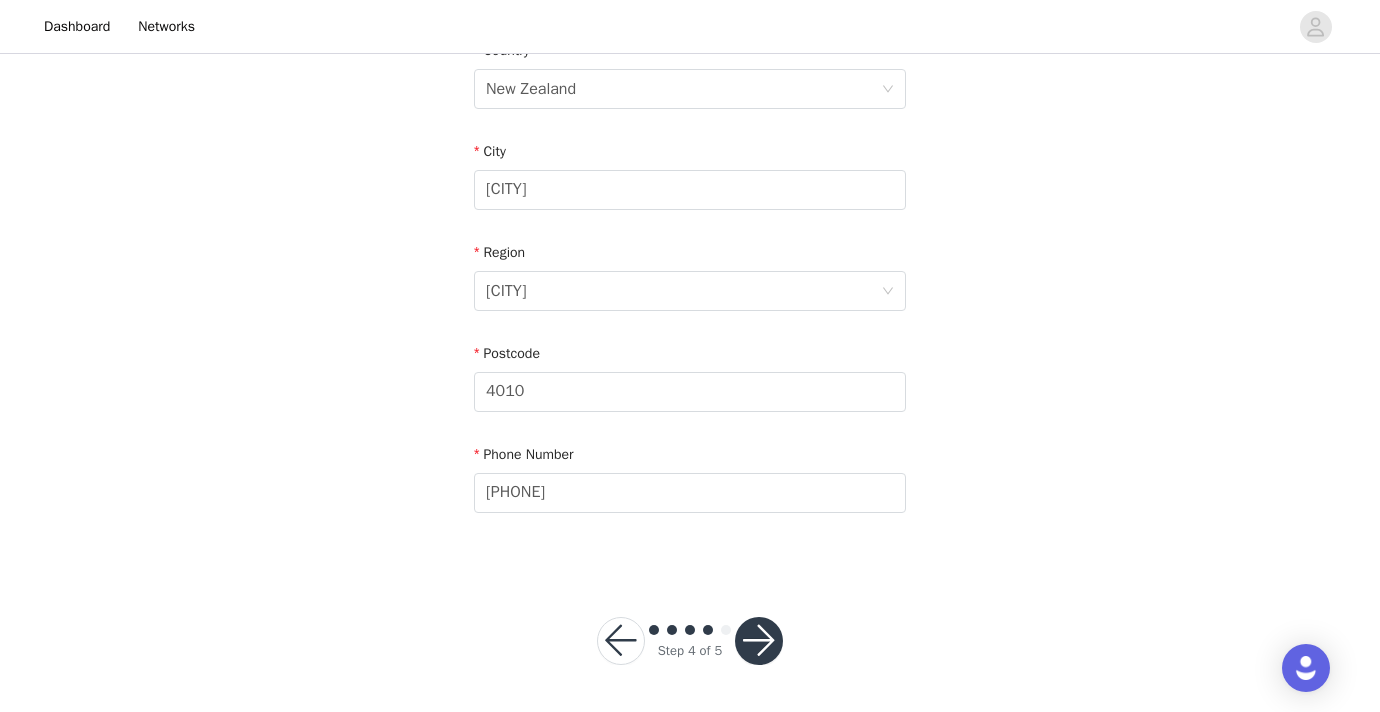 click on "Step 4 of 5" at bounding box center (690, 641) 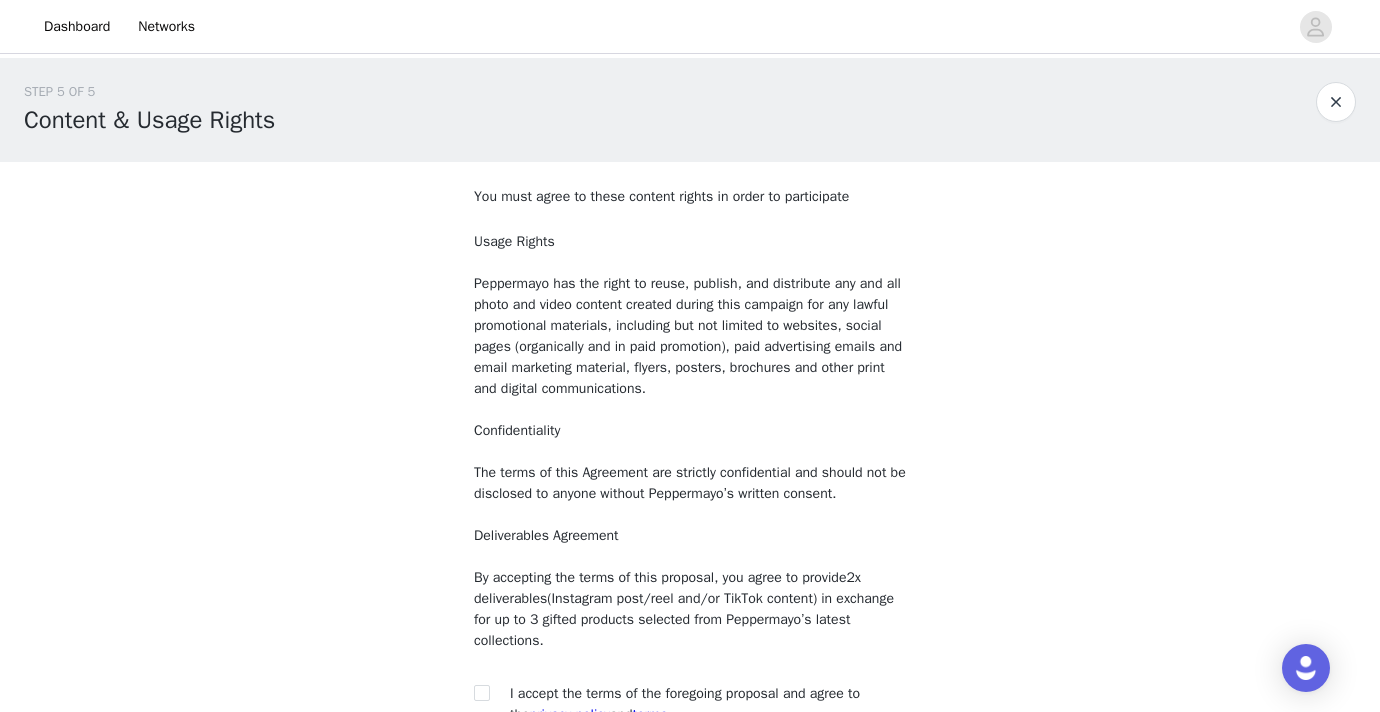 scroll, scrollTop: 212, scrollLeft: 0, axis: vertical 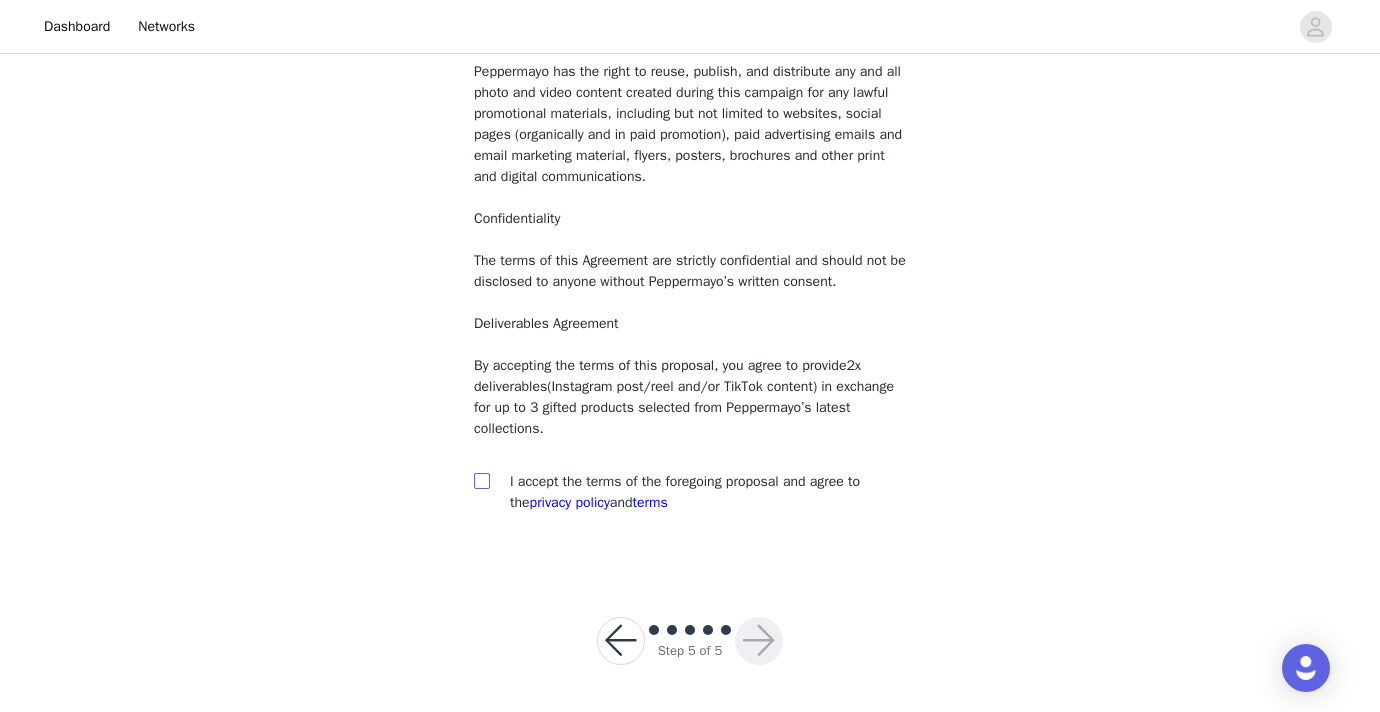 click at bounding box center [481, 480] 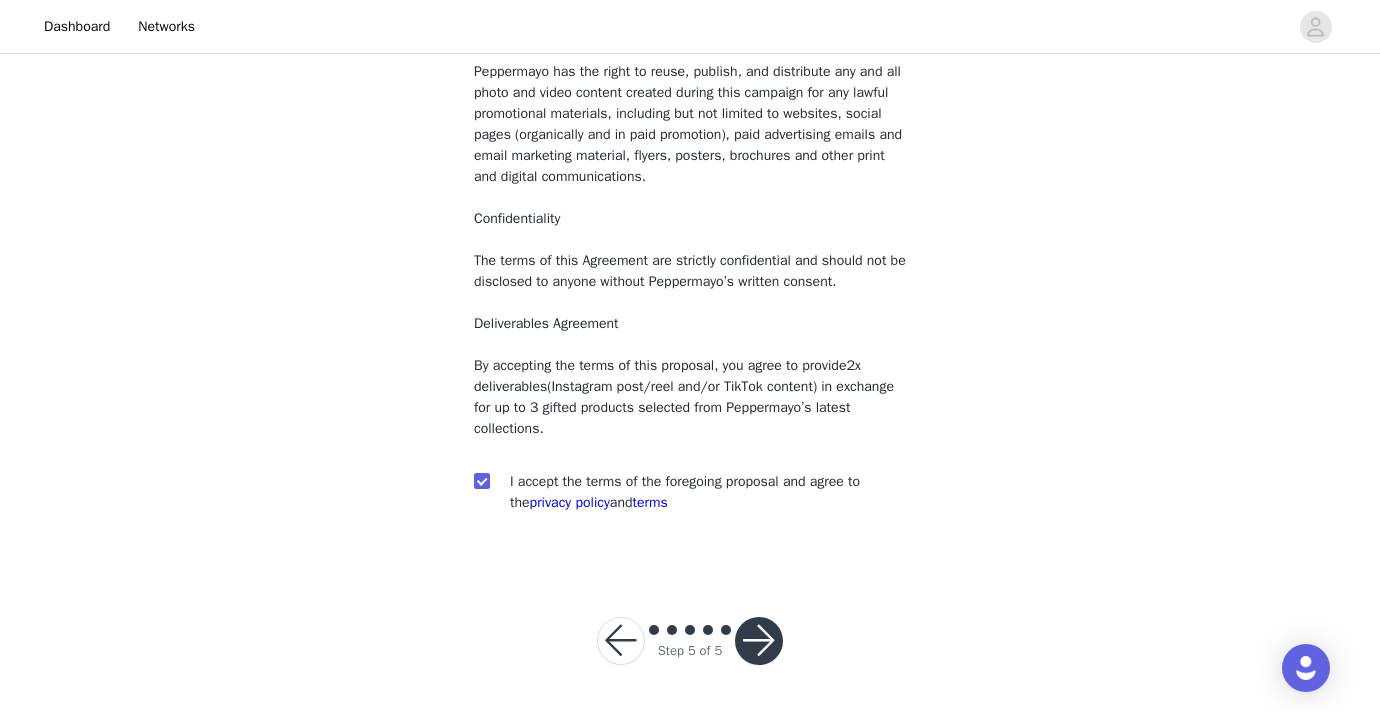 click at bounding box center [759, 641] 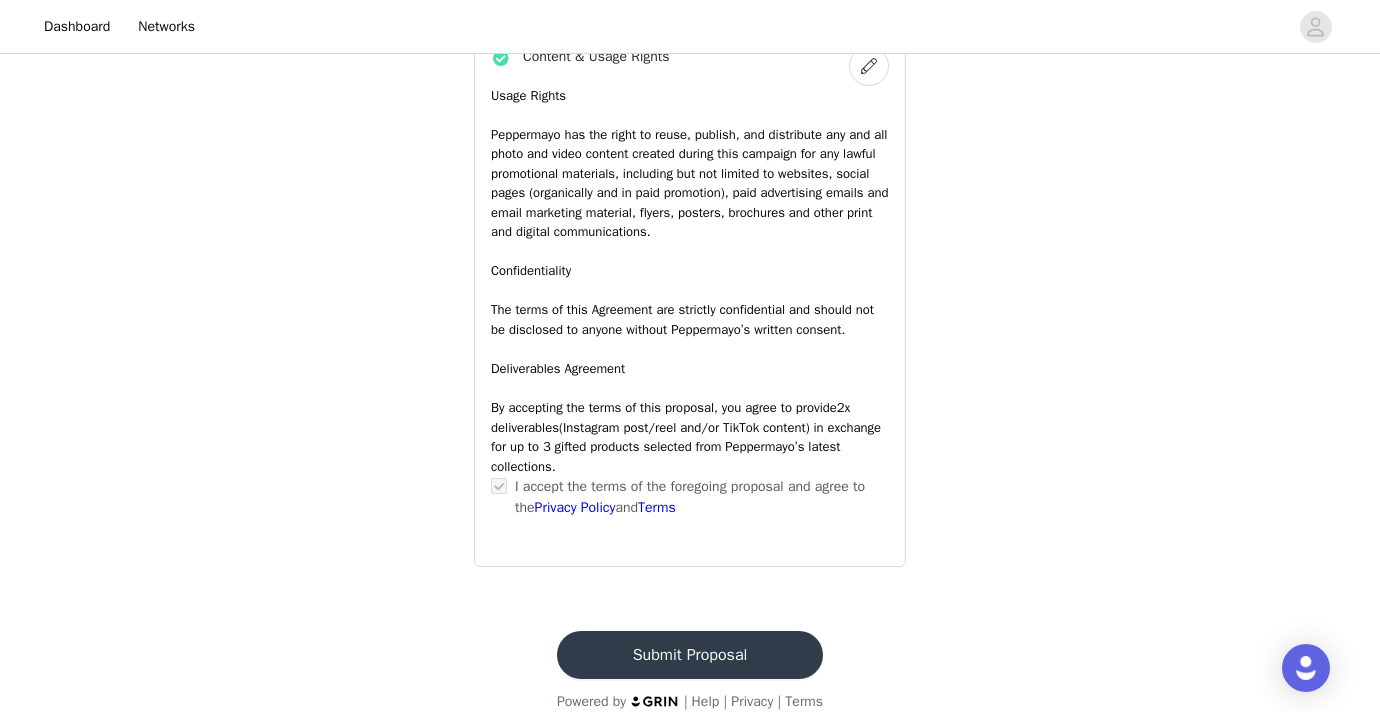 scroll, scrollTop: 1334, scrollLeft: 0, axis: vertical 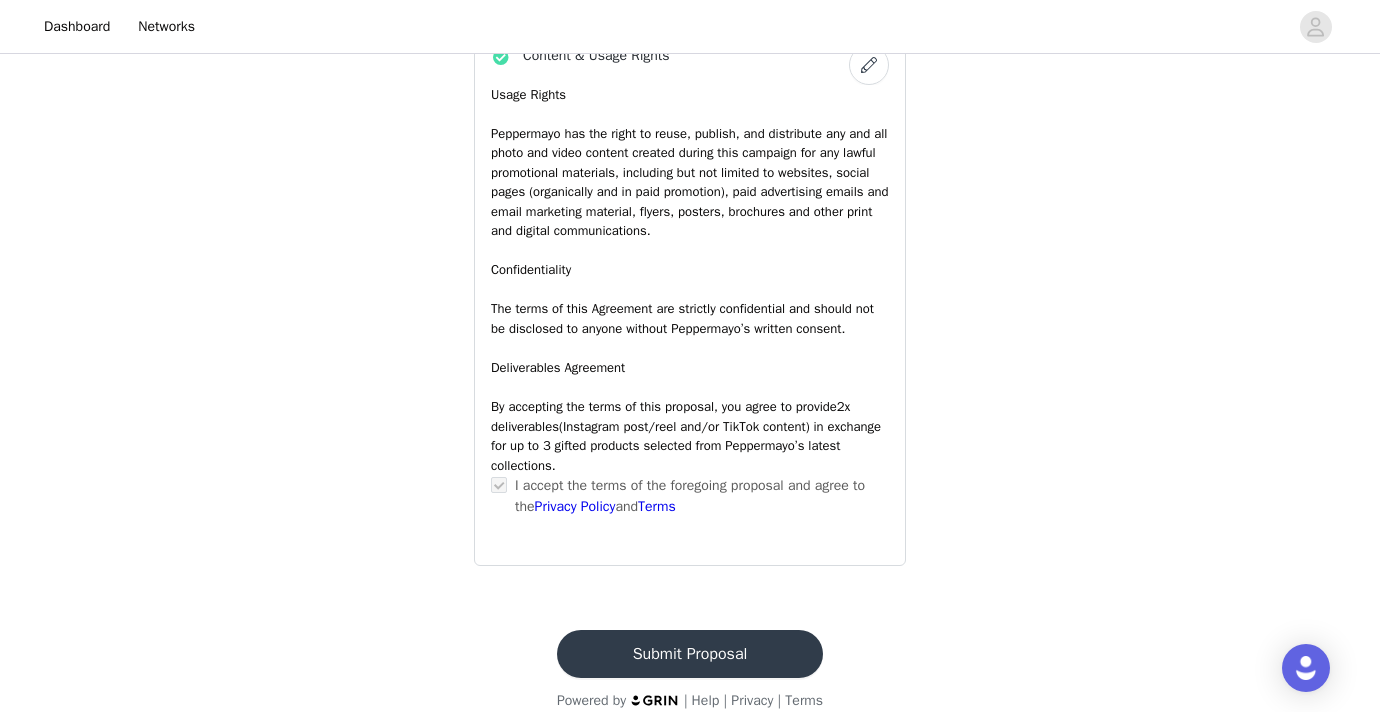 click on "Submit Proposal" at bounding box center [690, 654] 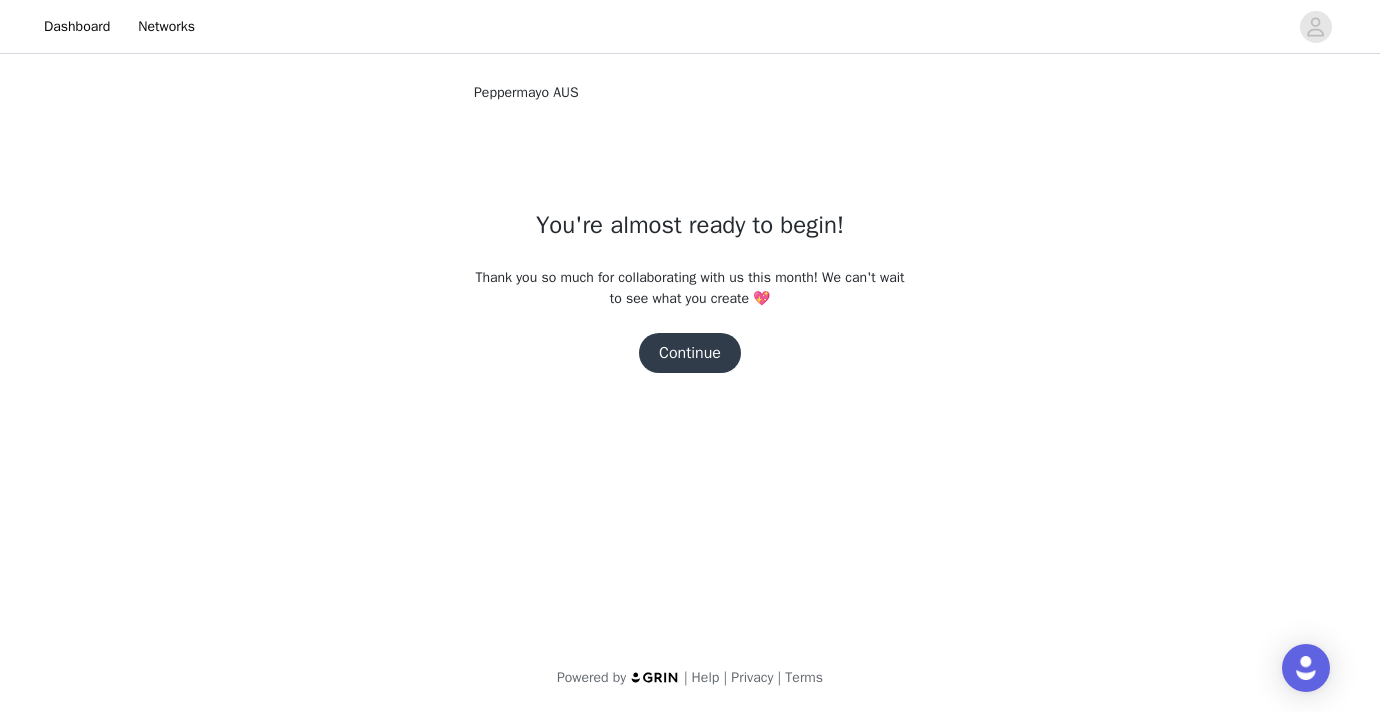 scroll, scrollTop: 0, scrollLeft: 0, axis: both 